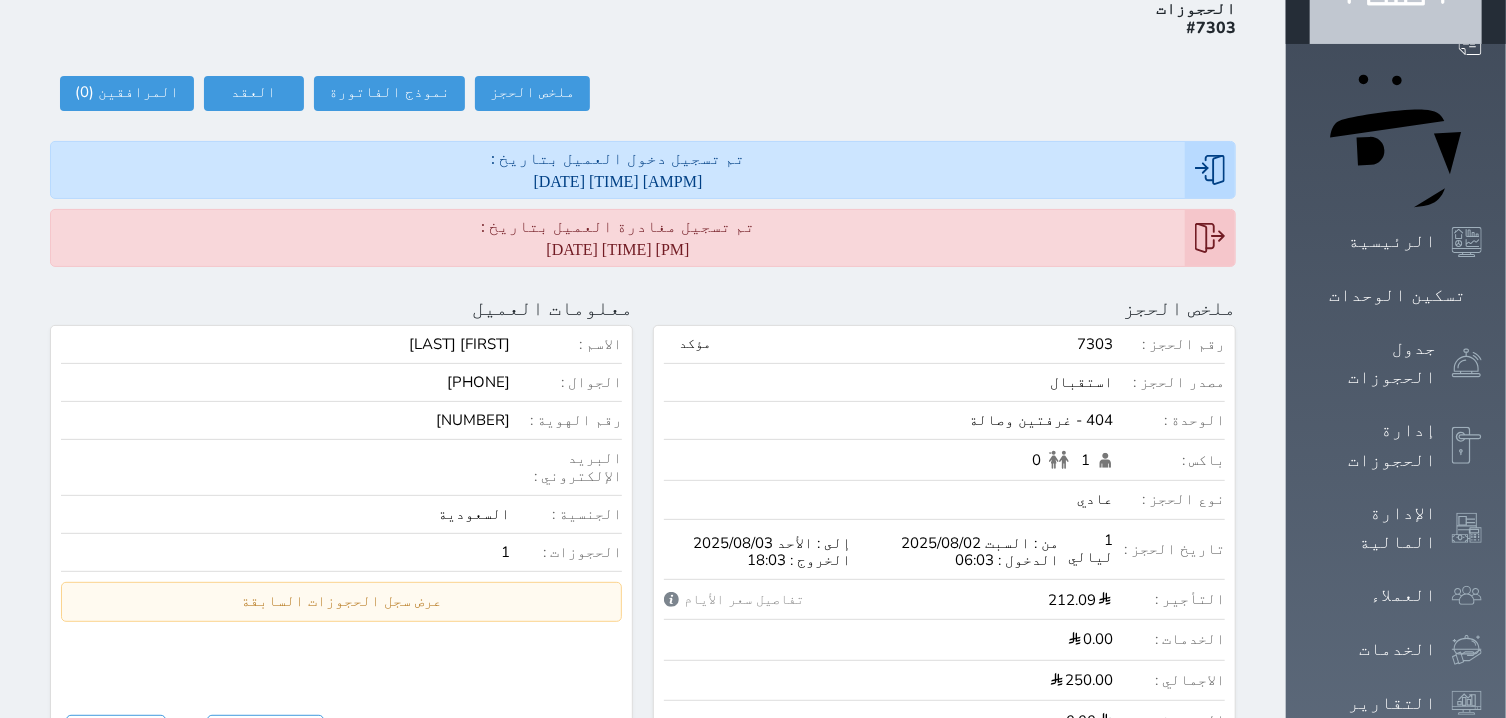 scroll, scrollTop: 0, scrollLeft: 0, axis: both 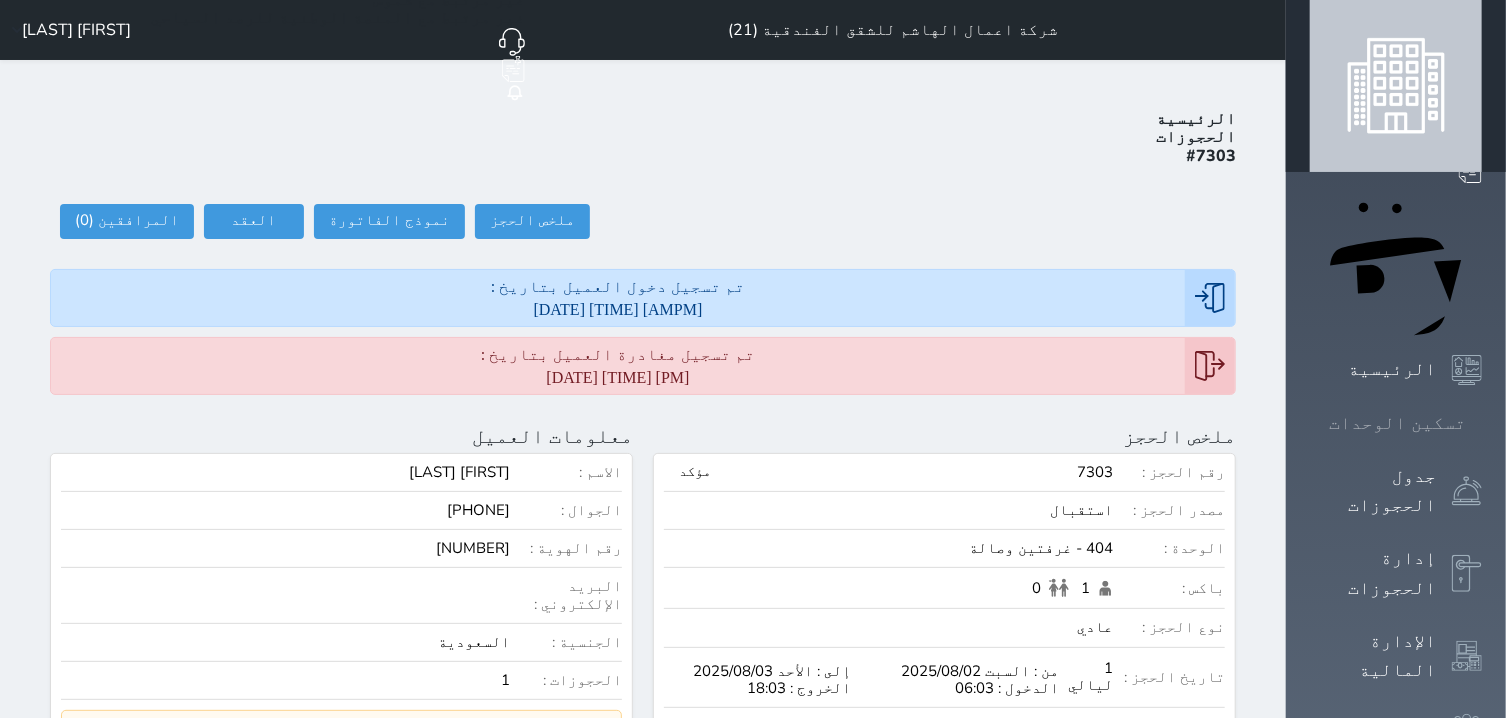 click 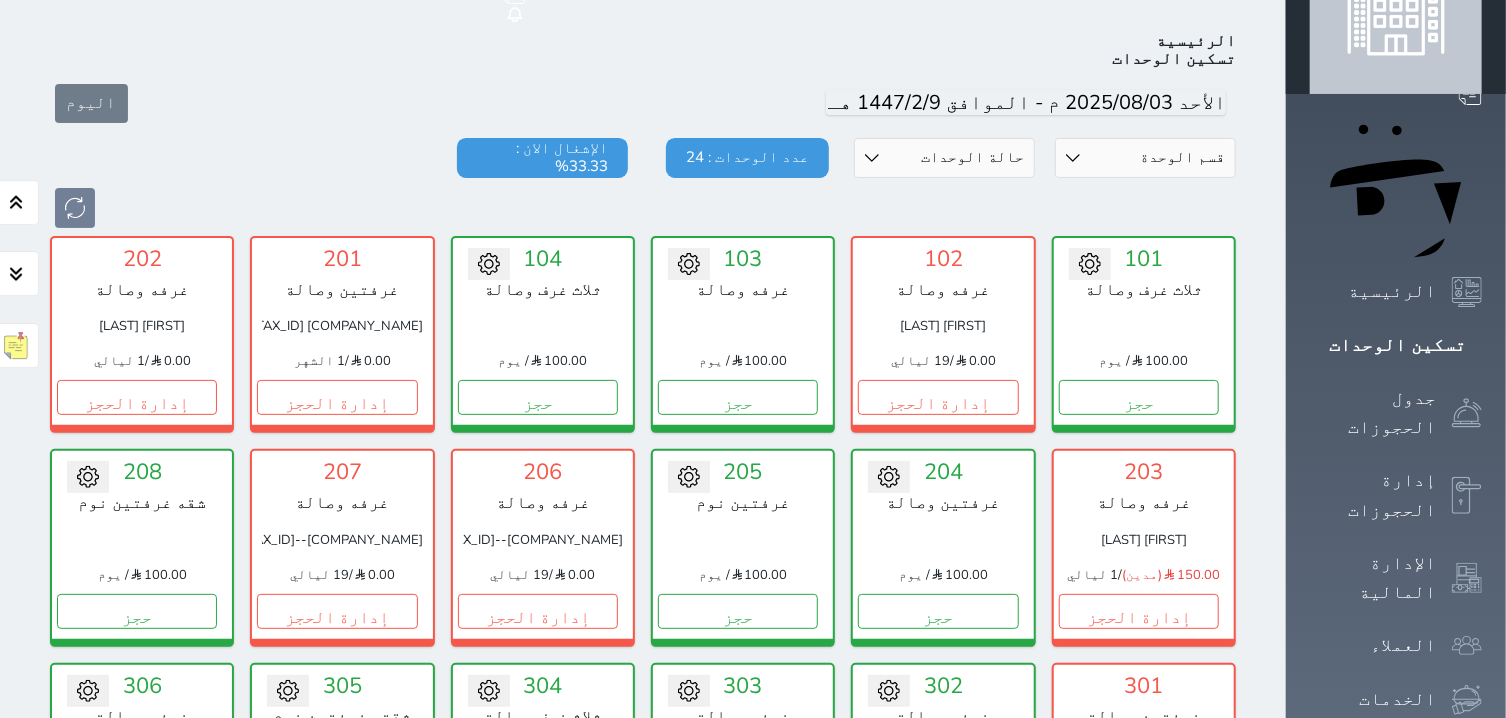 scroll, scrollTop: 587, scrollLeft: 0, axis: vertical 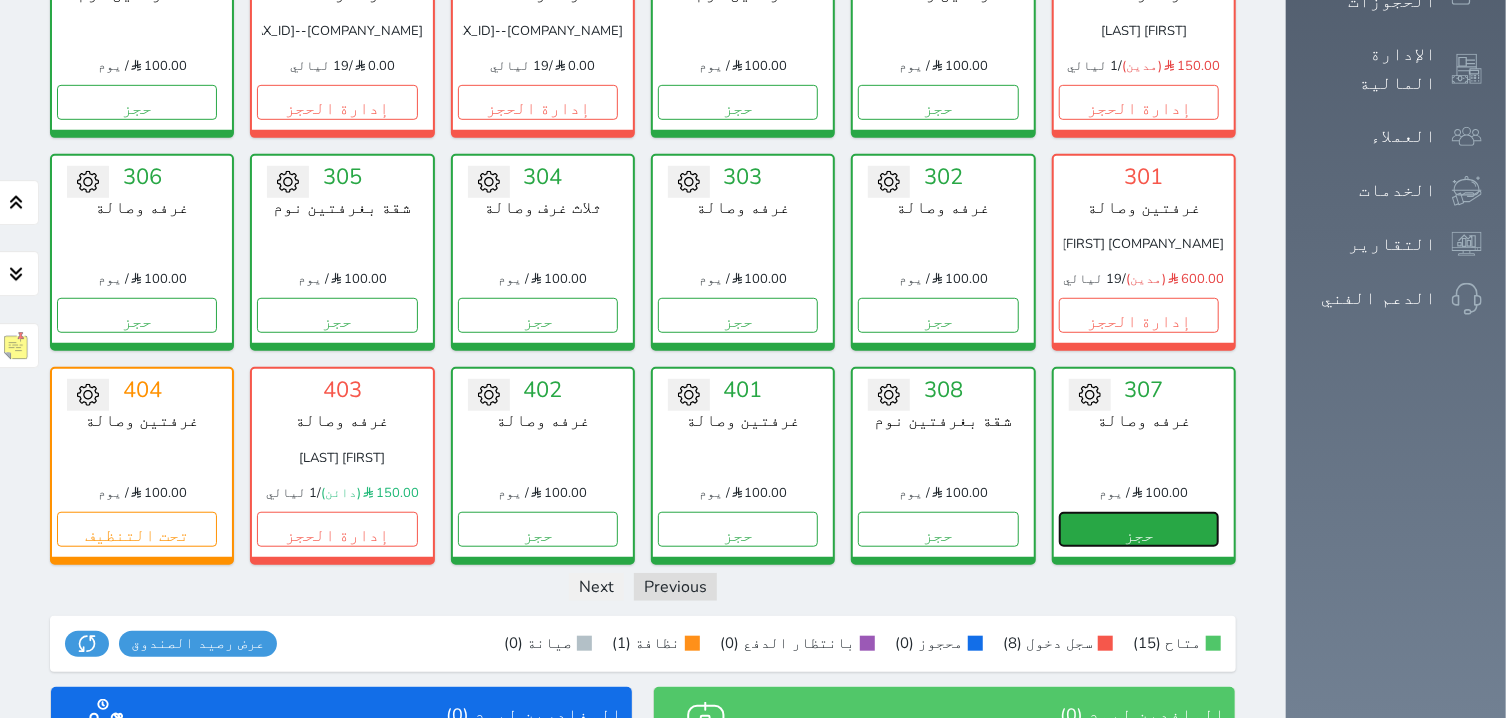 click on "حجز" at bounding box center (1139, 529) 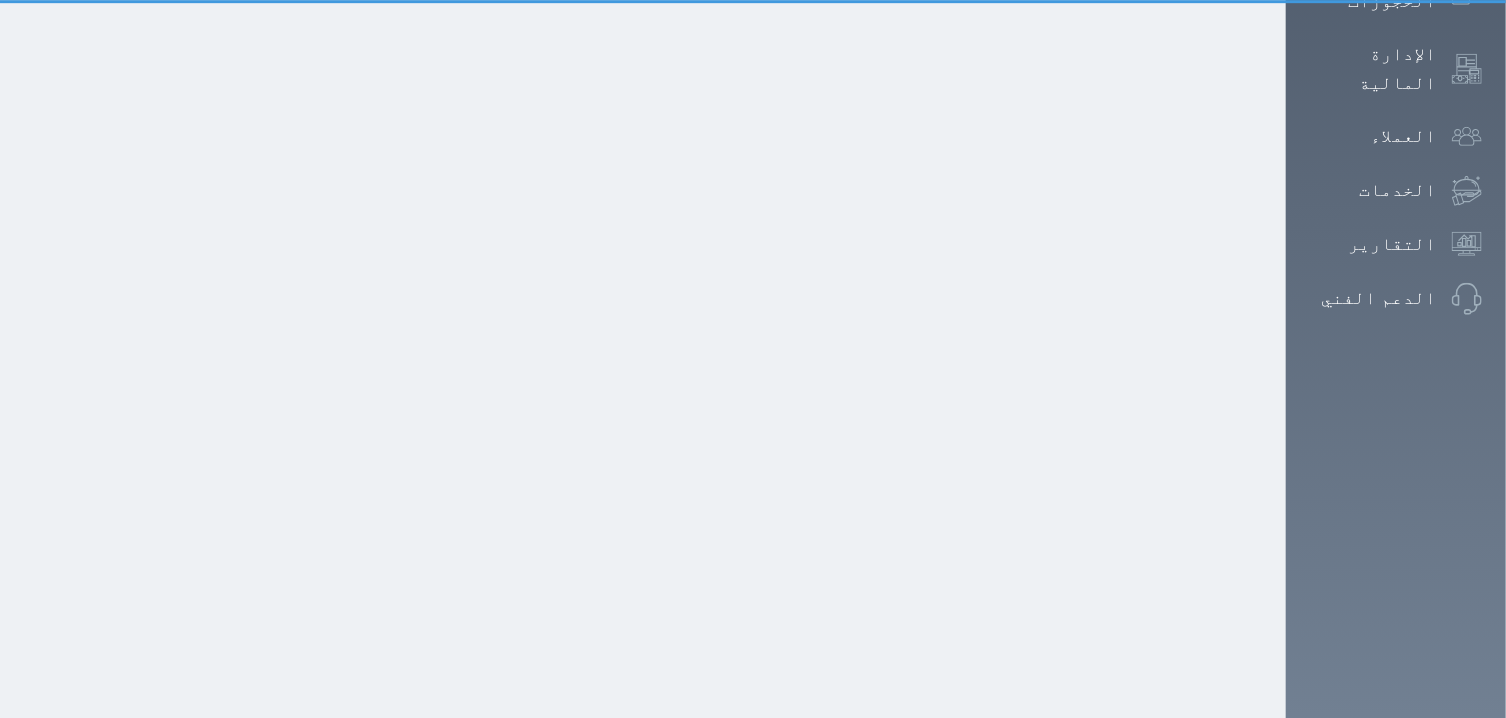 scroll, scrollTop: 369, scrollLeft: 0, axis: vertical 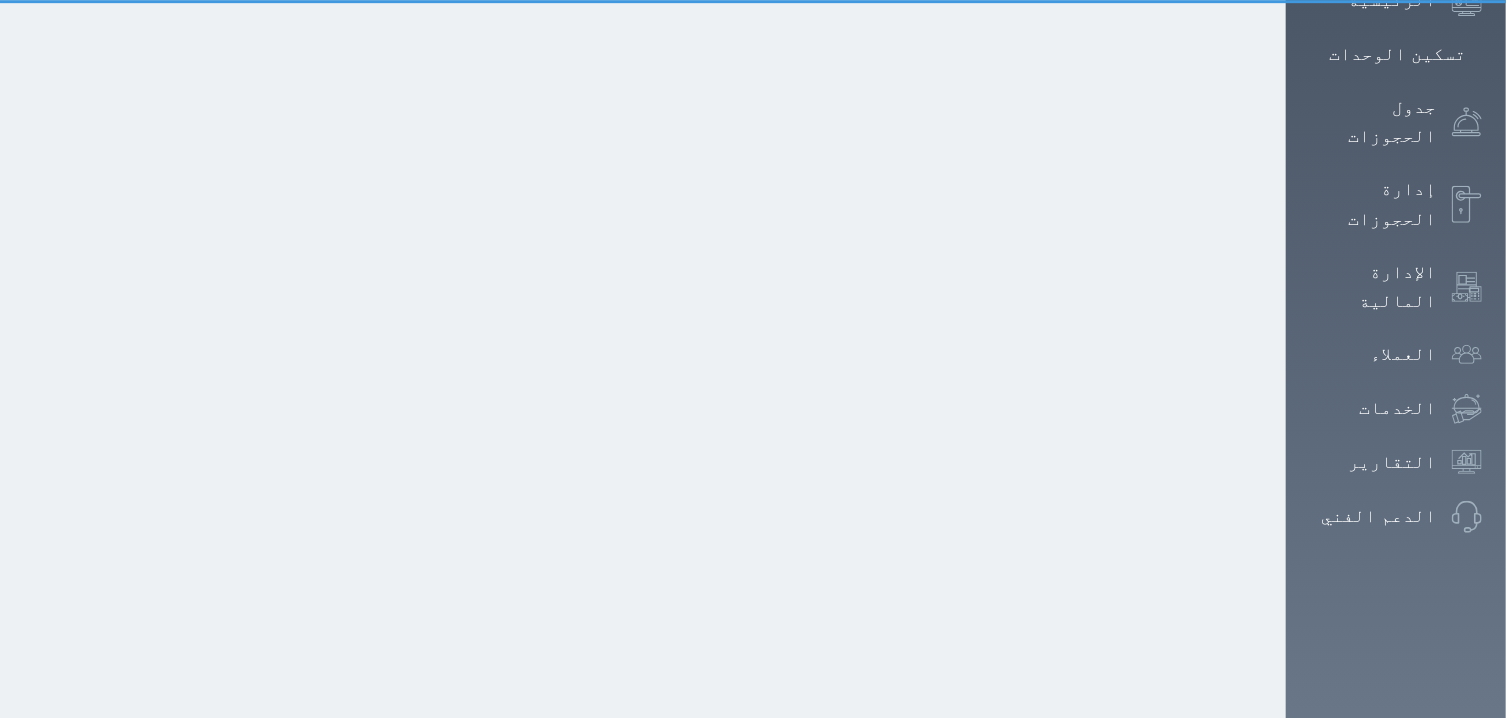 select on "1" 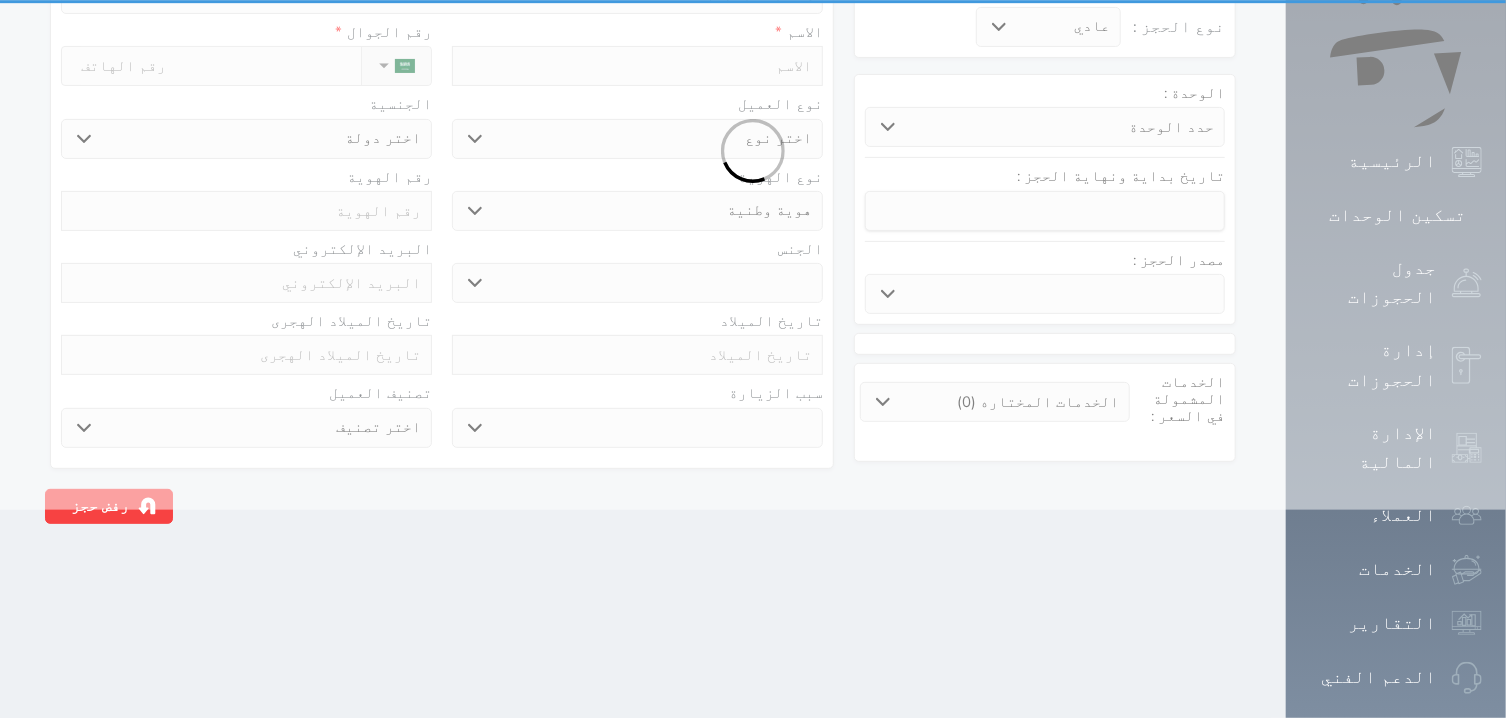 scroll, scrollTop: 0, scrollLeft: 0, axis: both 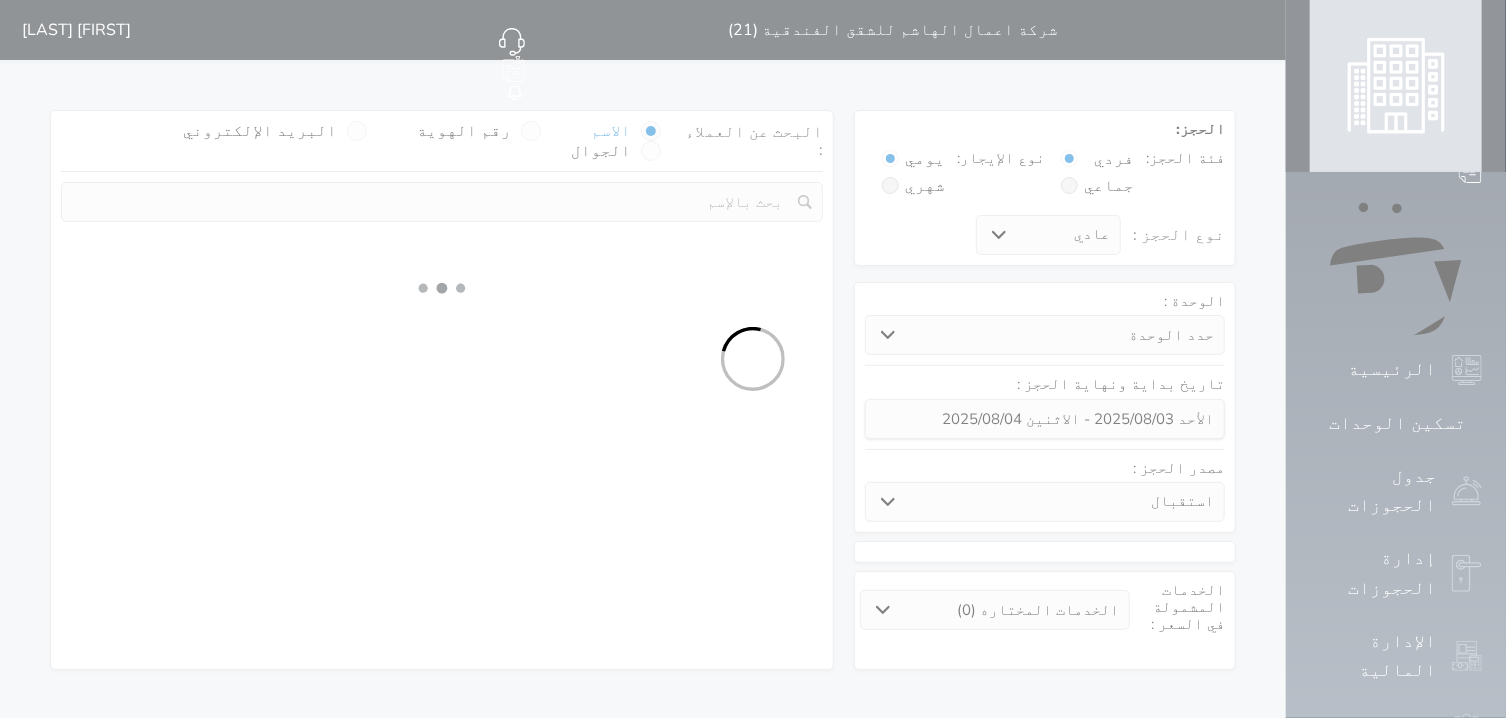 select 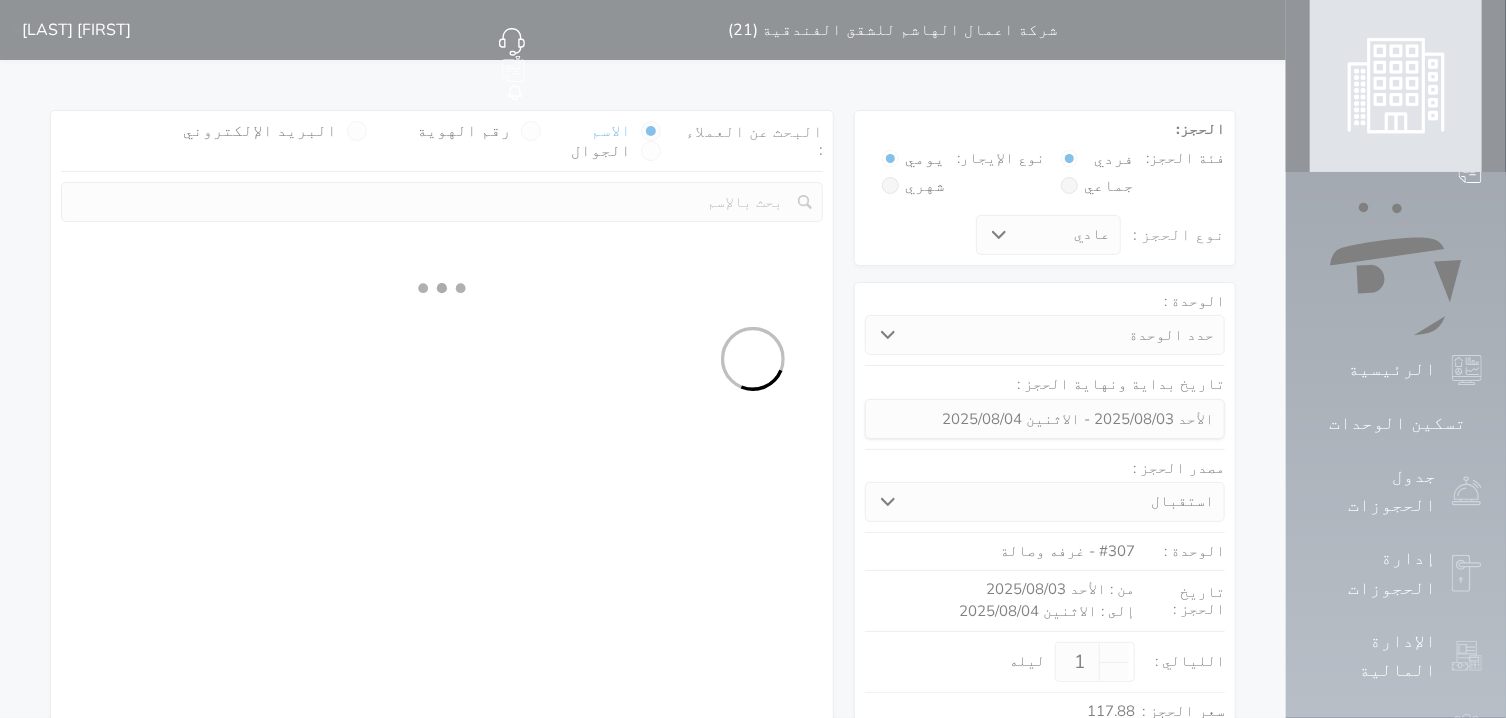 select on "1" 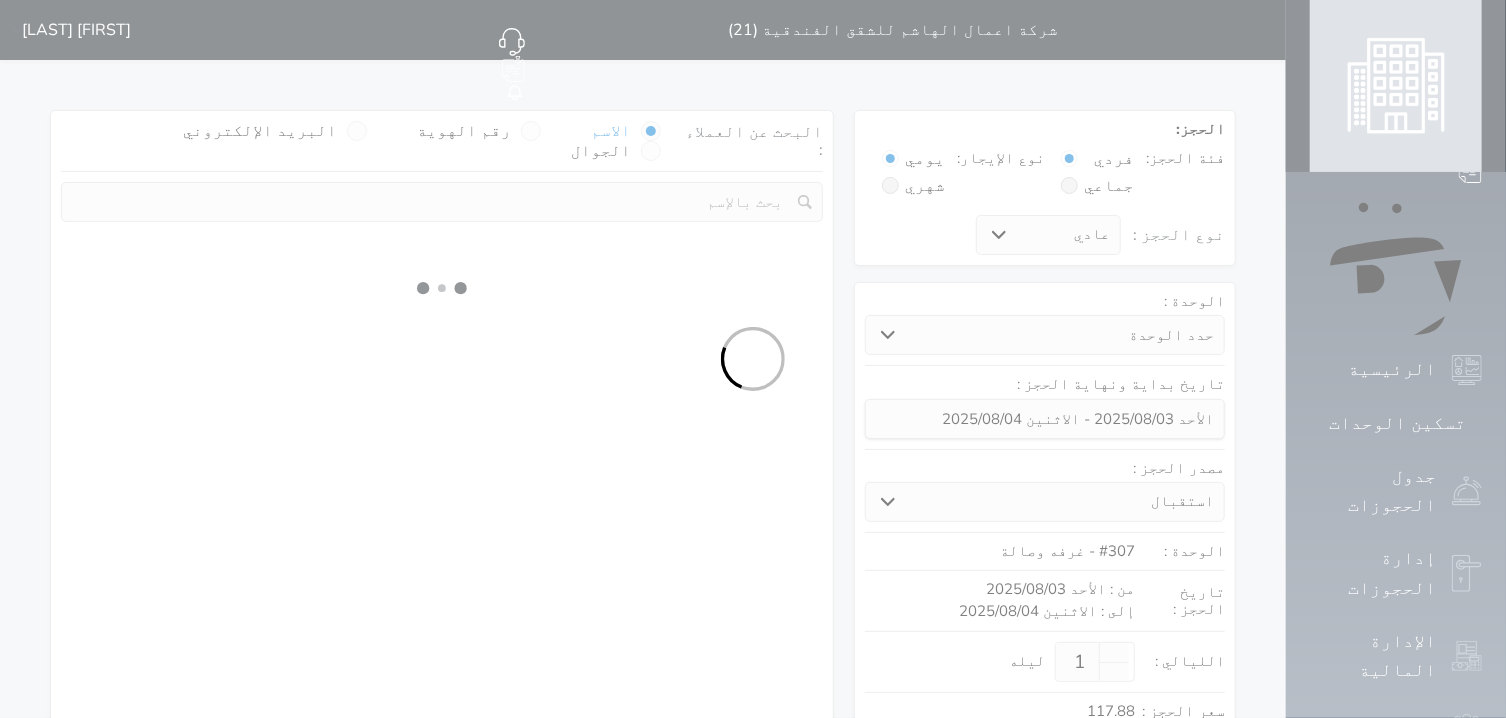 select on "113" 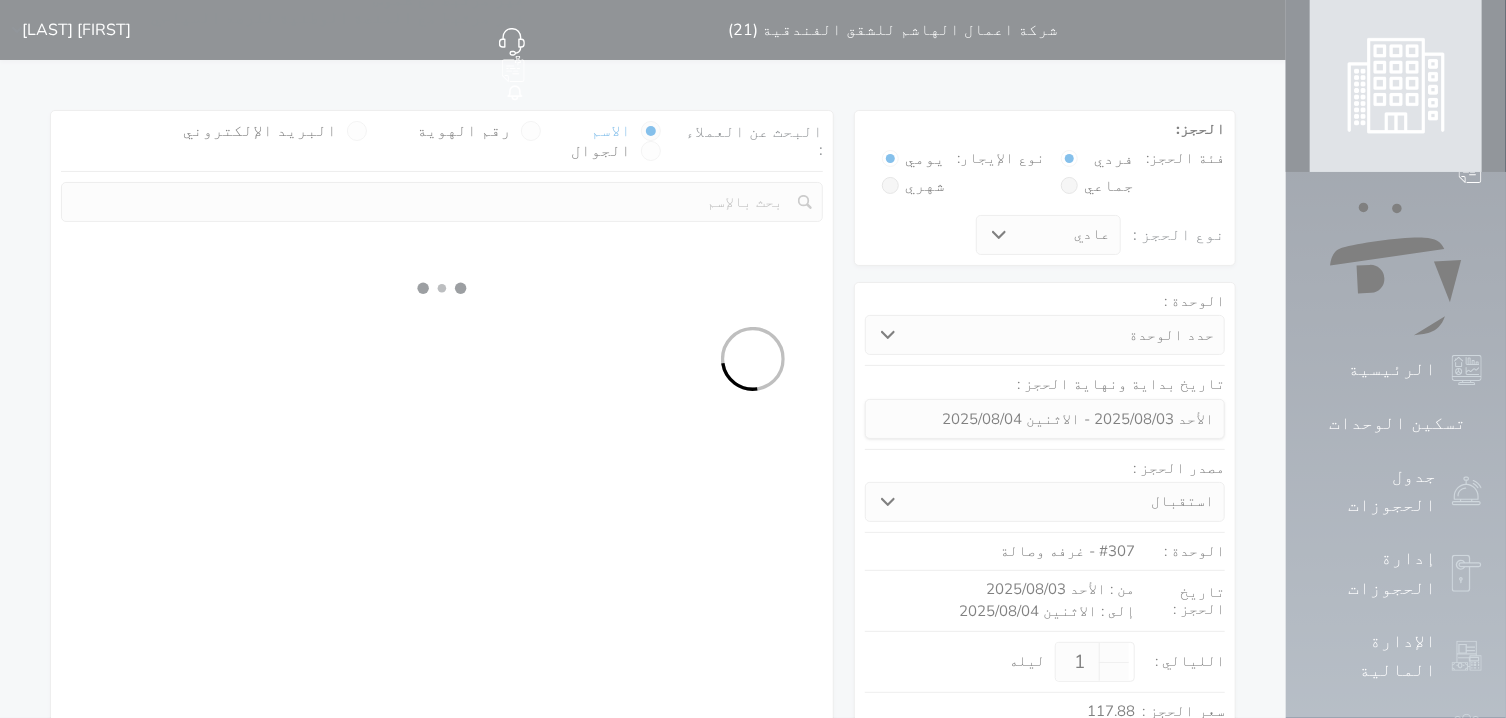 select on "1" 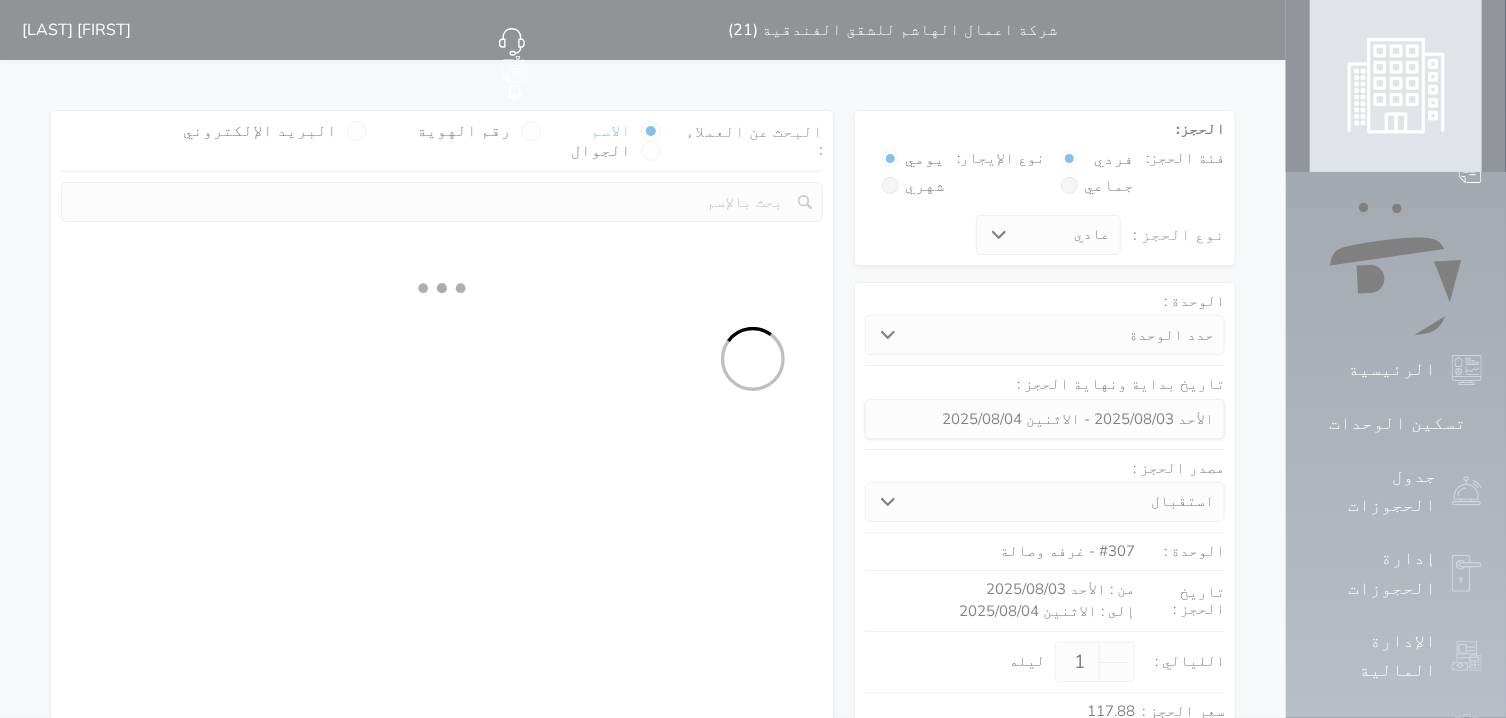 select 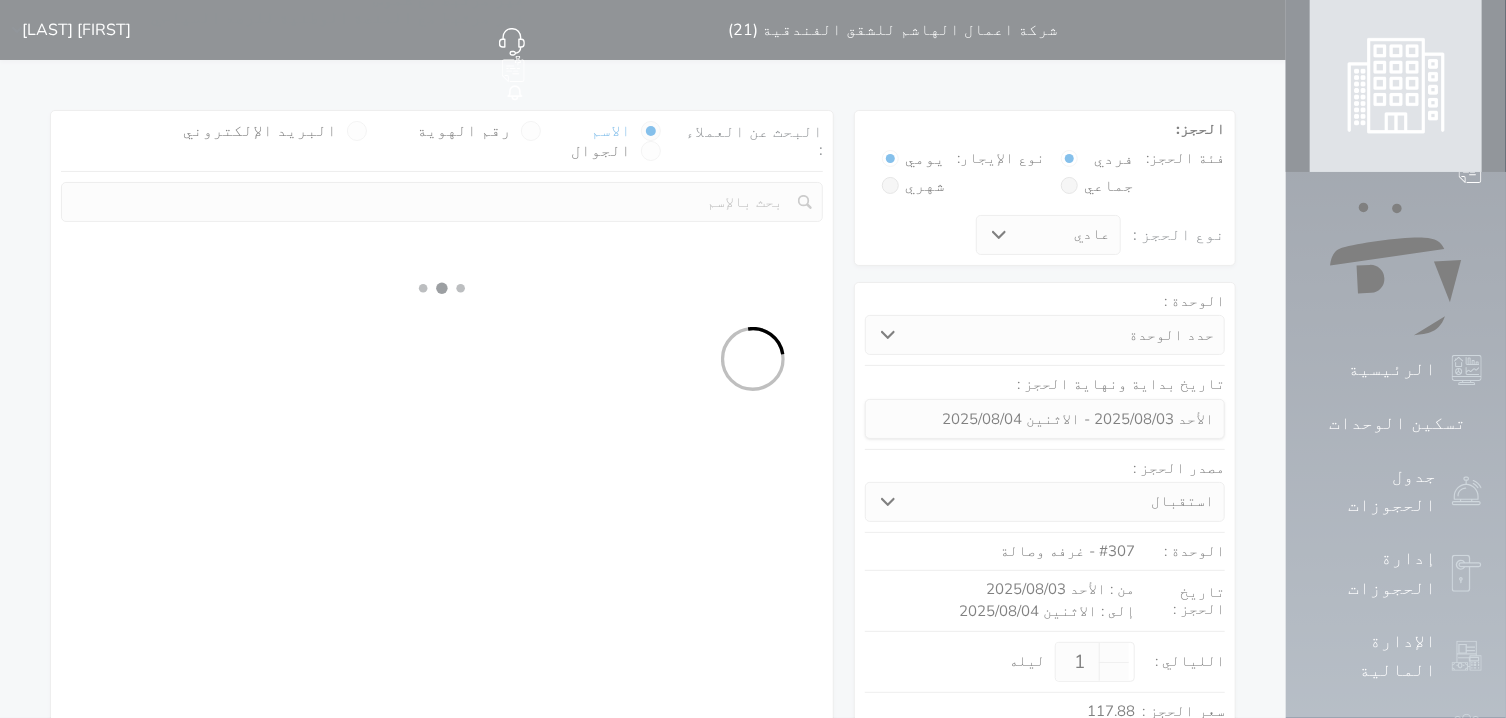 select on "7" 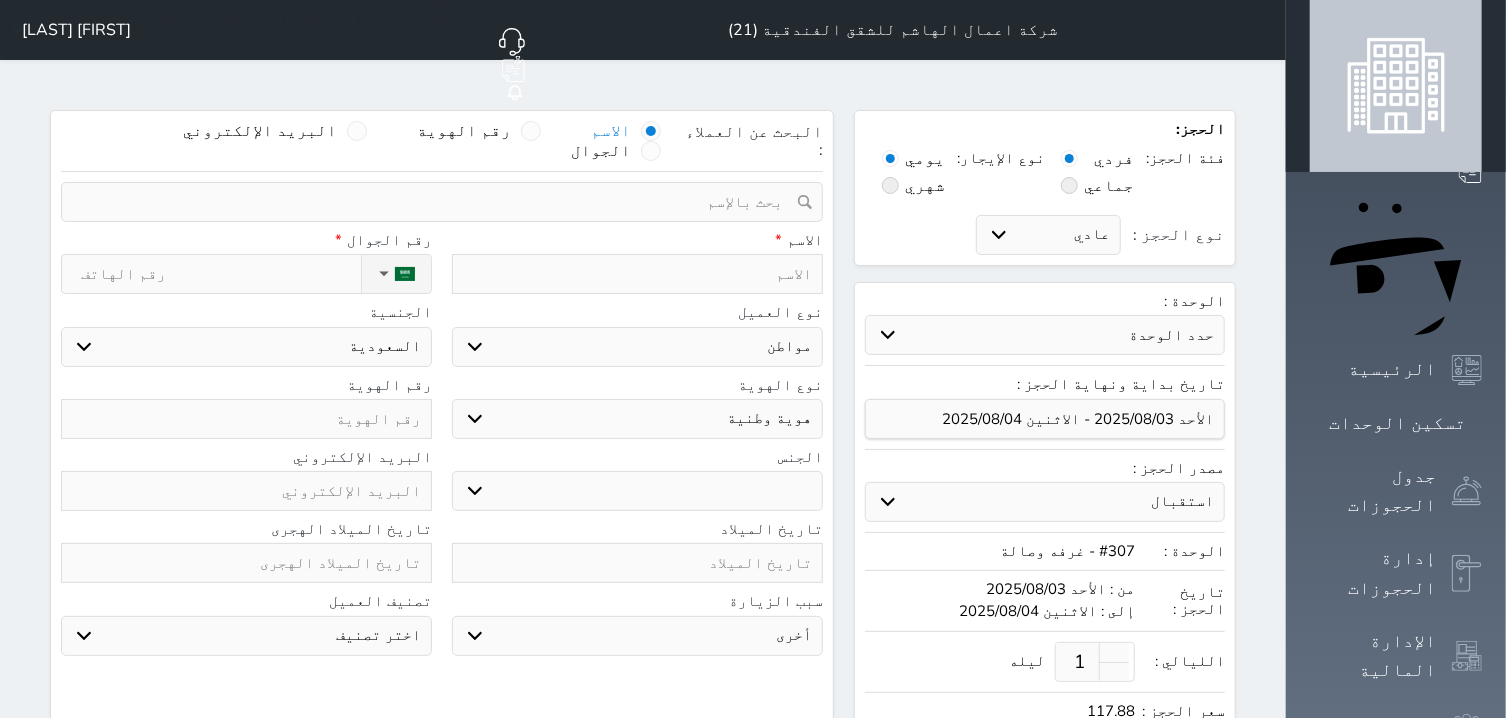 select 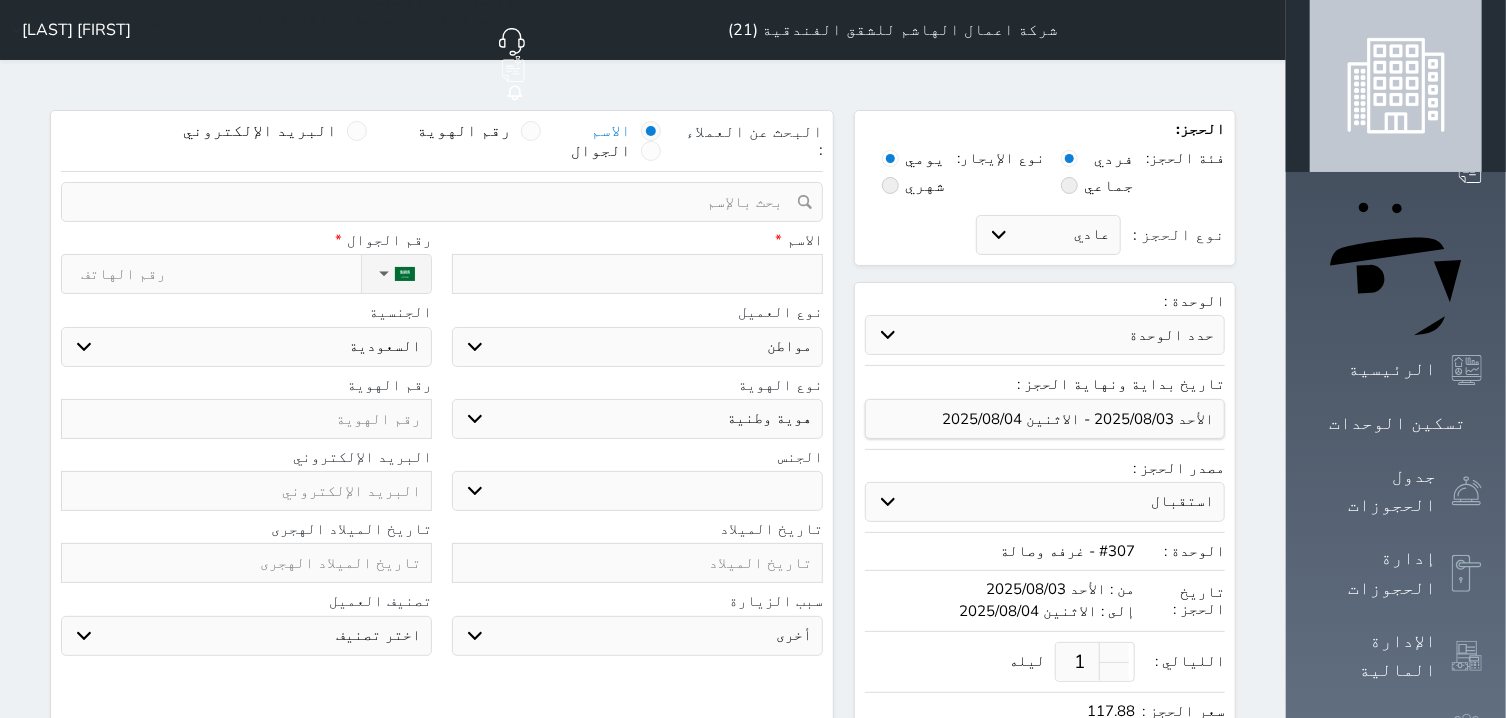 type on "س" 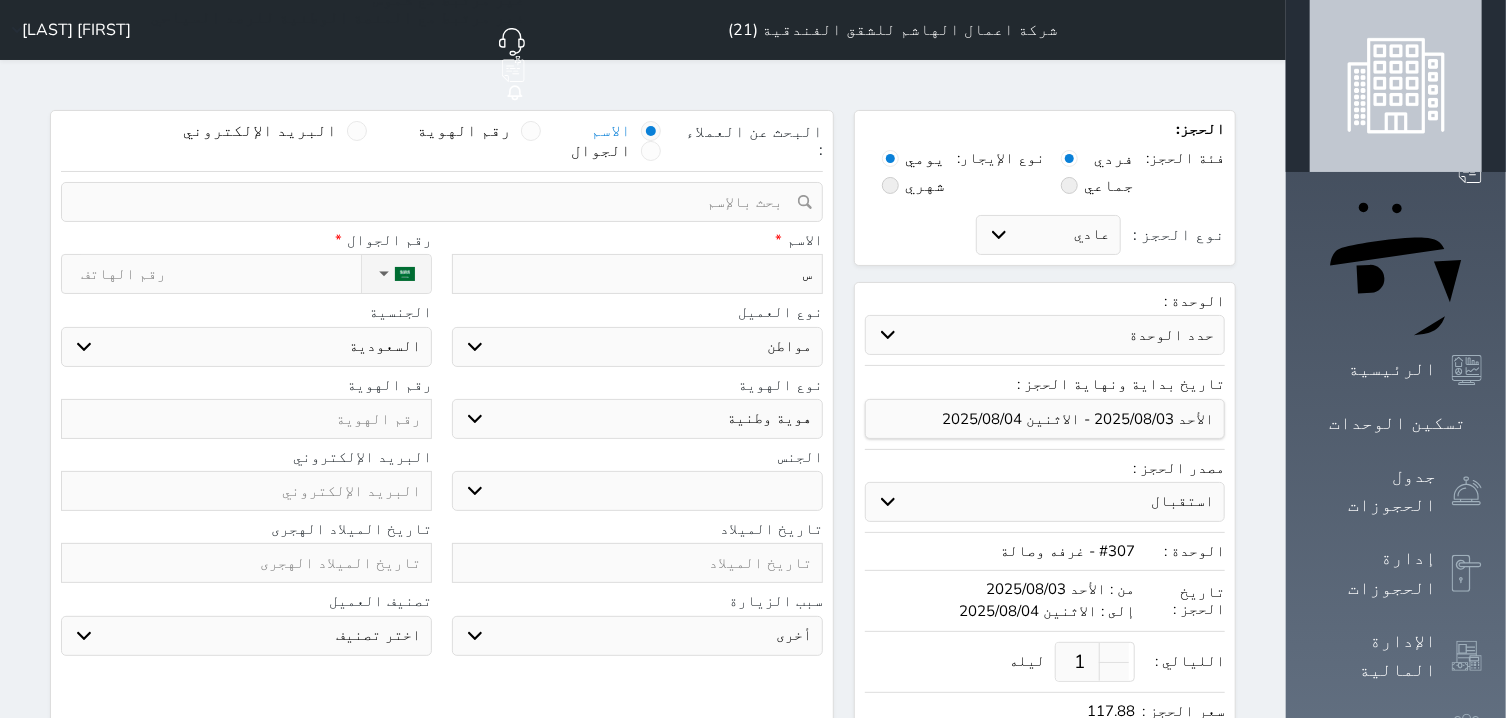 select 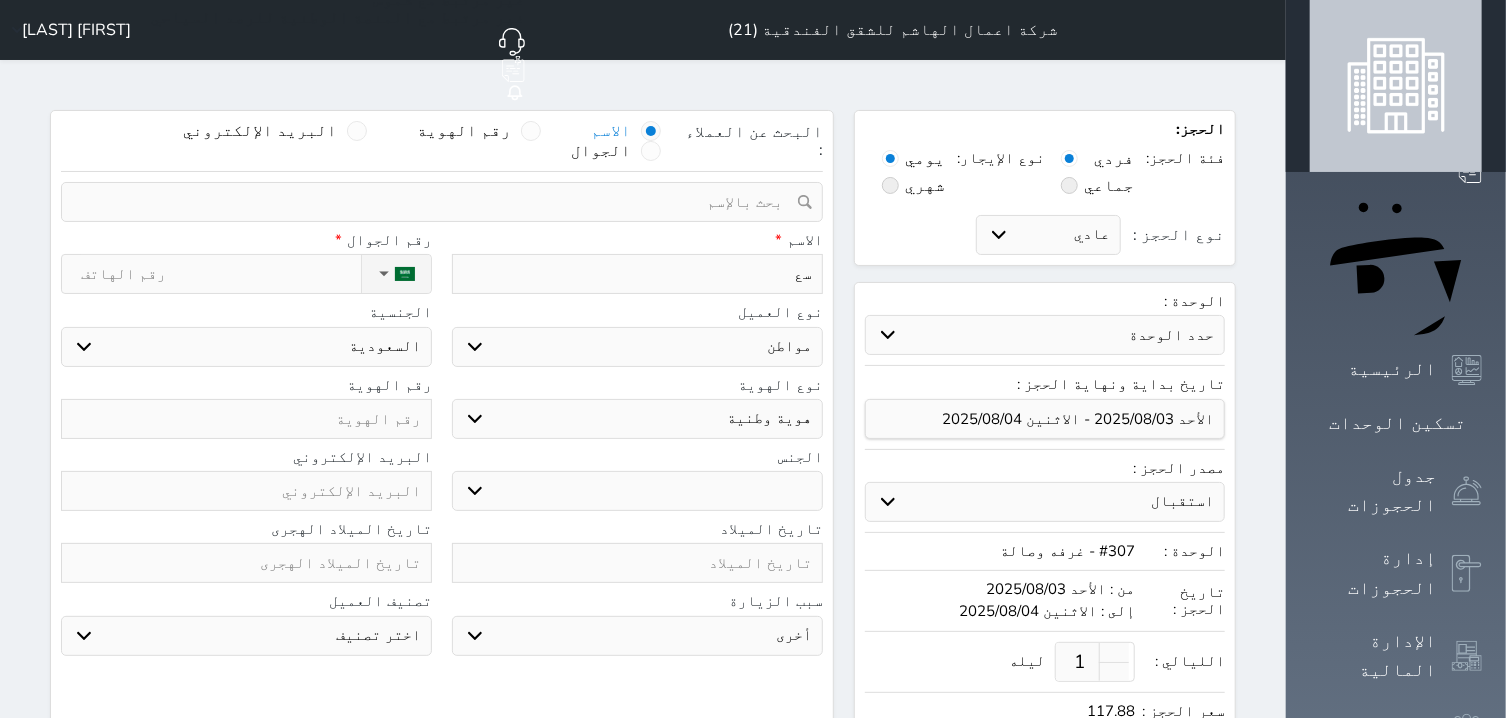 type on "سعو" 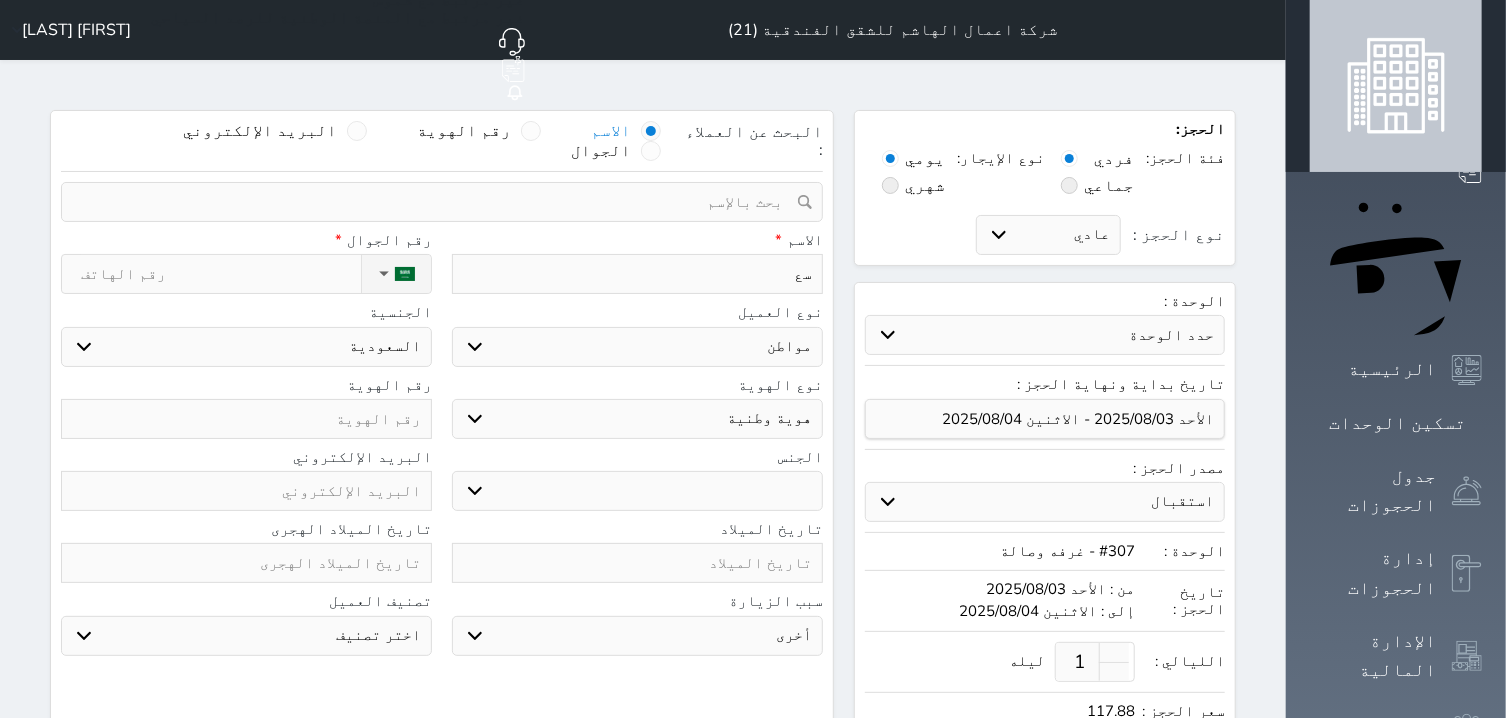 select 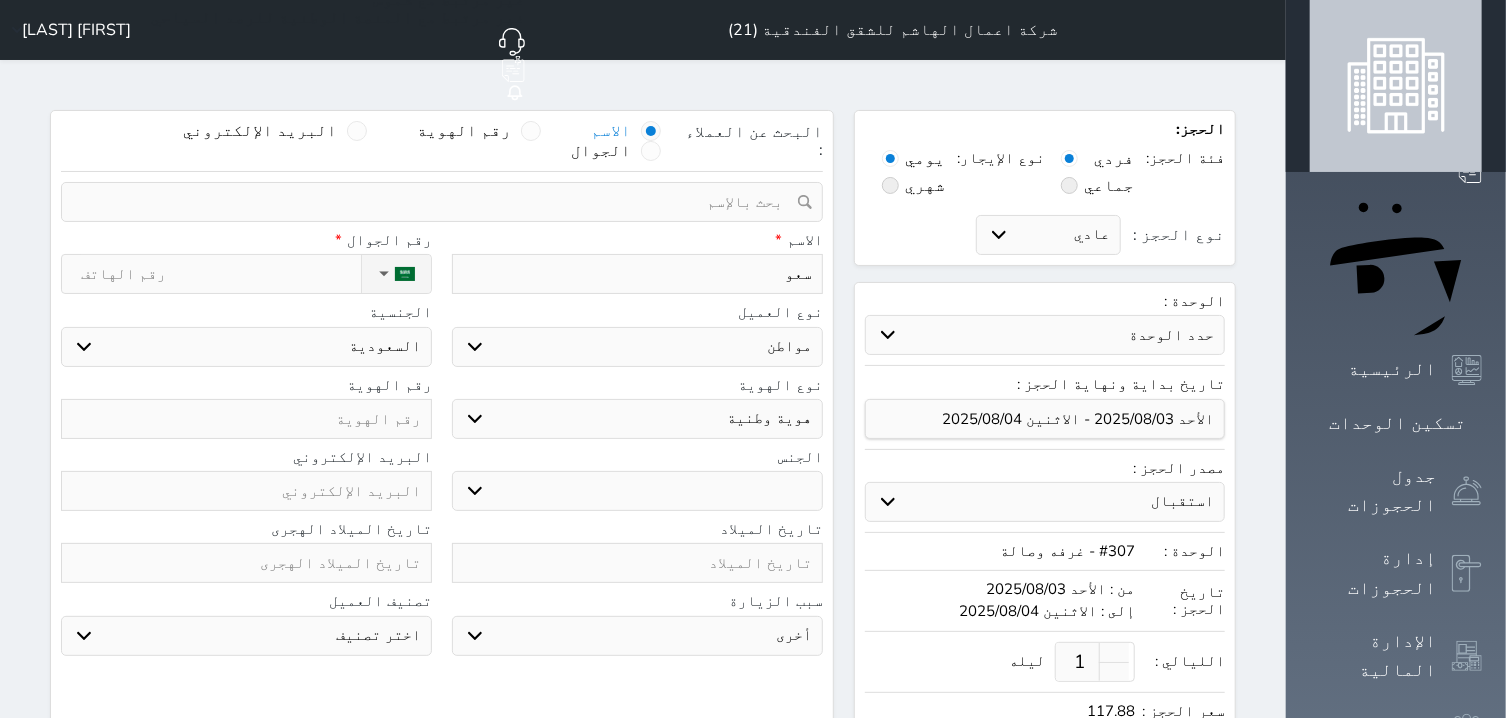 type on "[FIRST]" 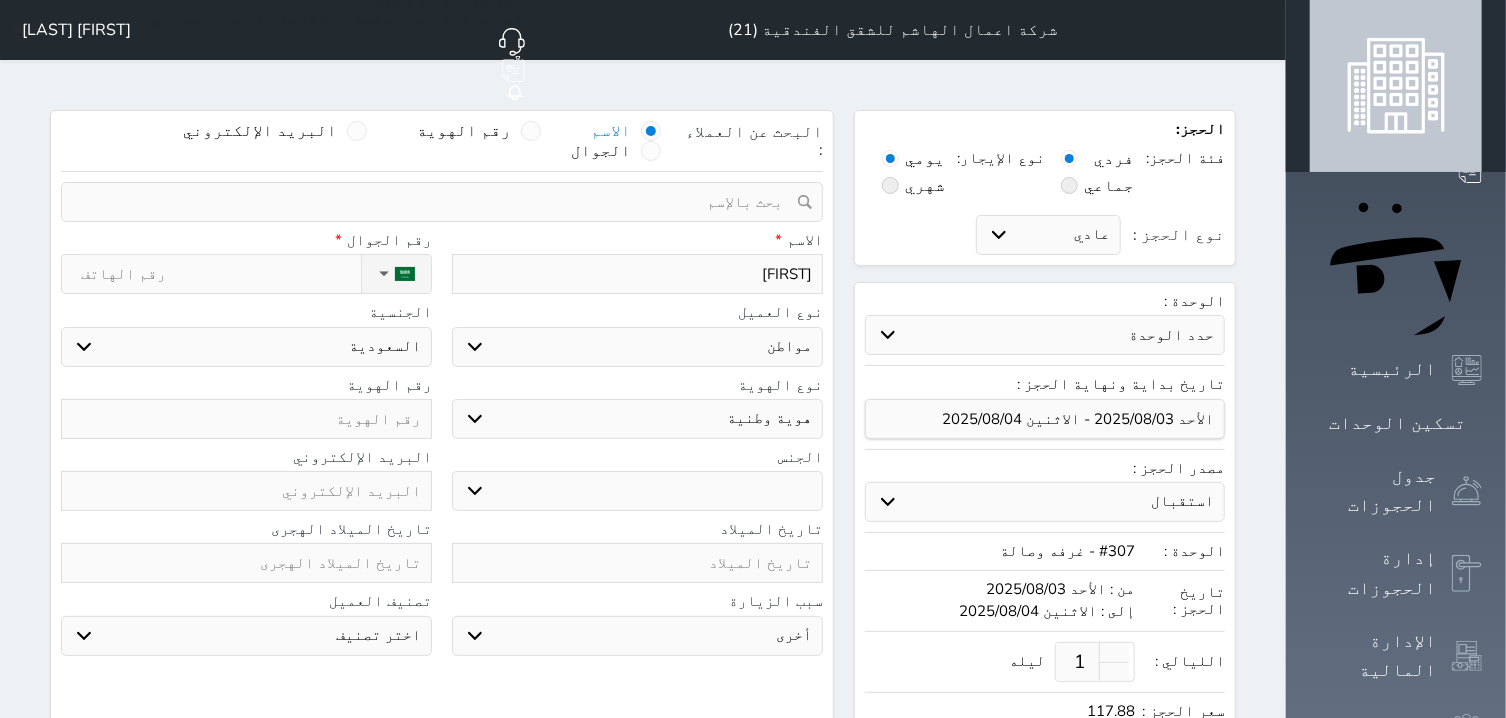 select 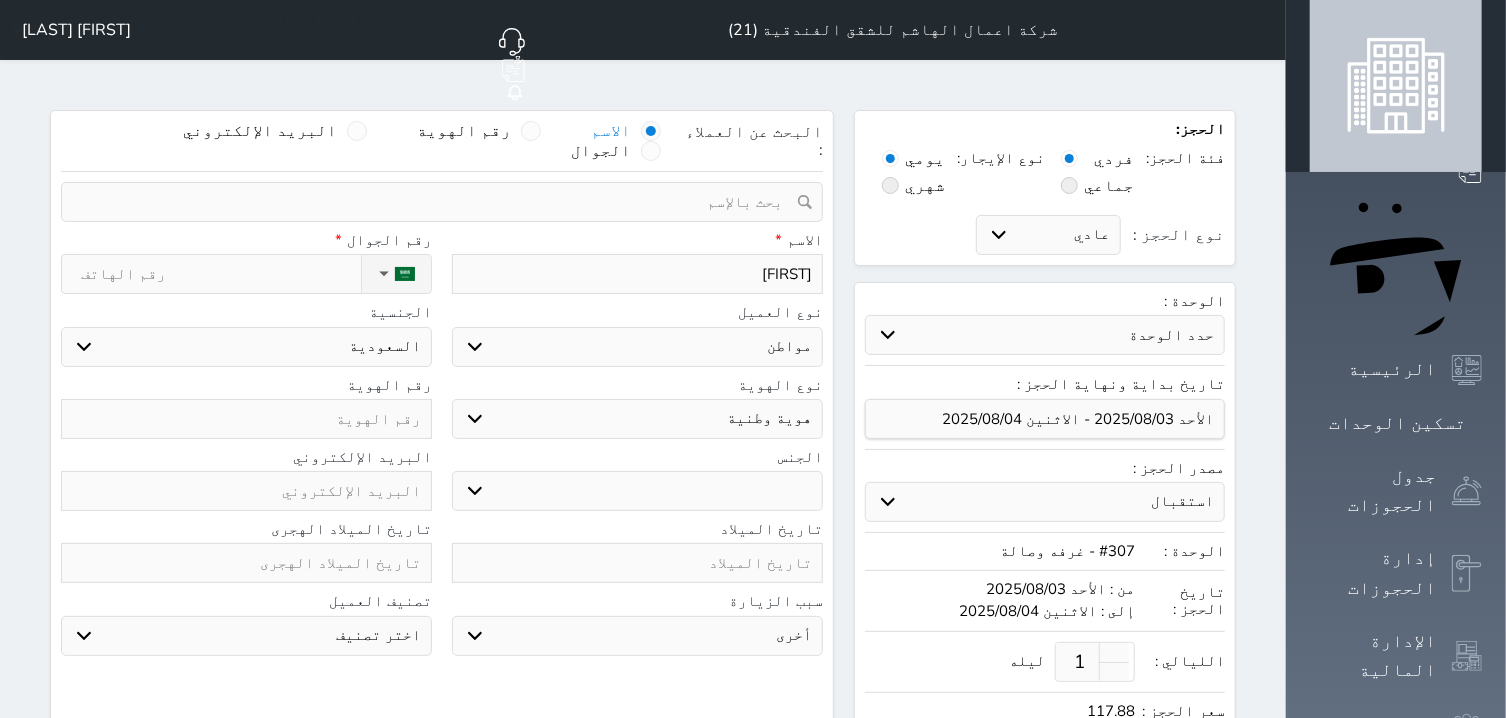 type on "[FIRST]" 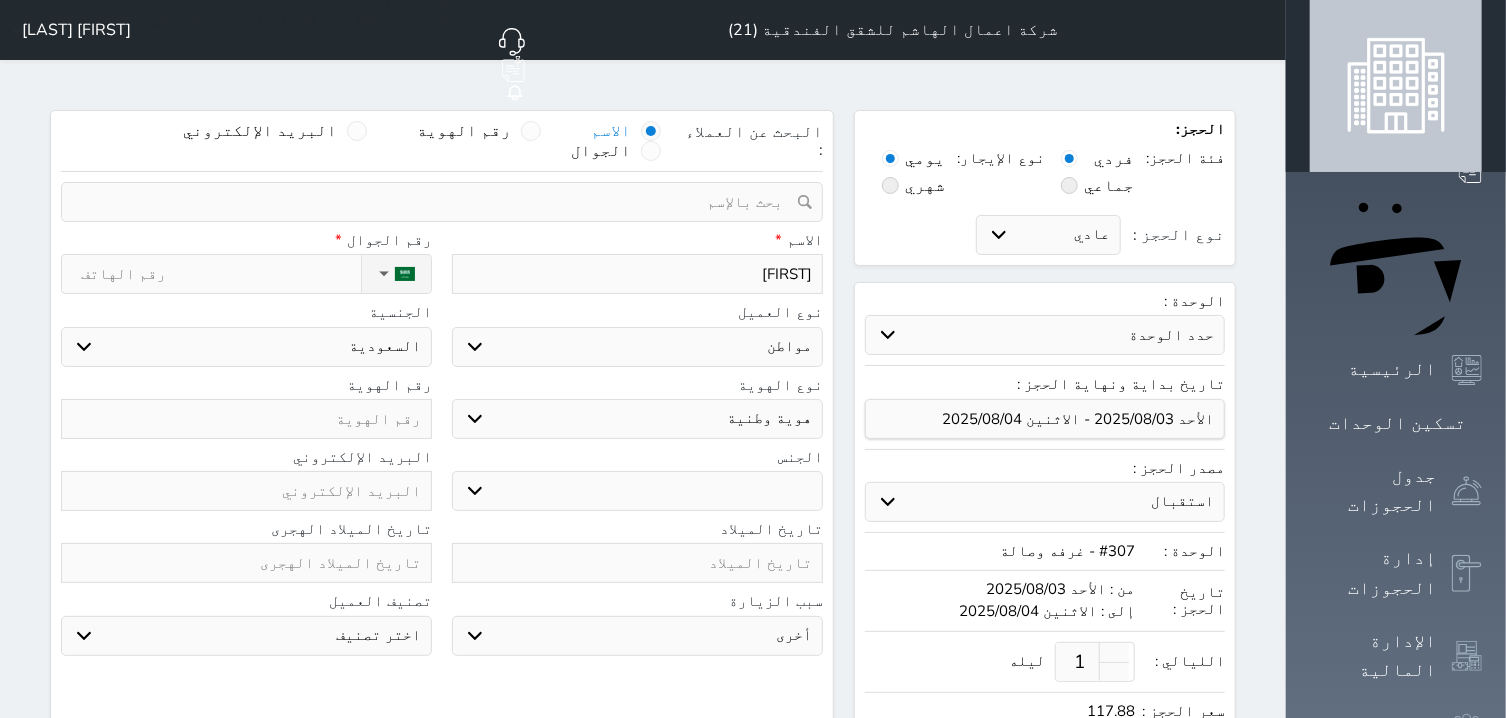 select 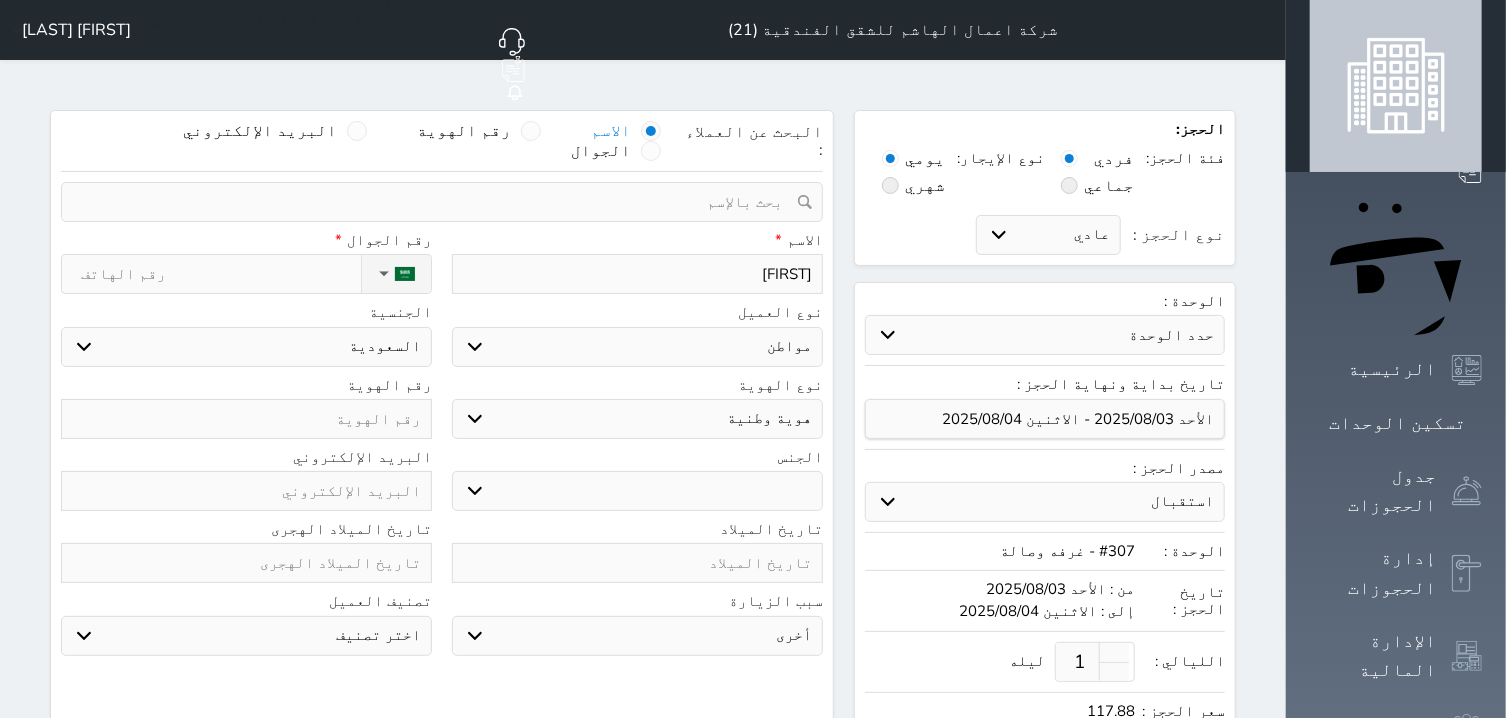 type on "[FIRST] [LAST]" 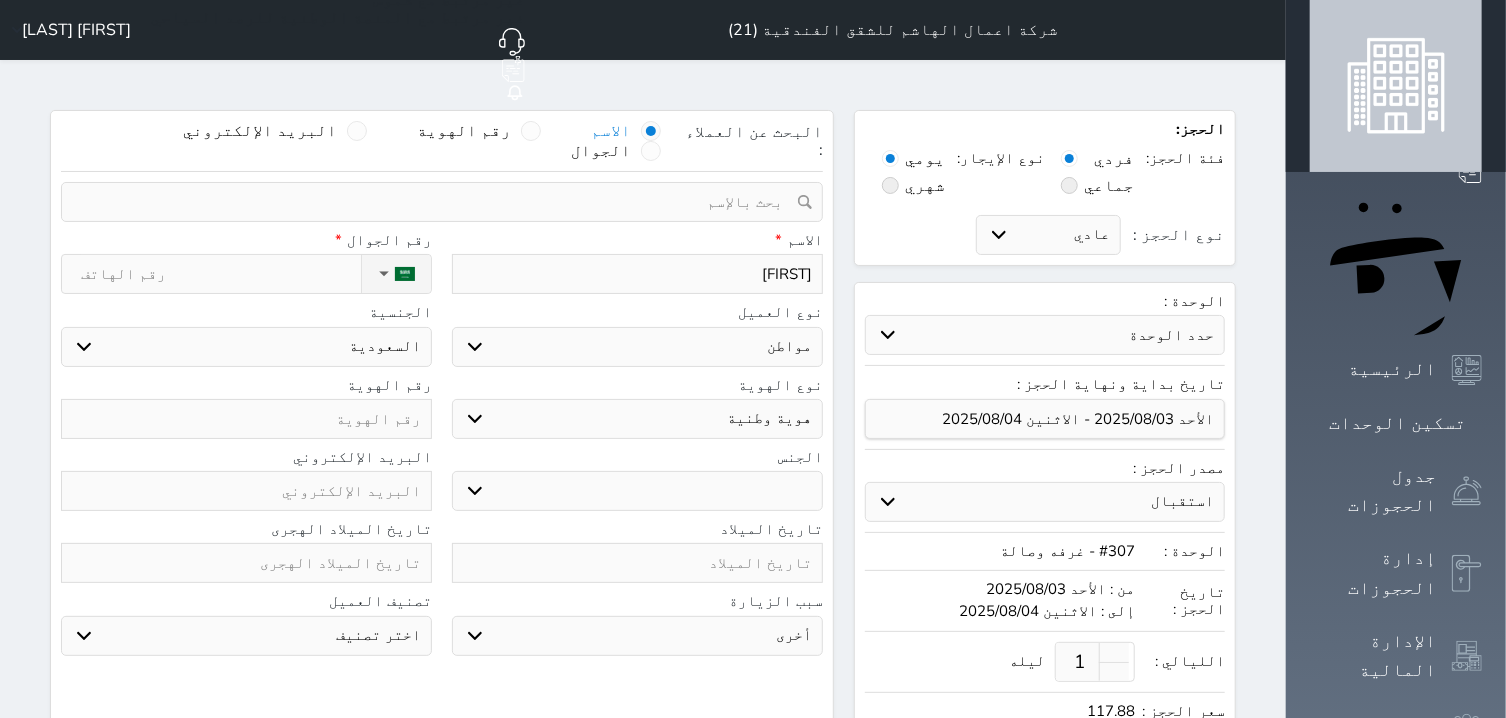 select 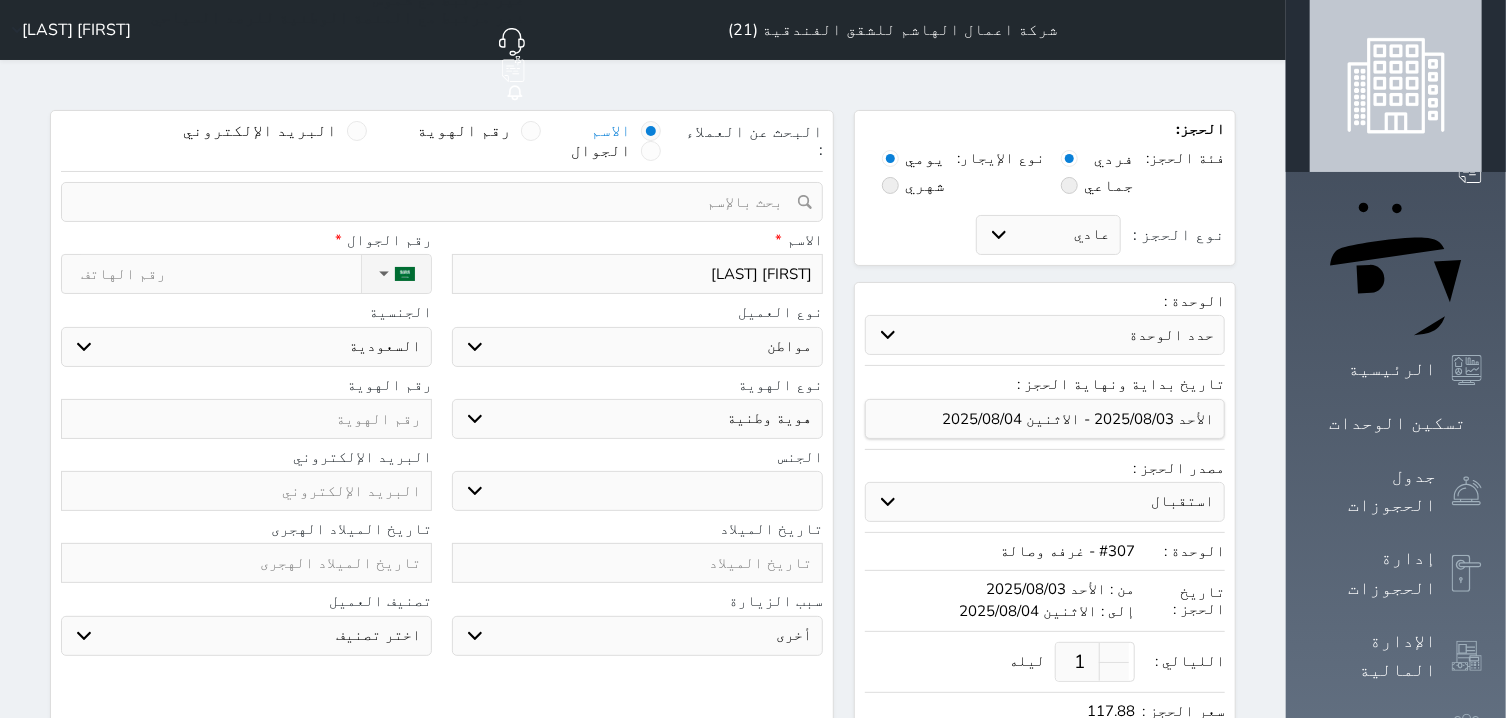 type on "[FIRST] [LAST]" 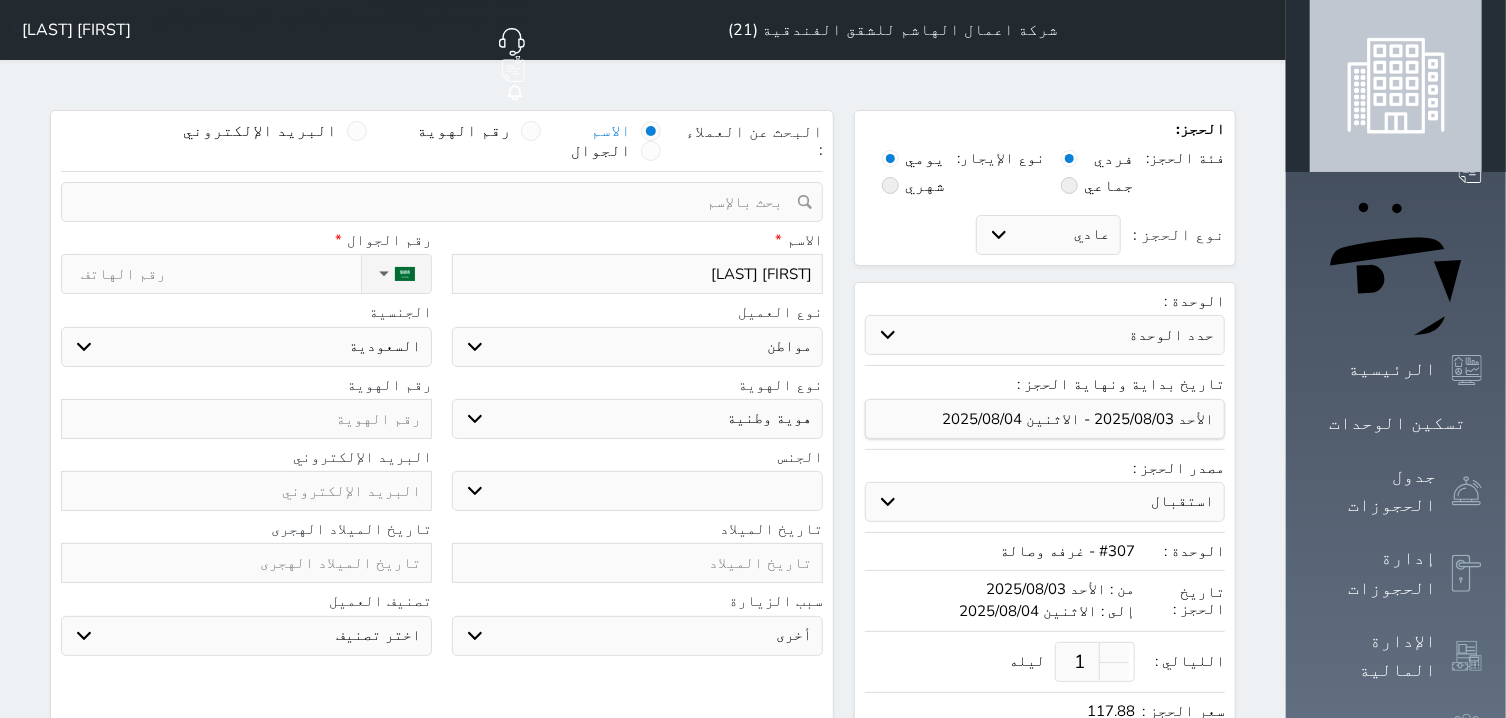 select 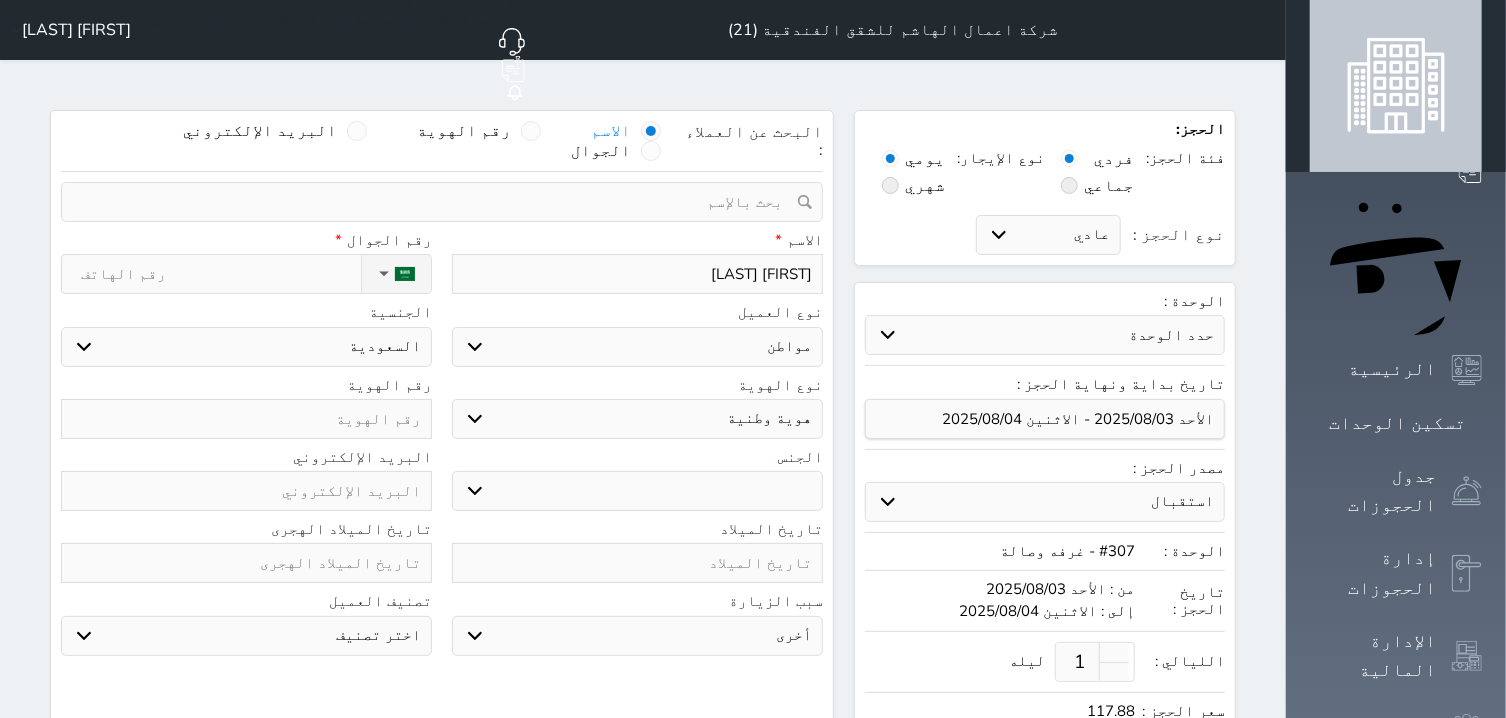 type on "[FIRST] [LAST]" 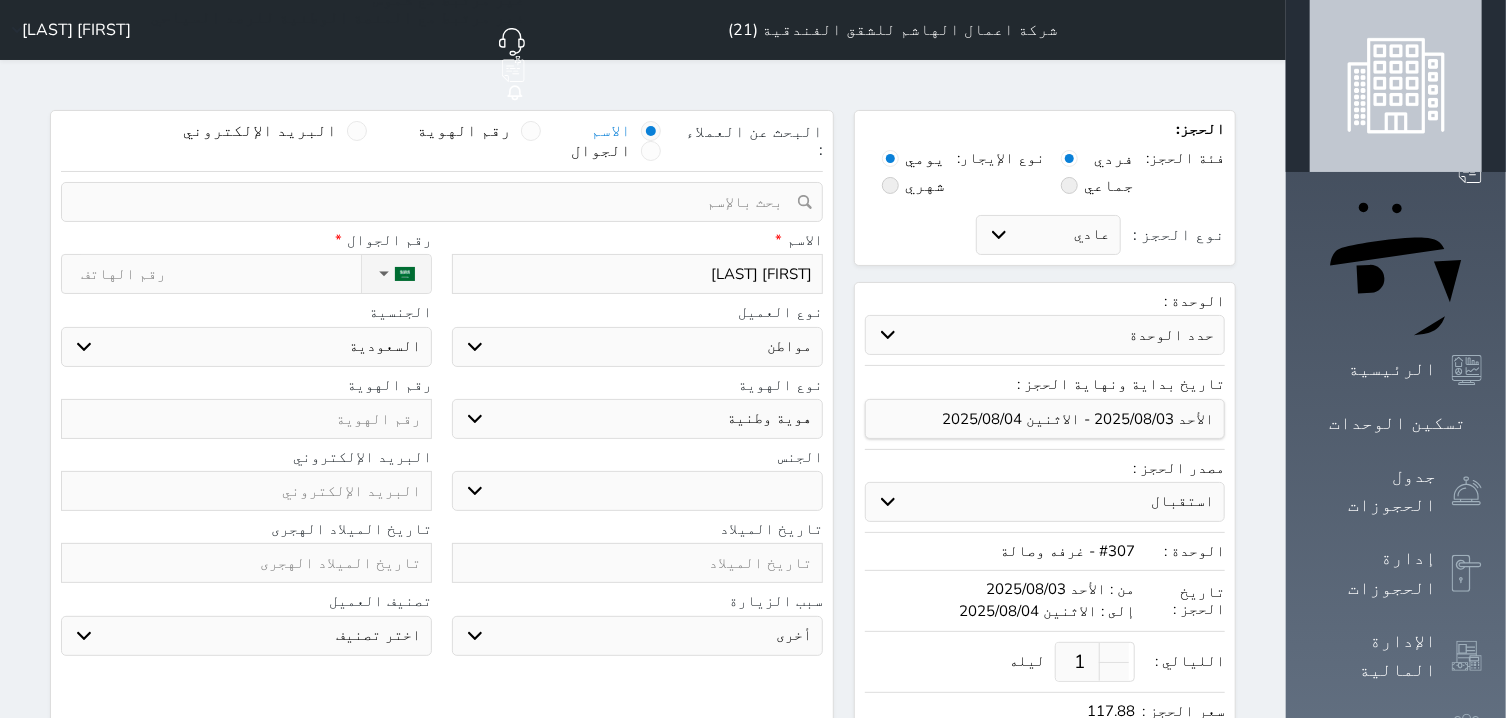 select 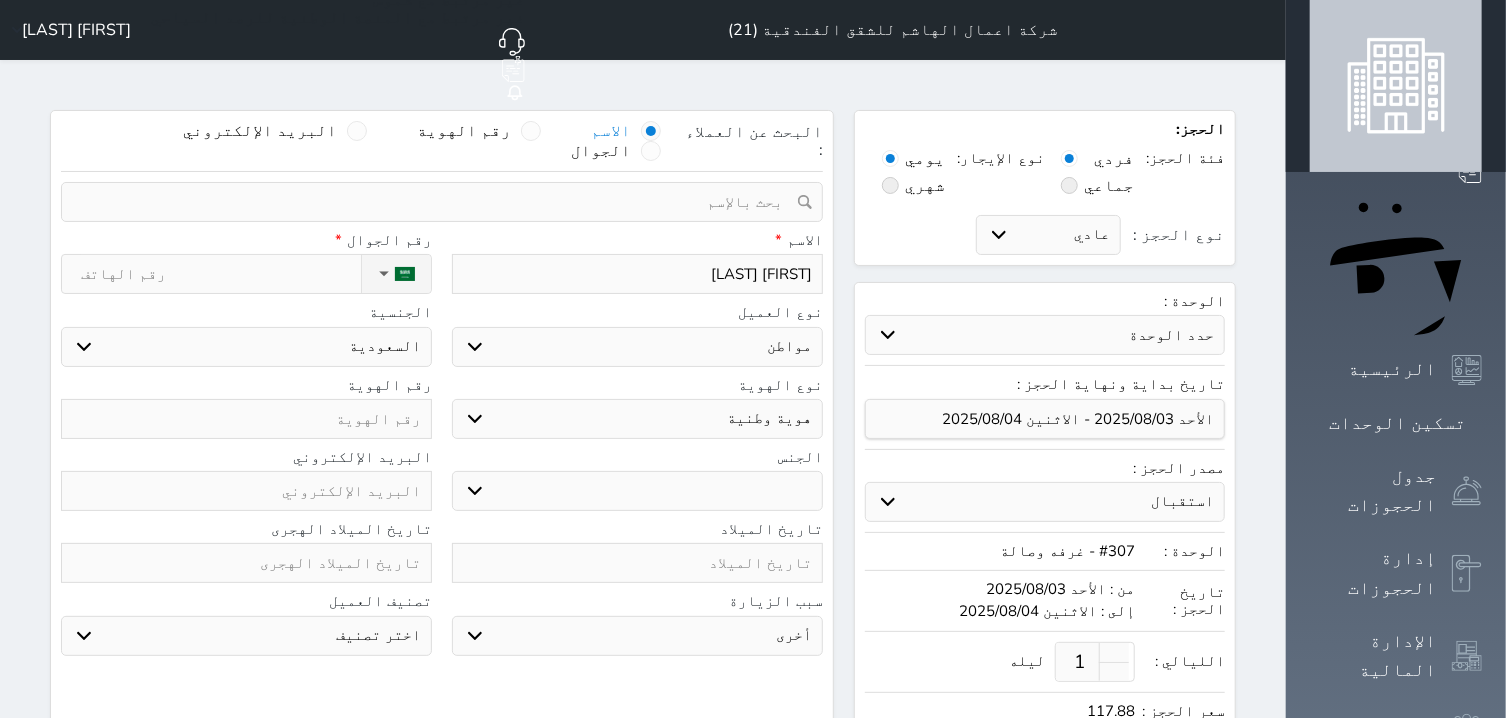 type on "[FIRST] [LAST]" 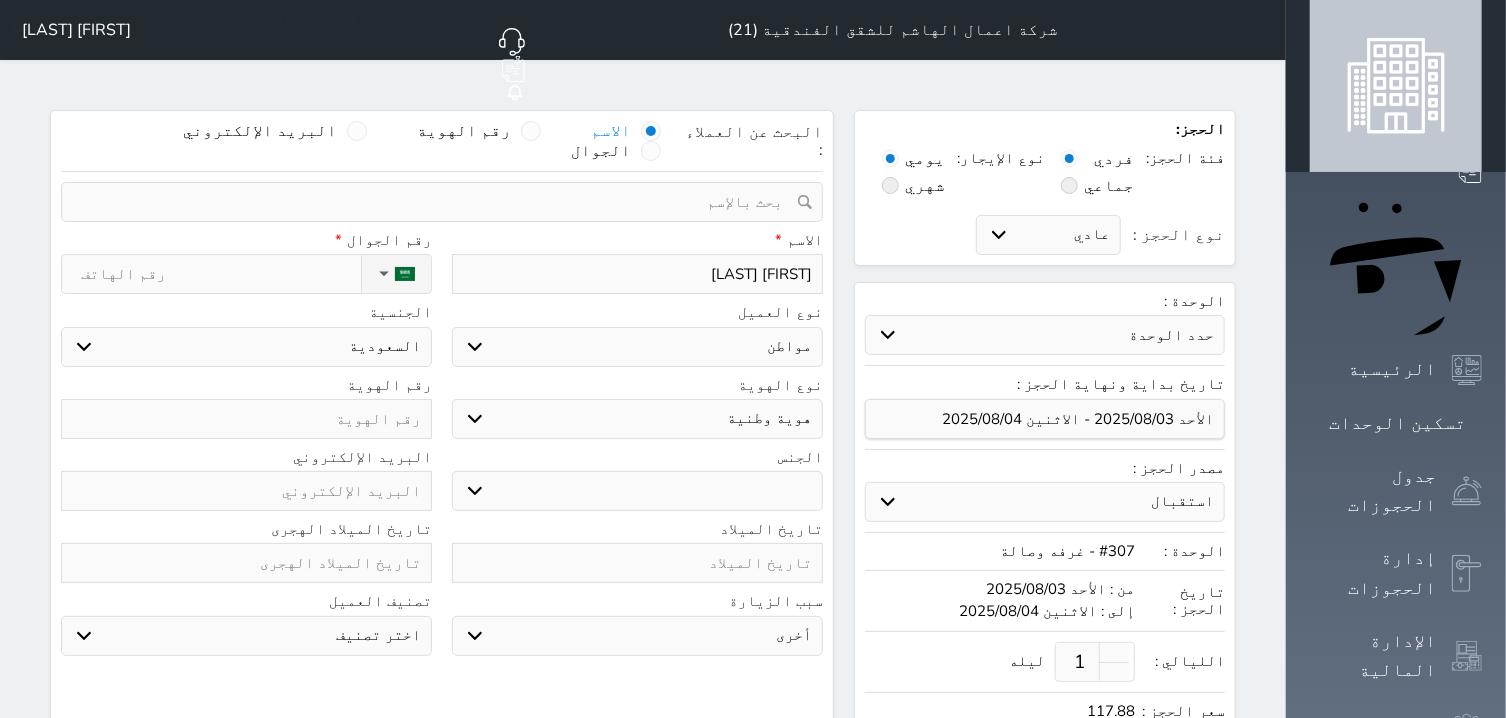select 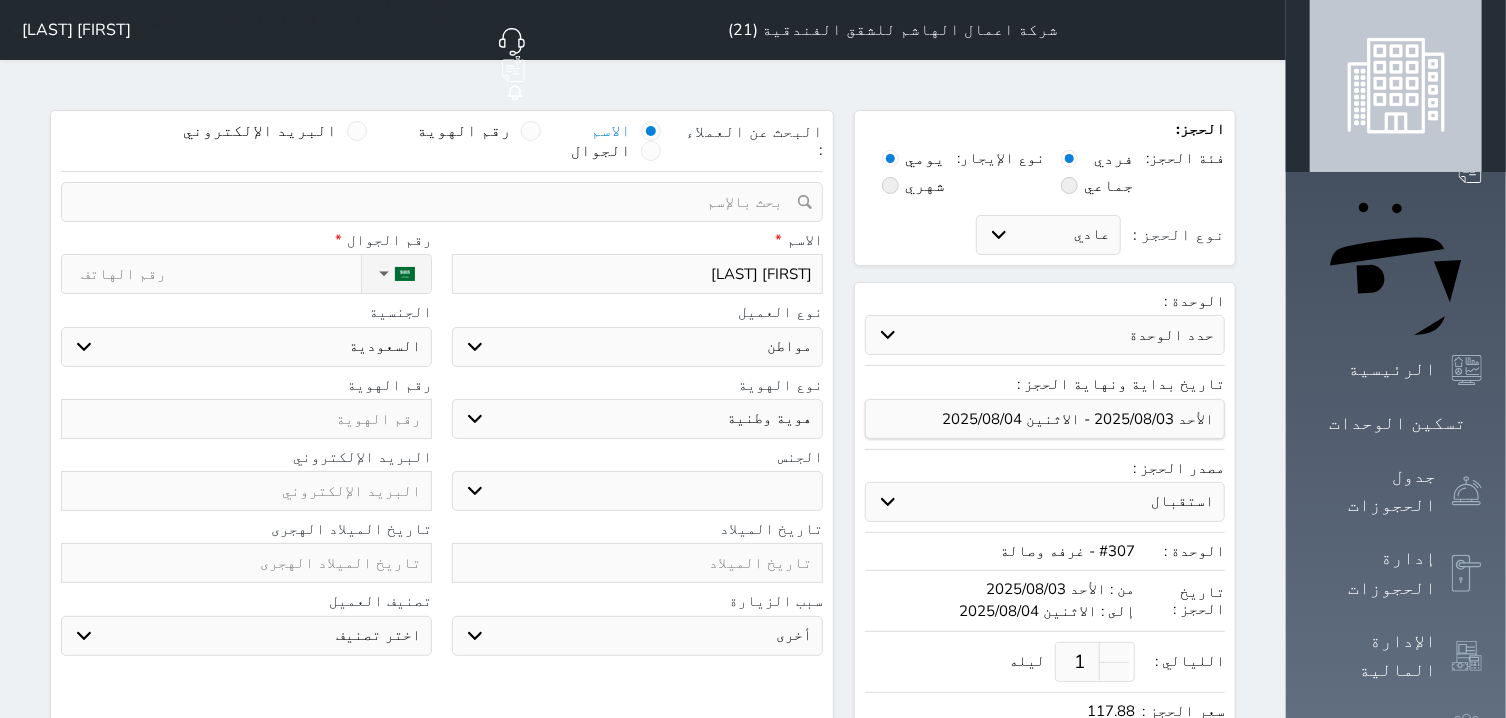 type on "[FIRST] [LAST]" 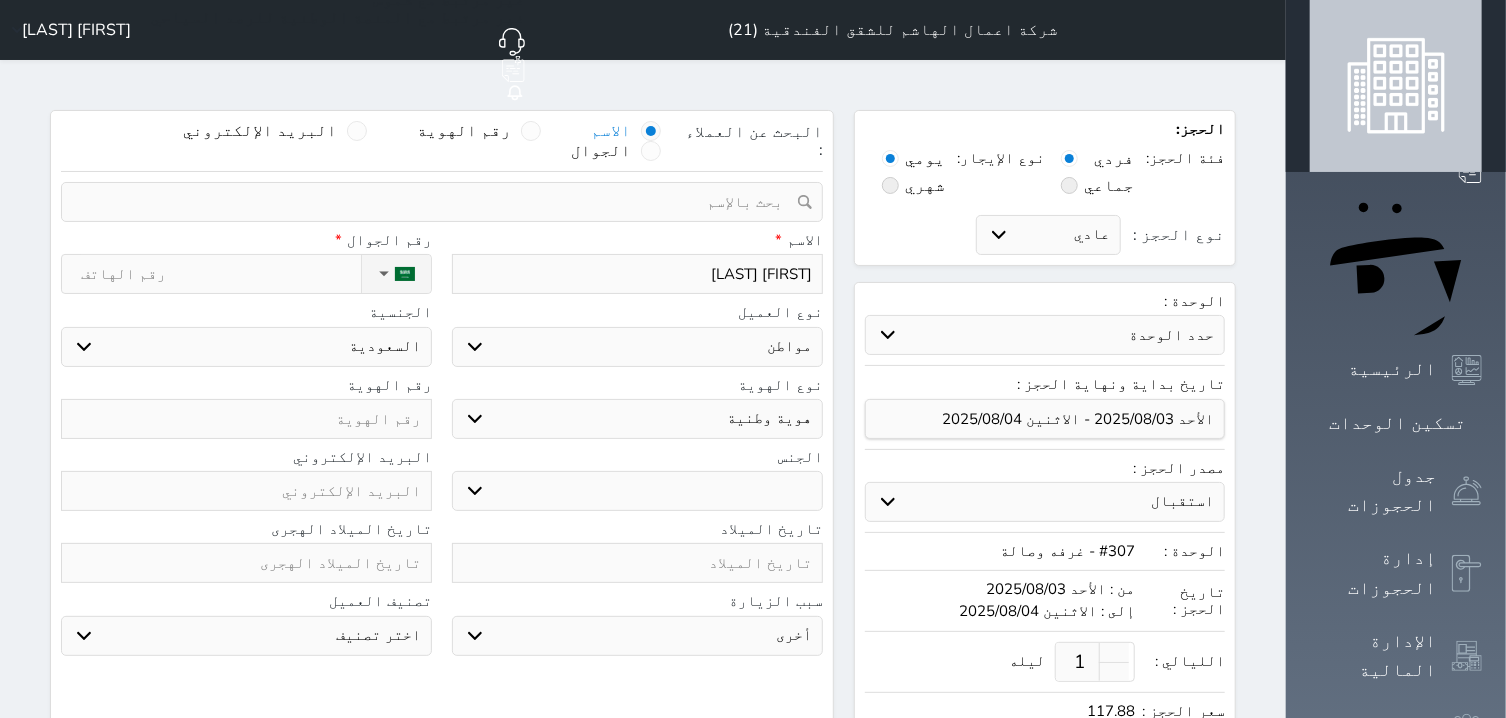 select 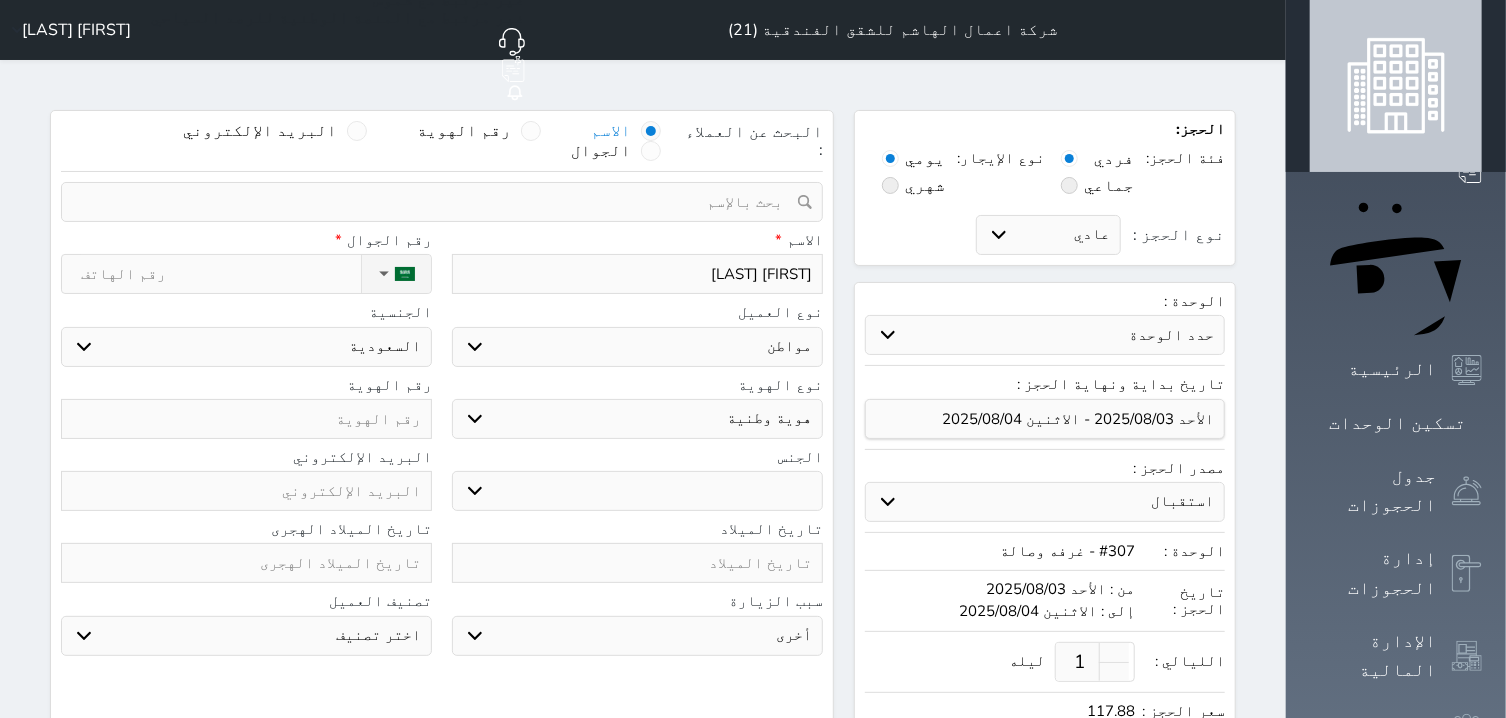 type on "[FIRST] [LAST]" 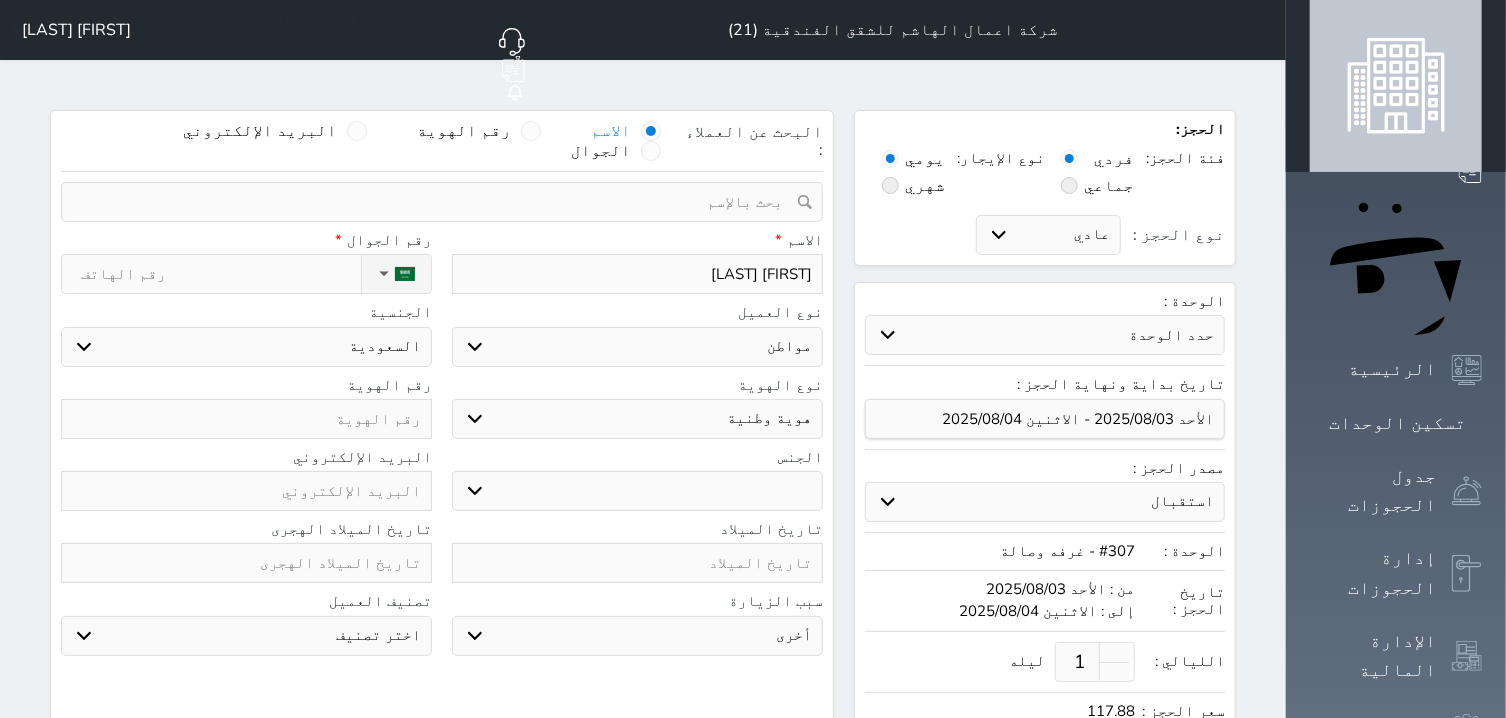 select 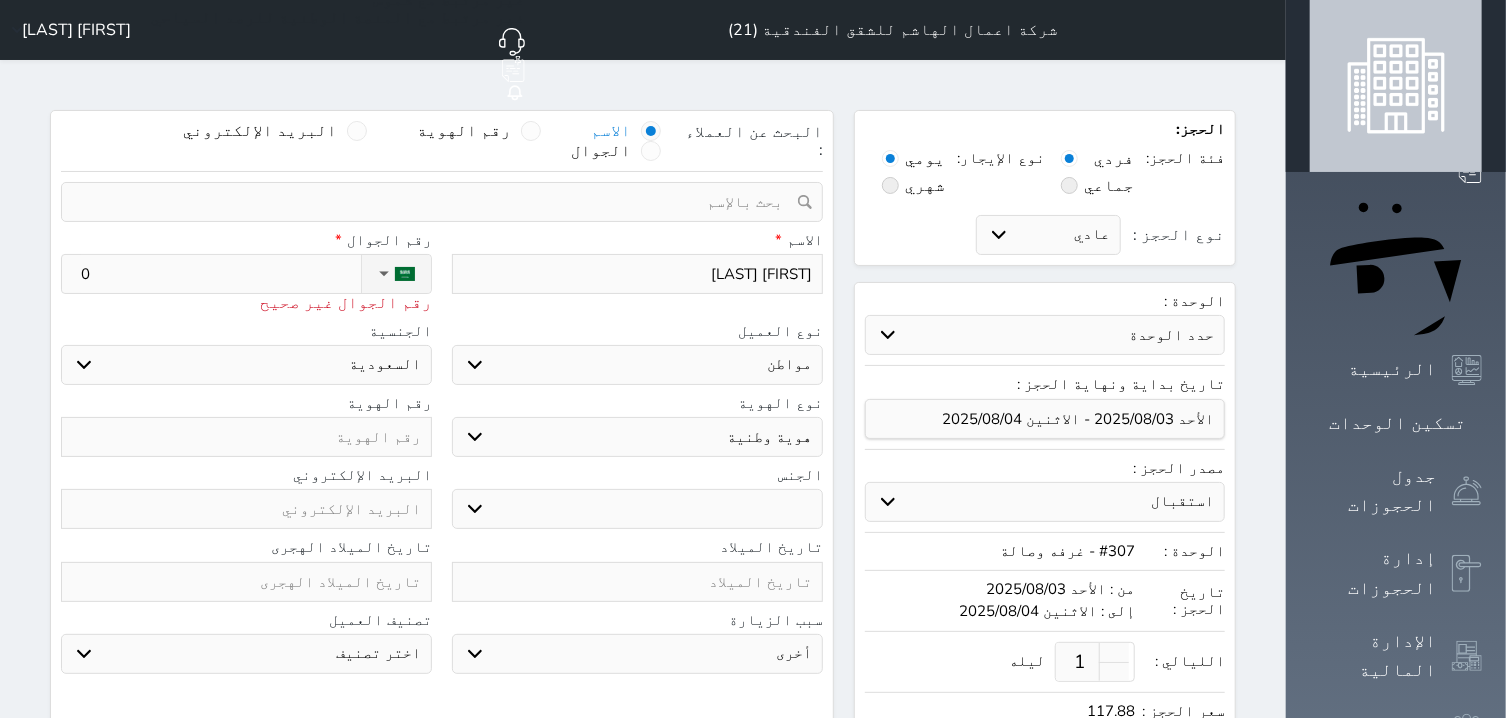 type on "05" 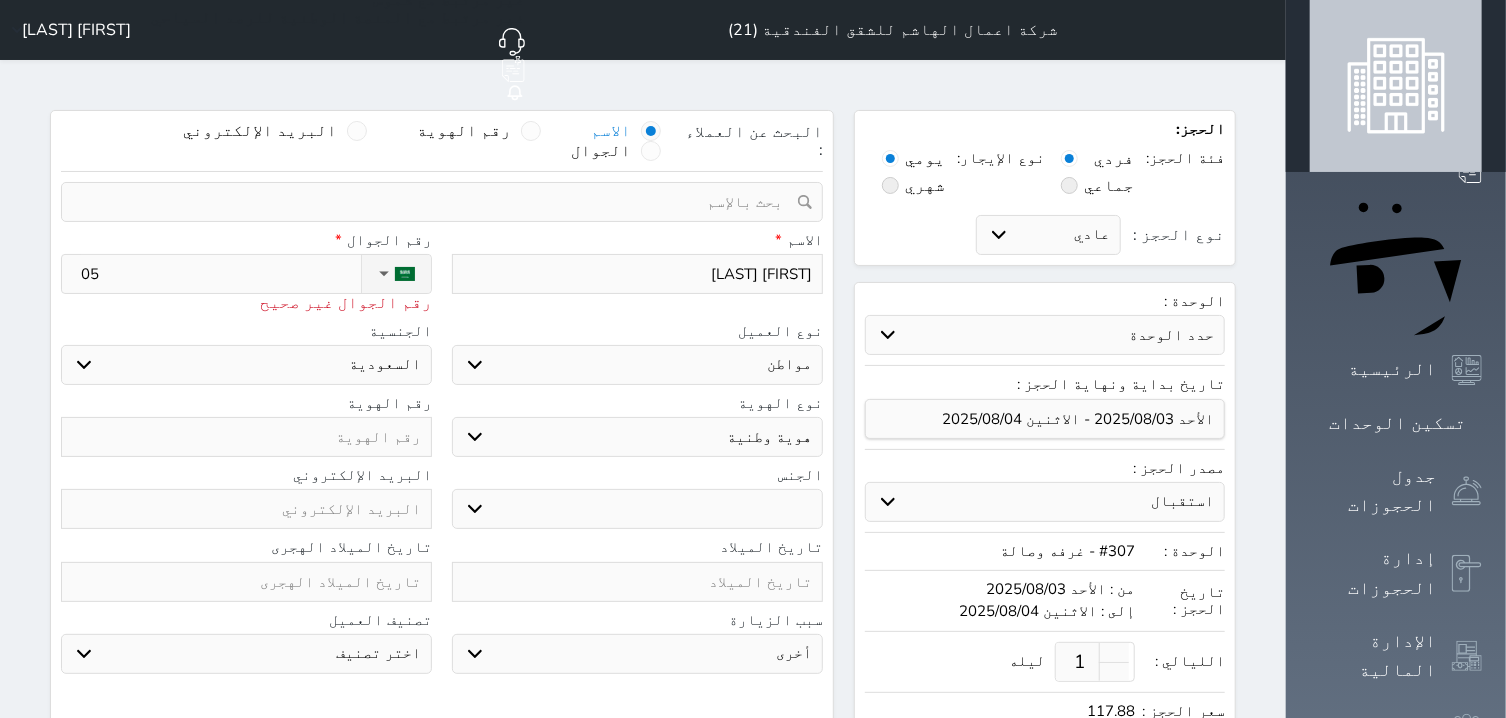 type on "059" 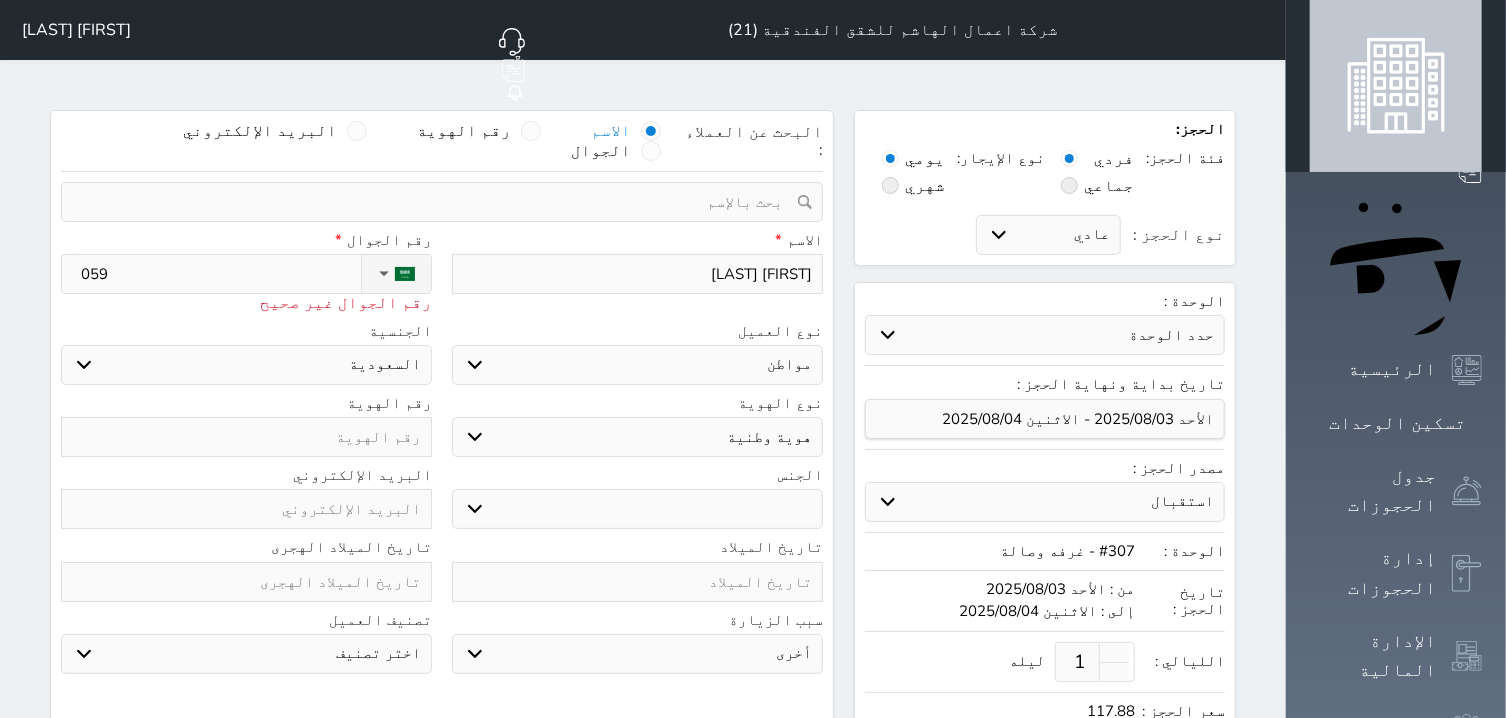 type on "[PHONE_PREFIX]" 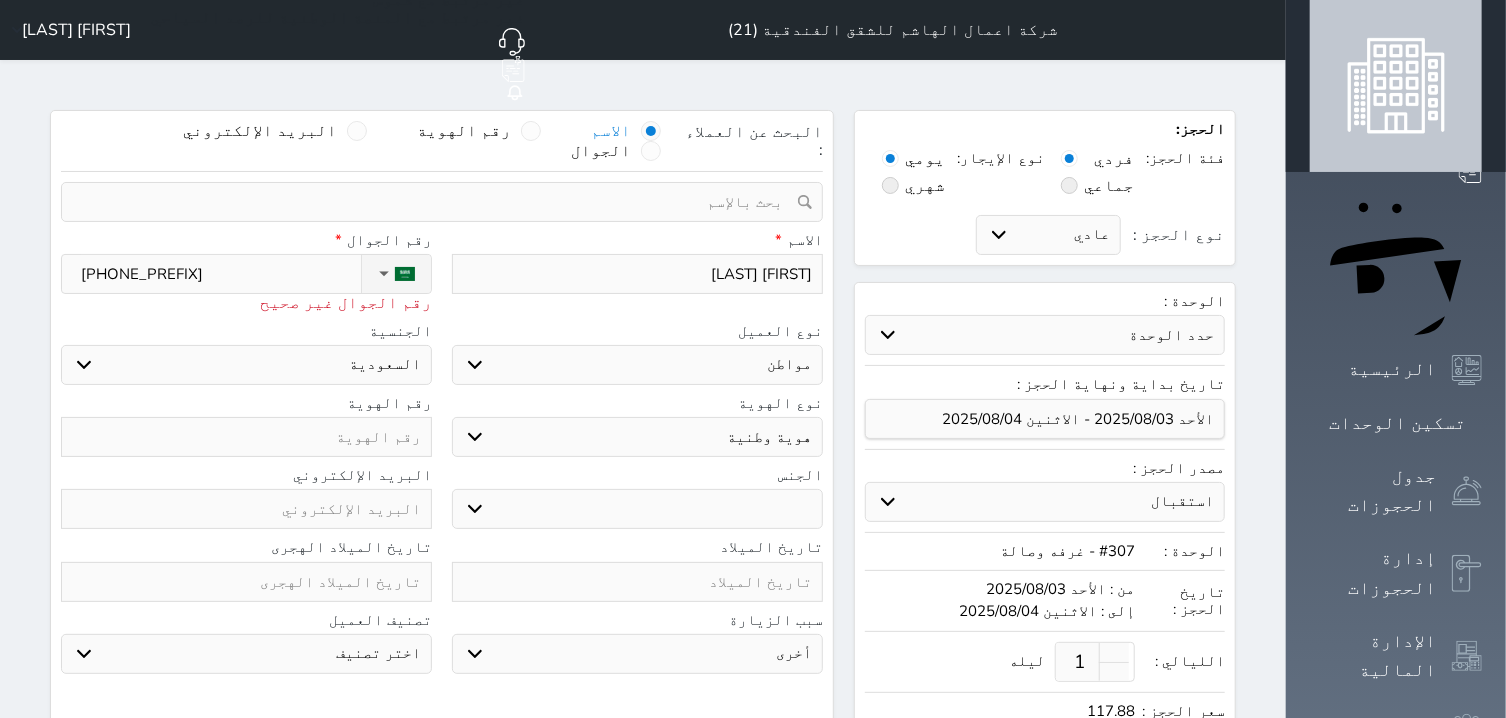 type on "[PHONE_PREFIX]" 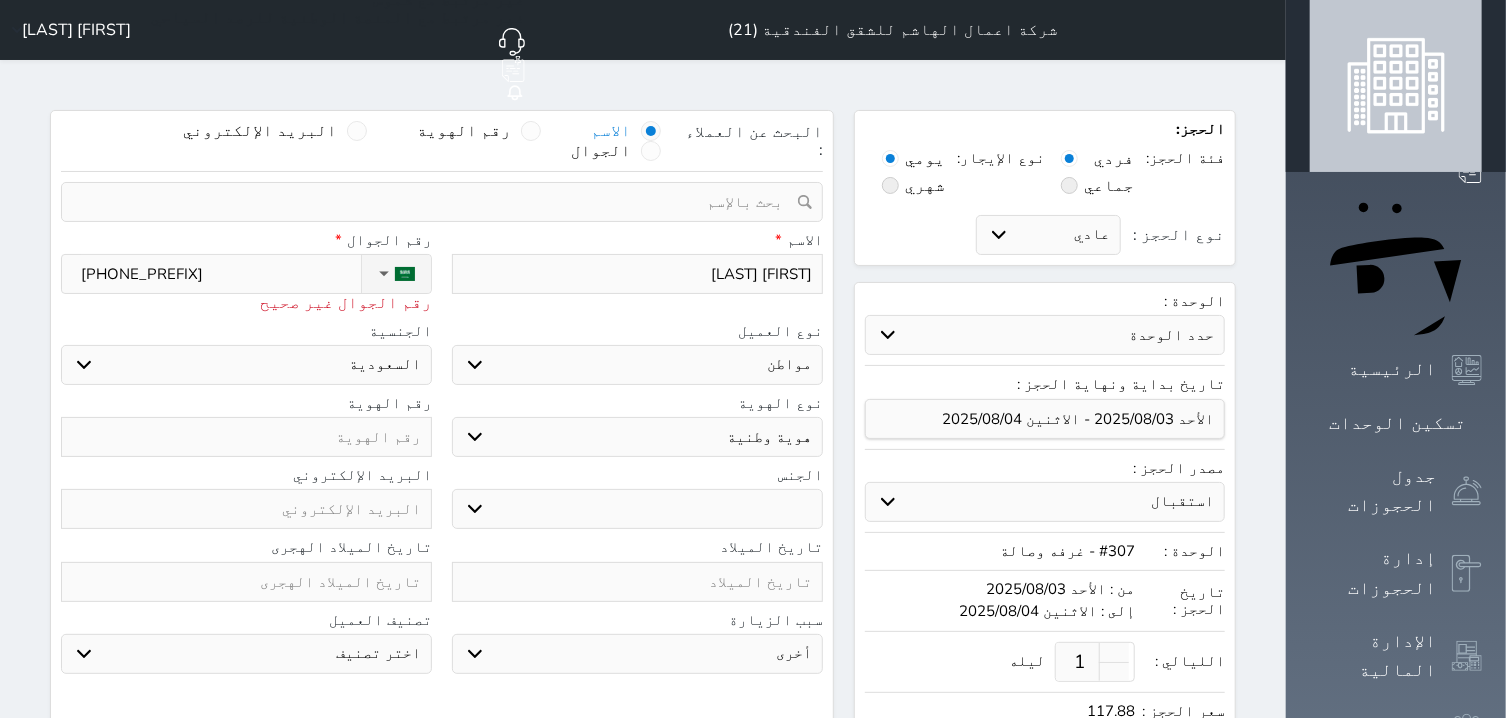 select 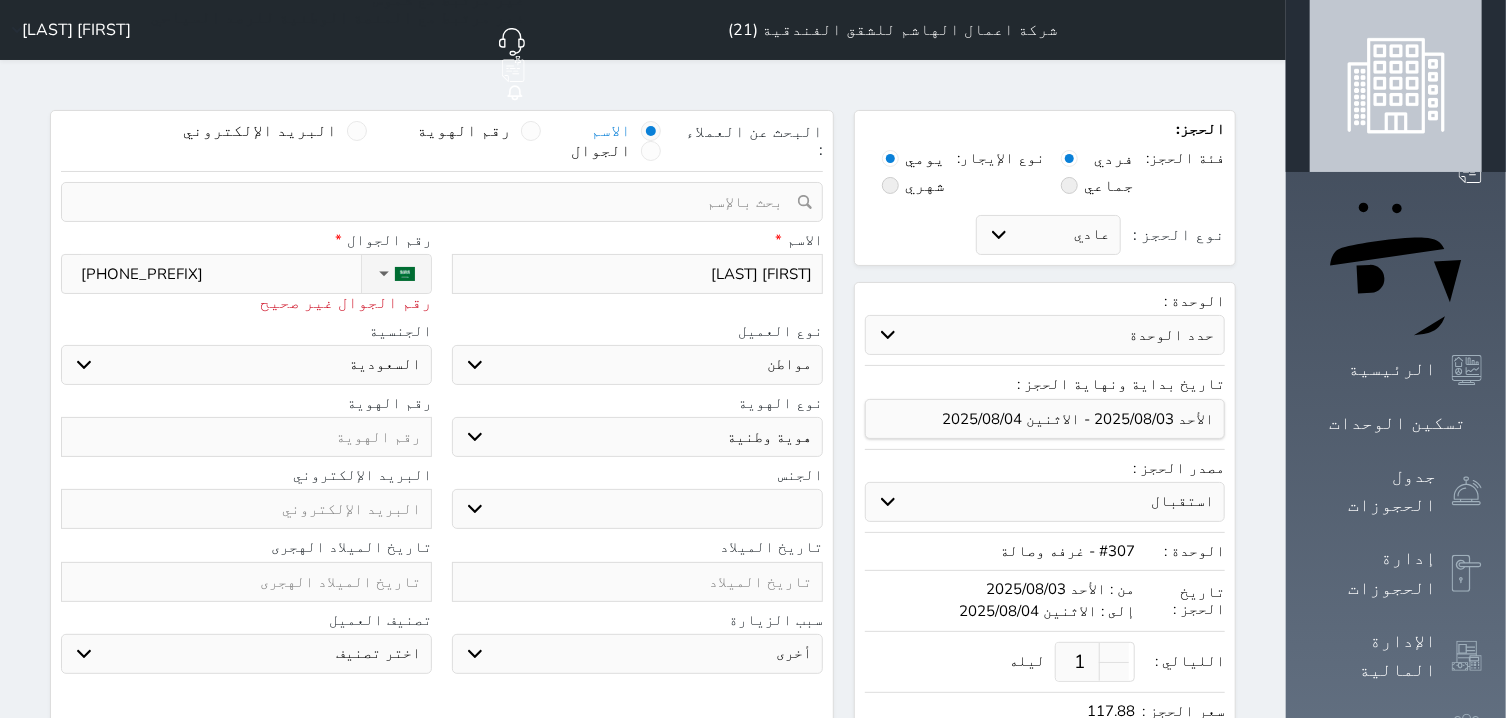 type on "[PHONE_PREFIX]" 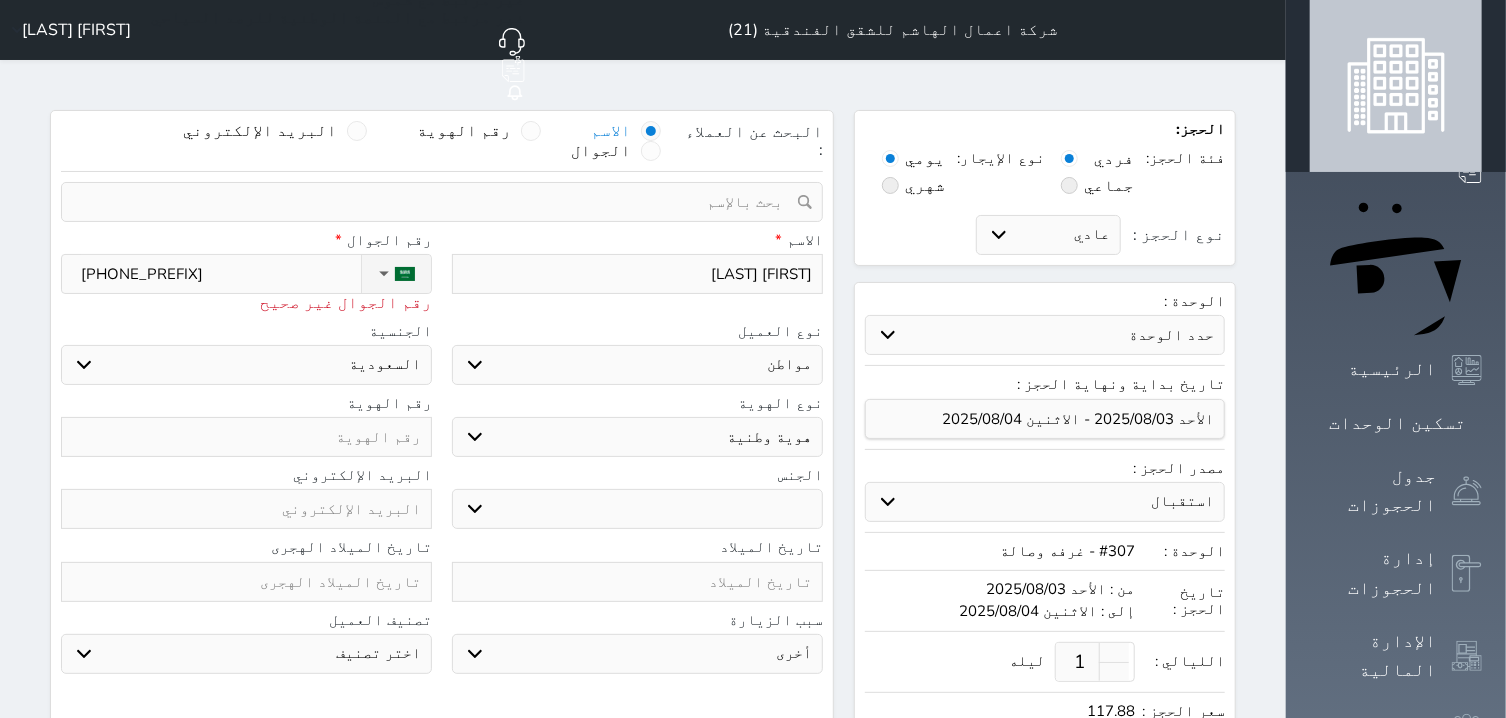 select 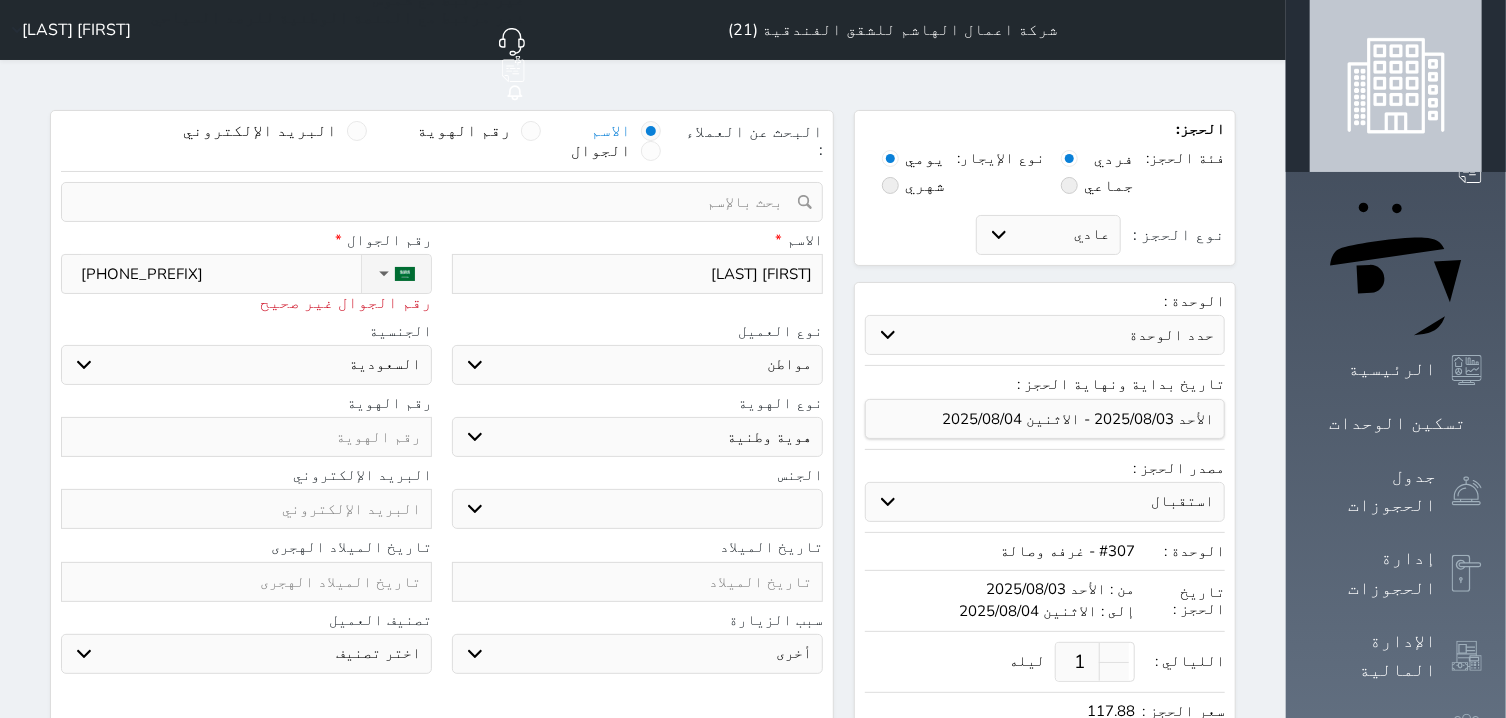 type on "[PHONE]" 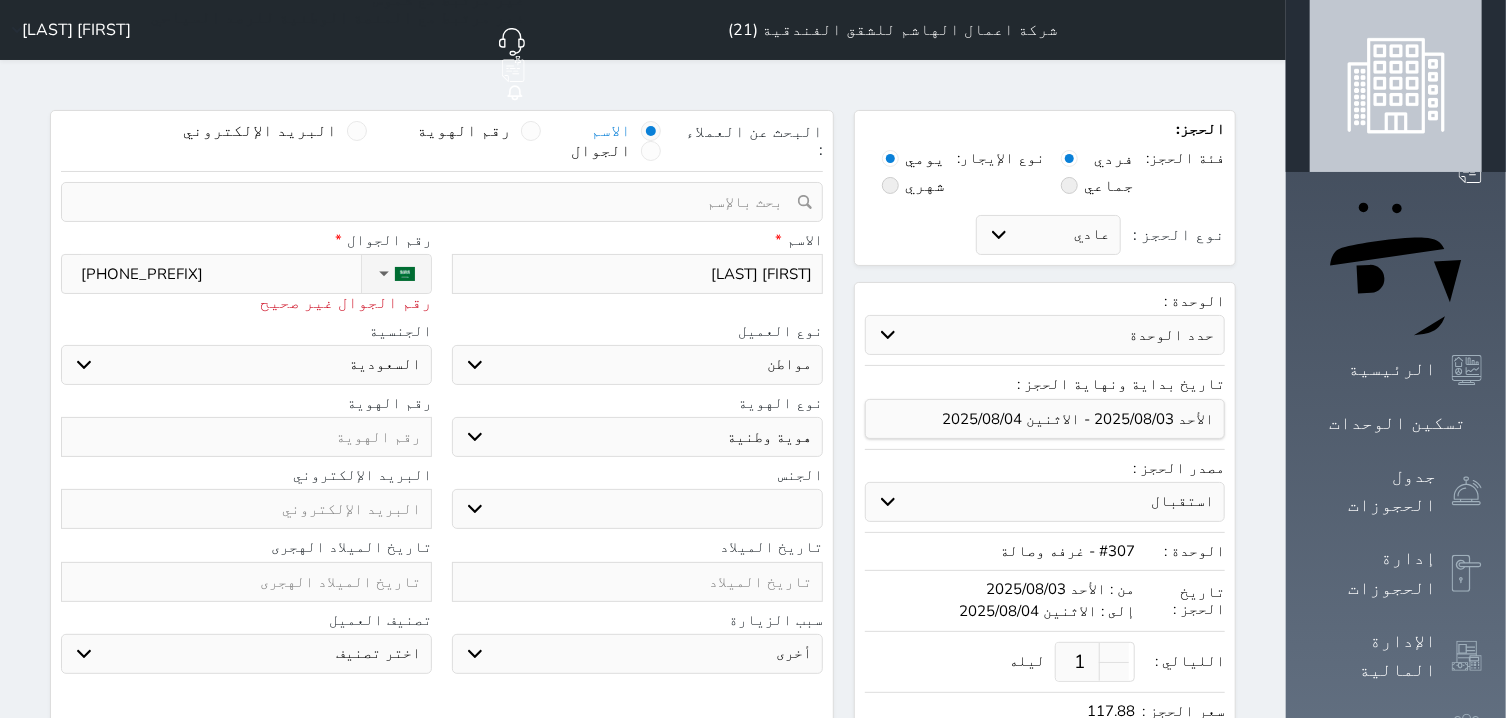 select 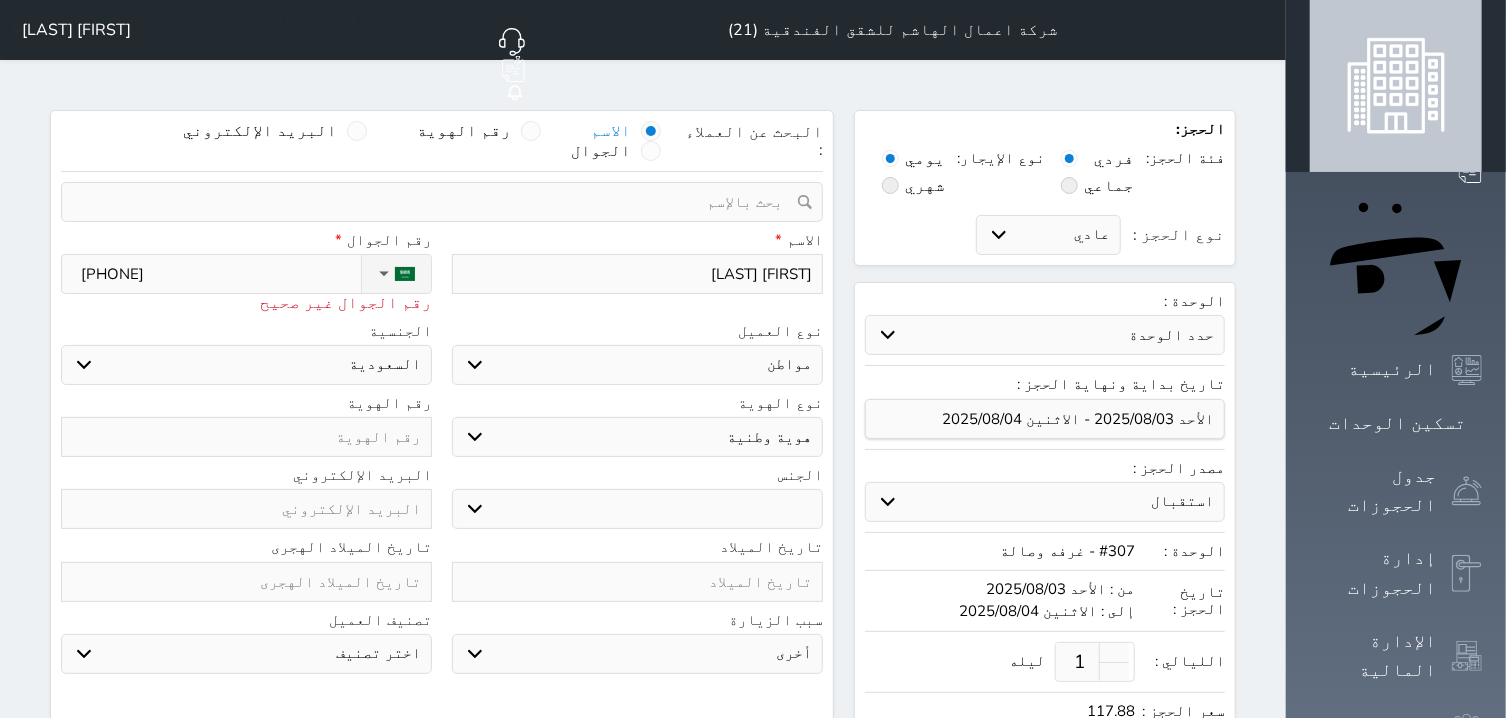 type on "[PHONE]" 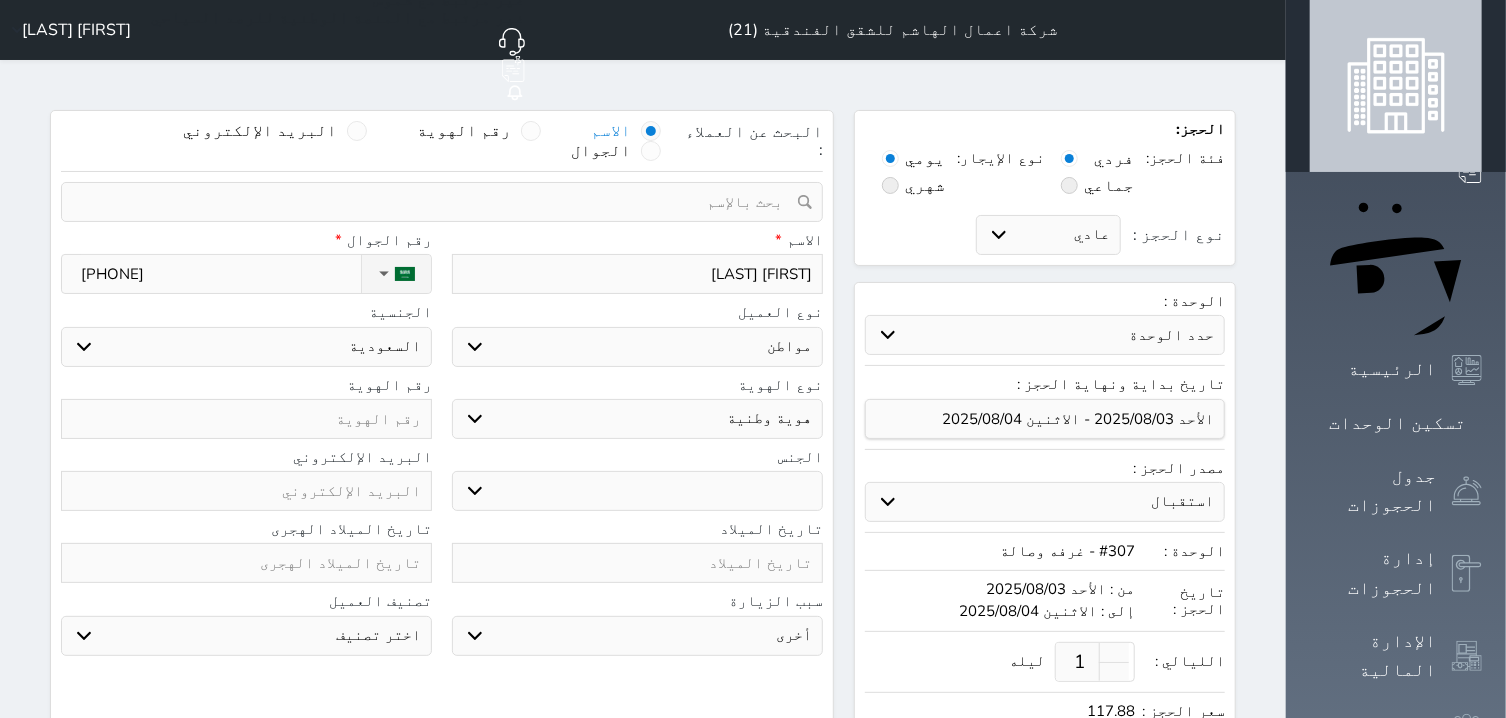 type on "[PHONE]" 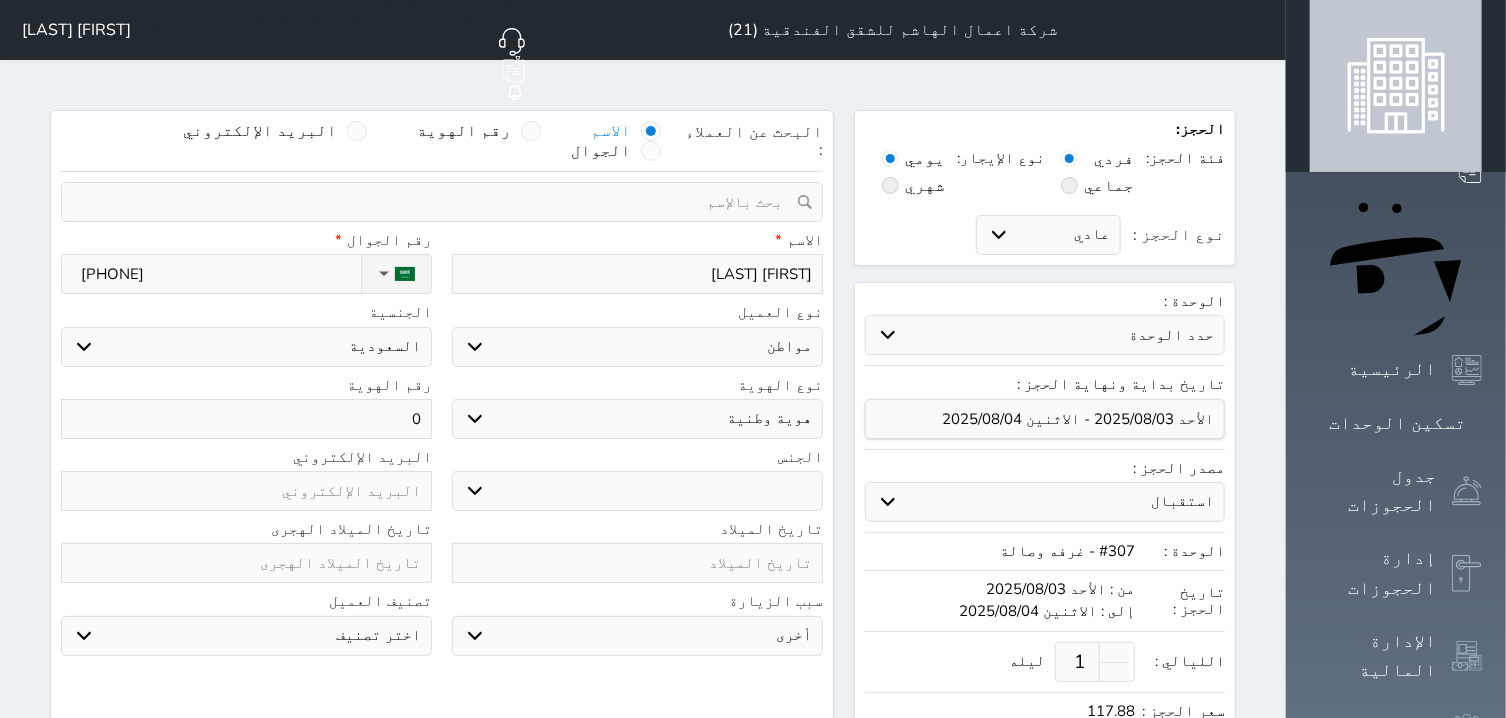 type on "05" 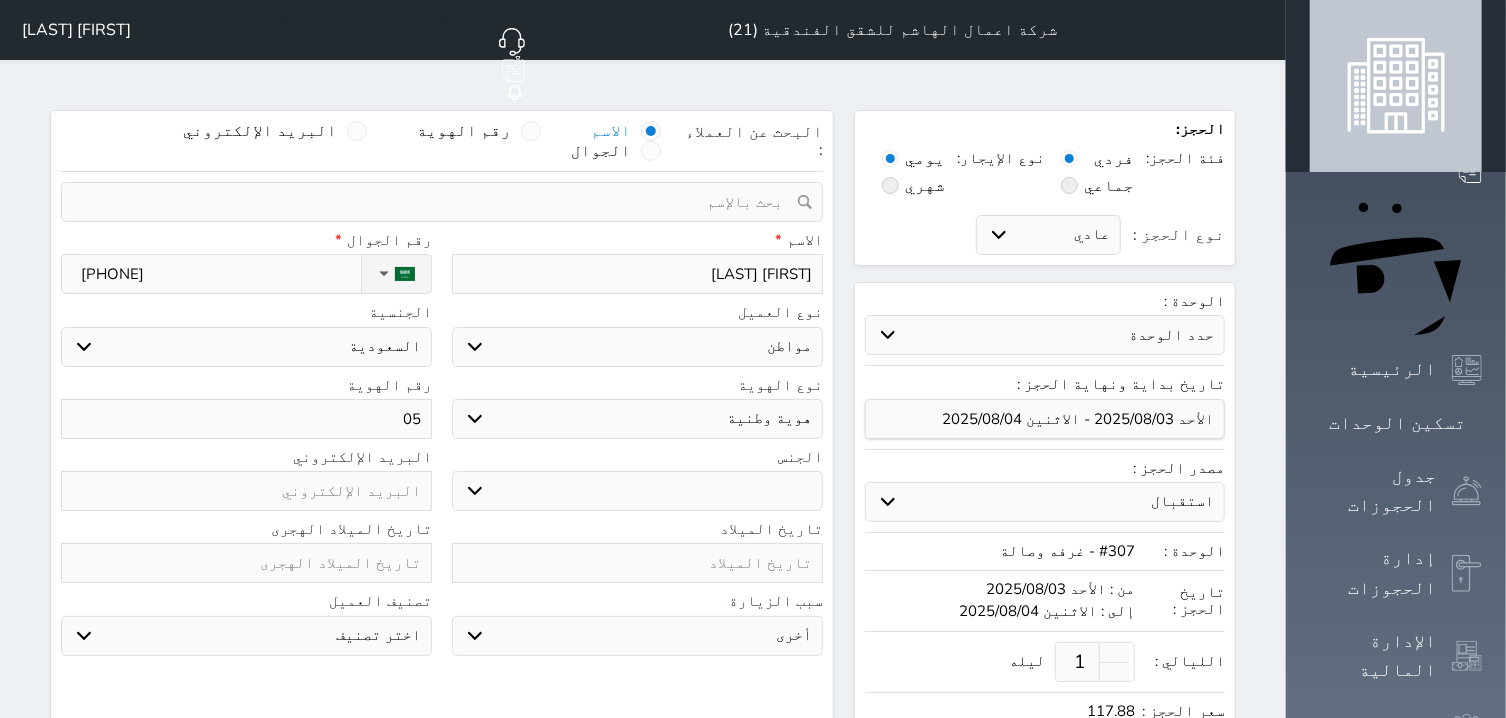 type on "0" 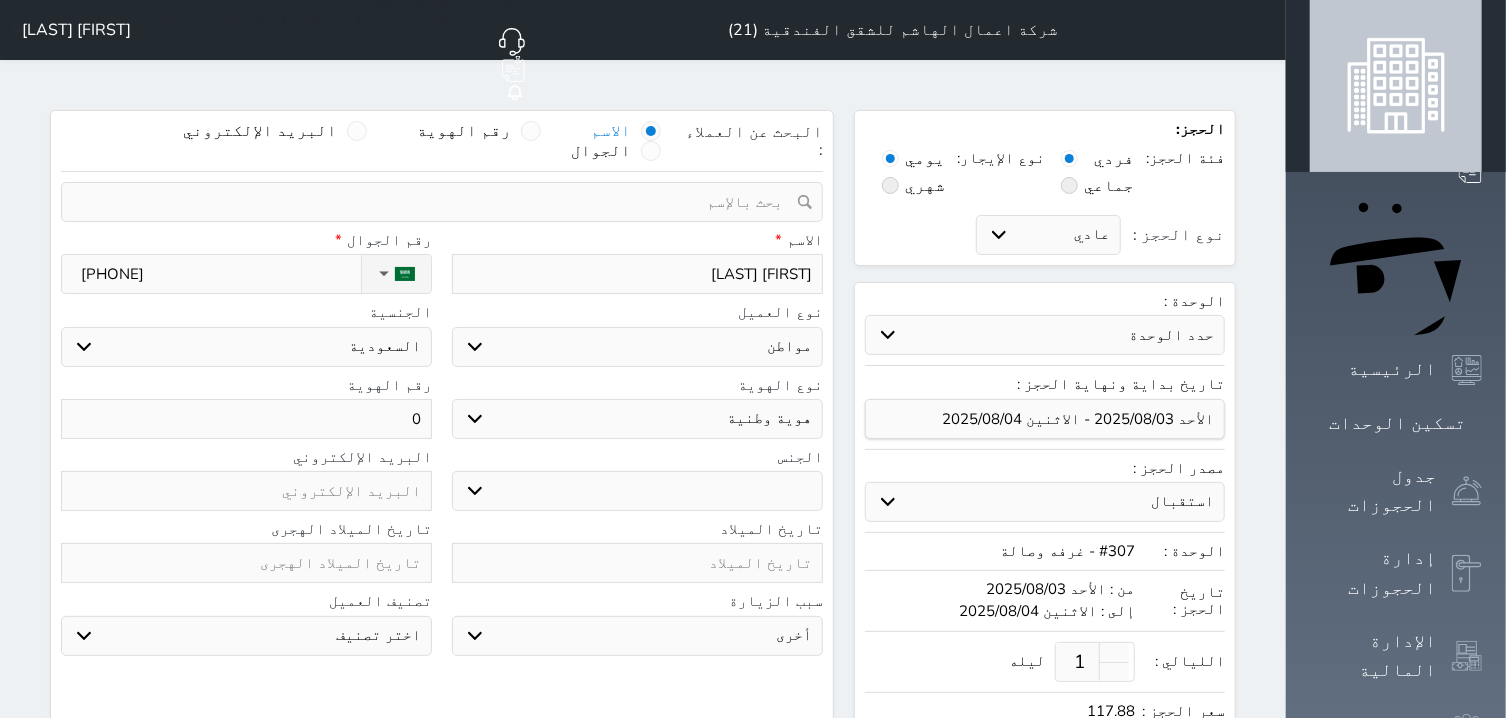select 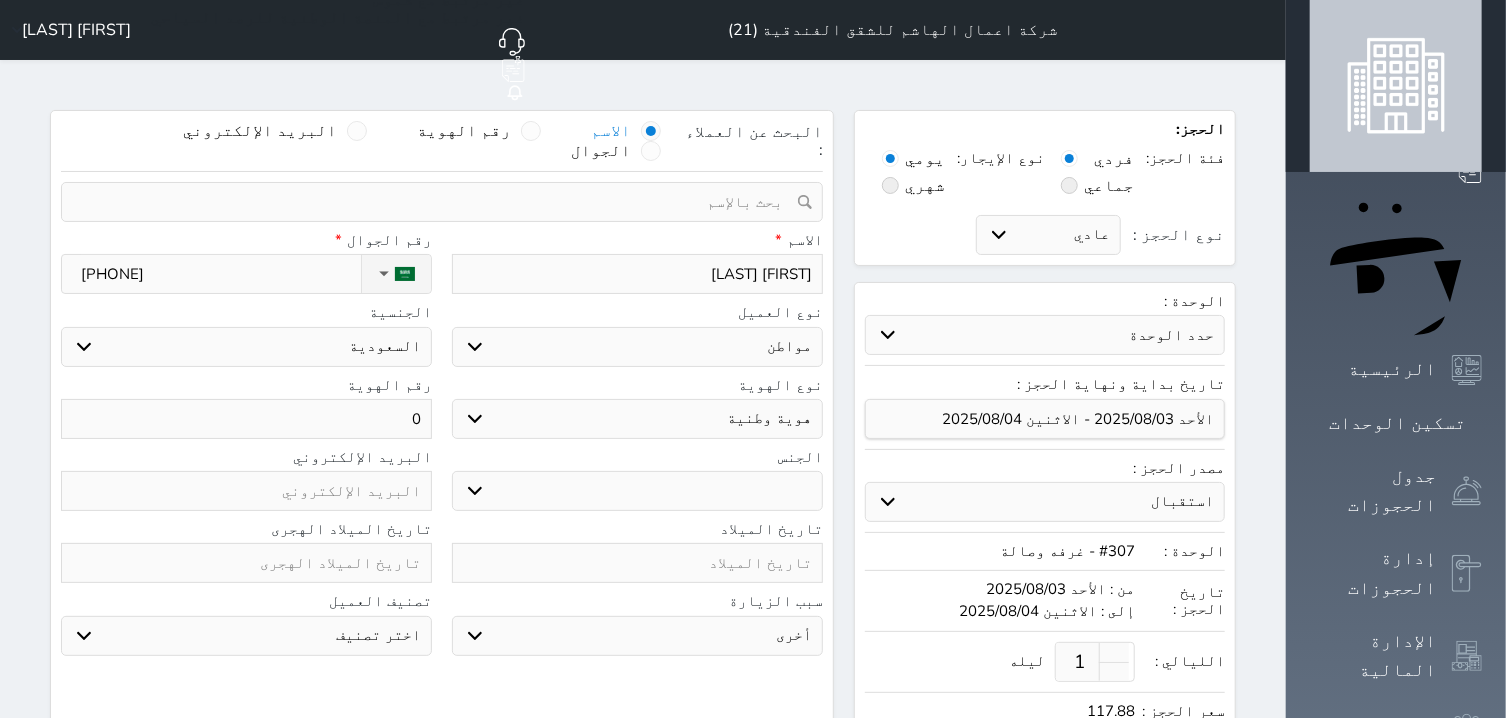 type 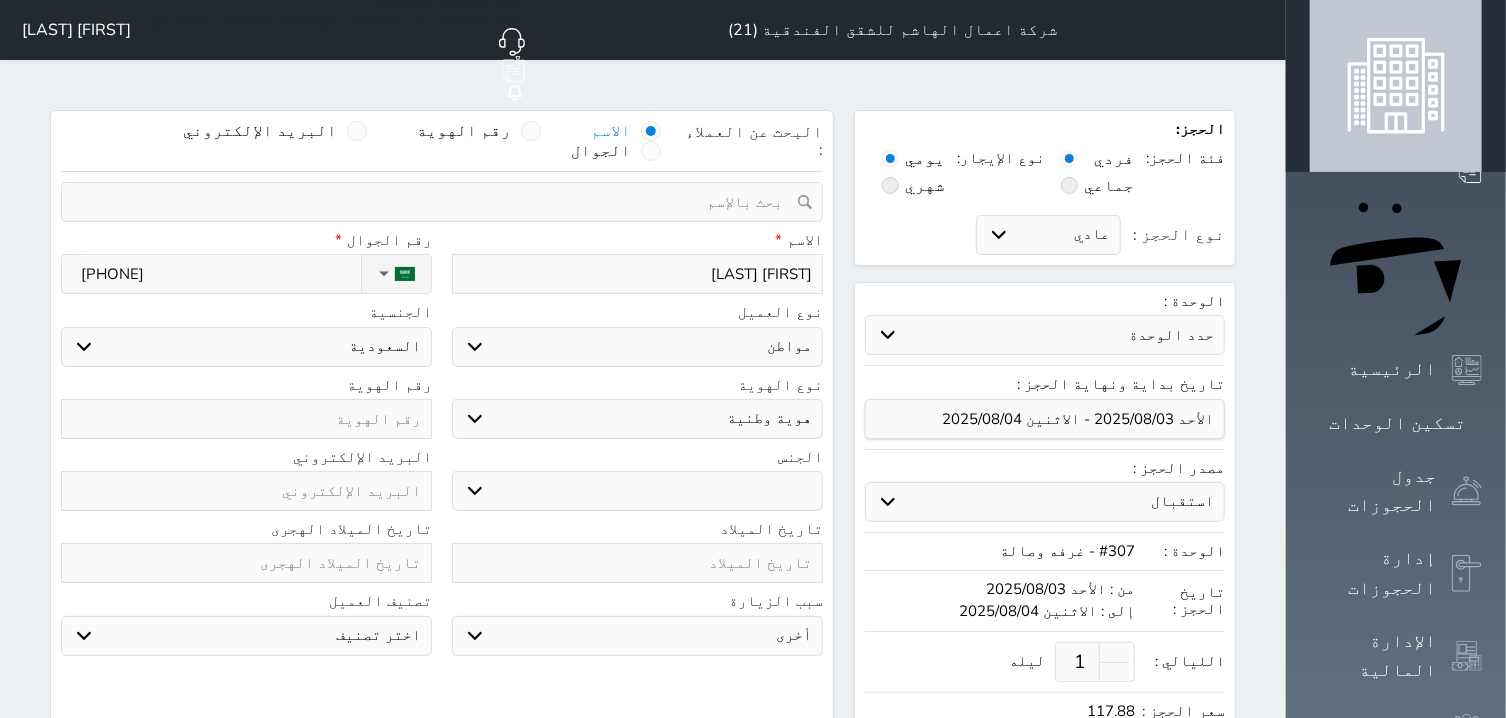 select 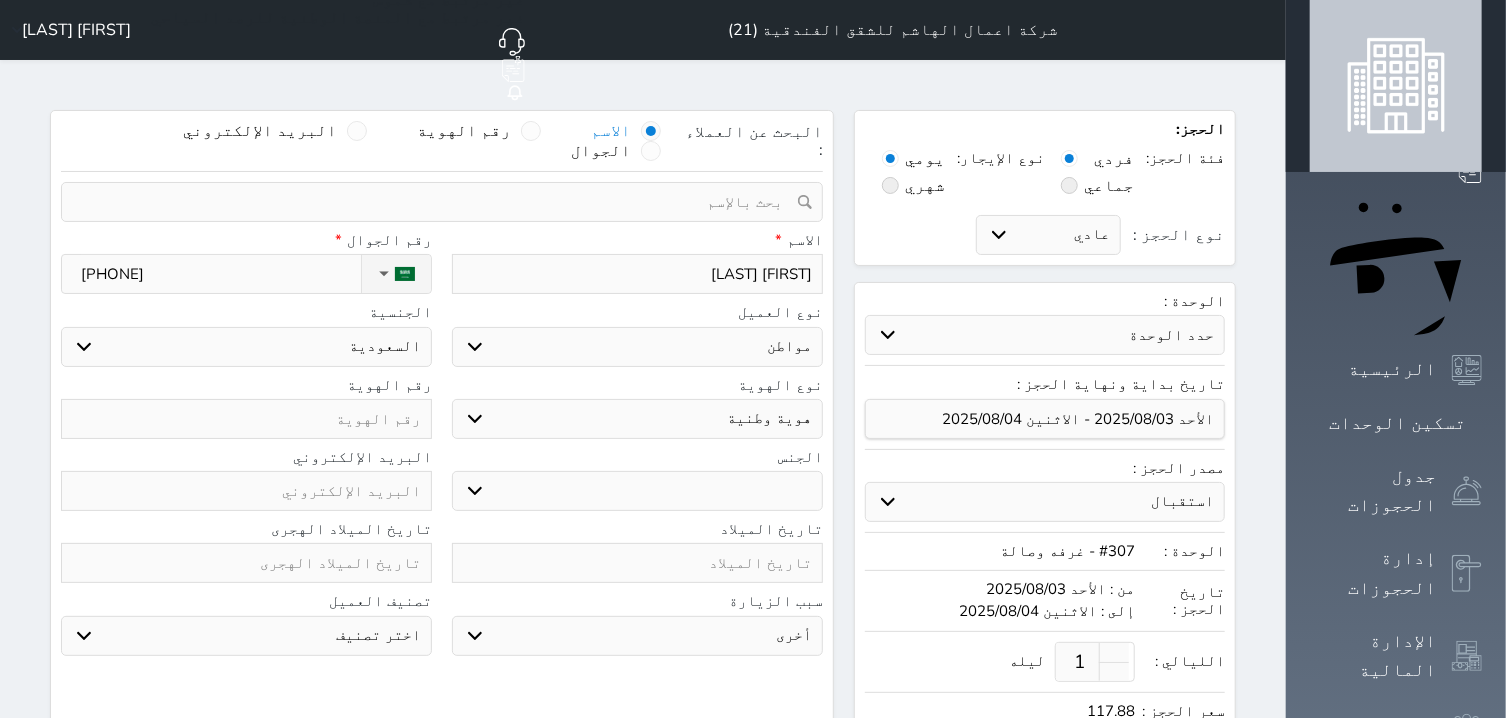 type on "1" 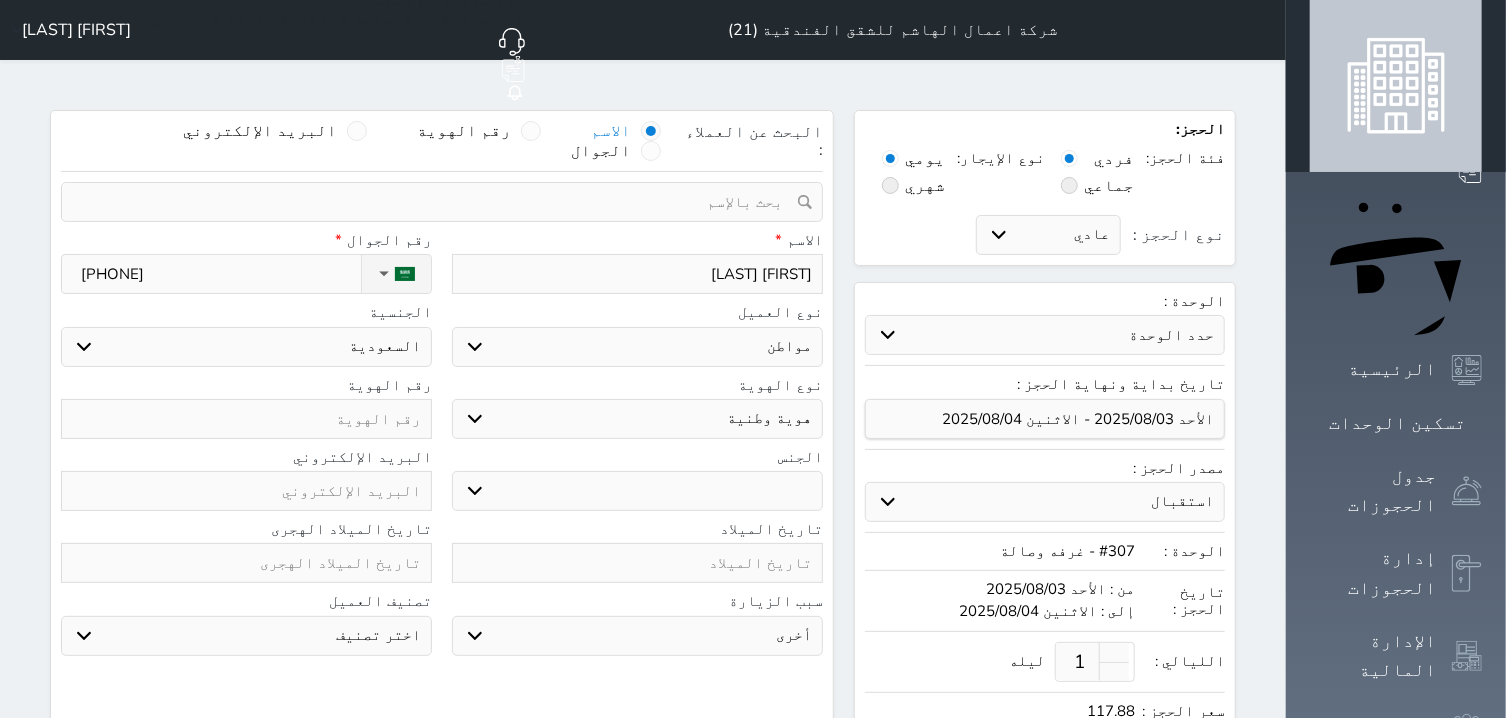 select 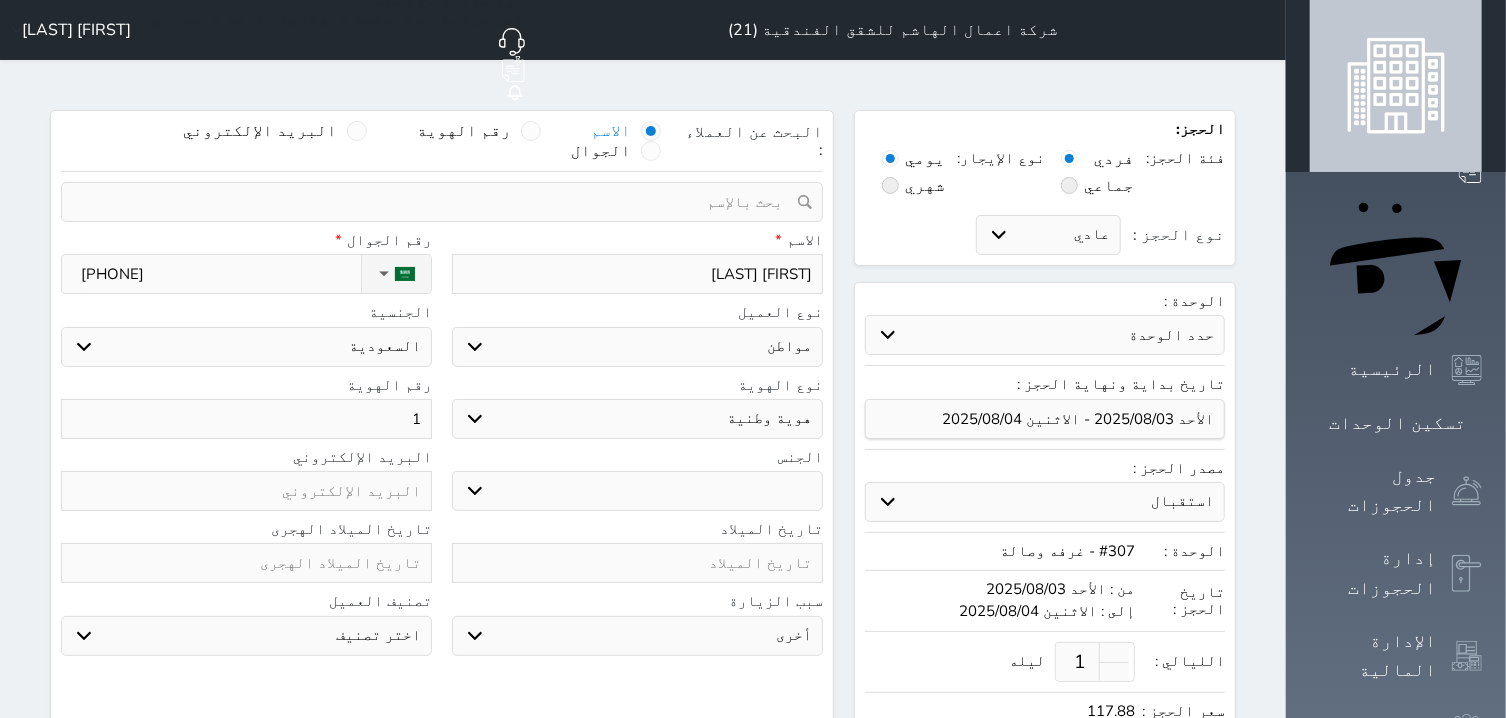 type on "10" 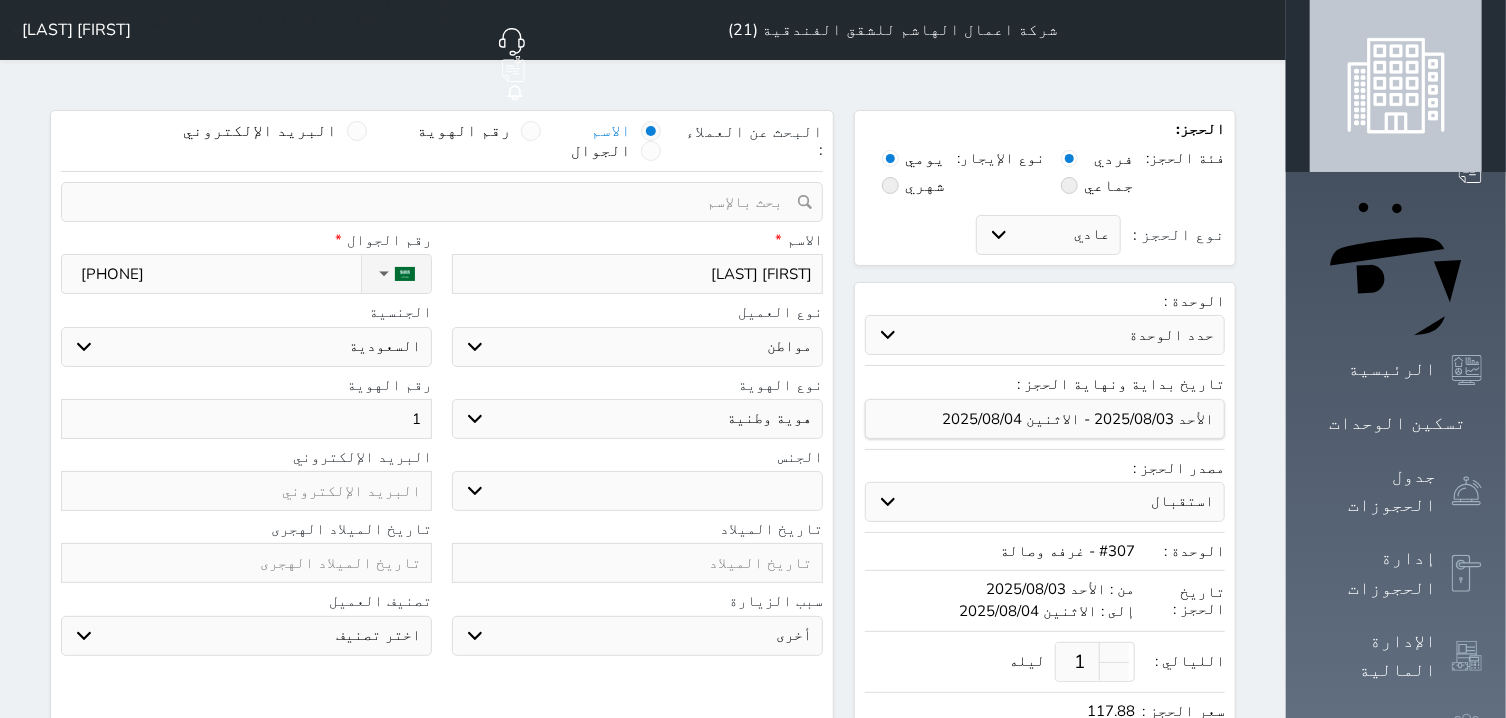 select 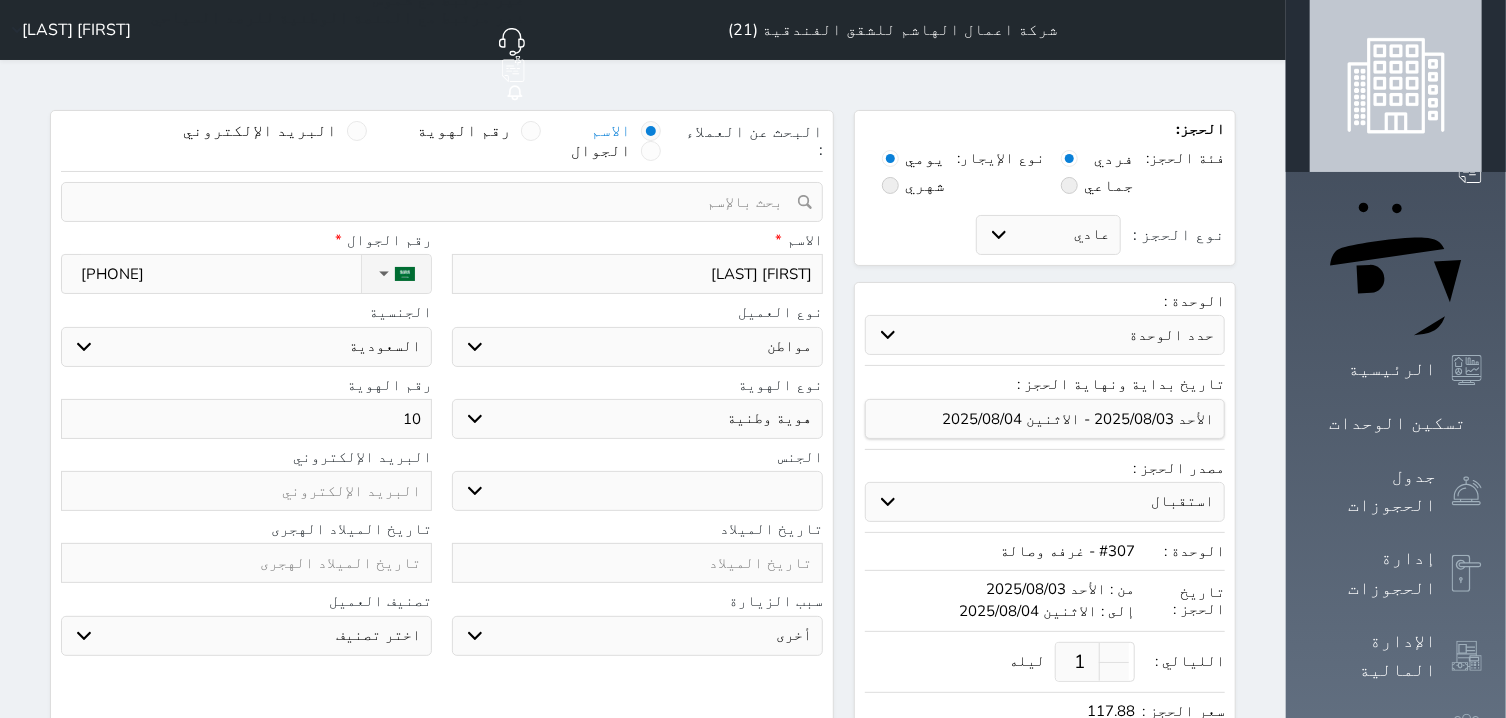 type on "107" 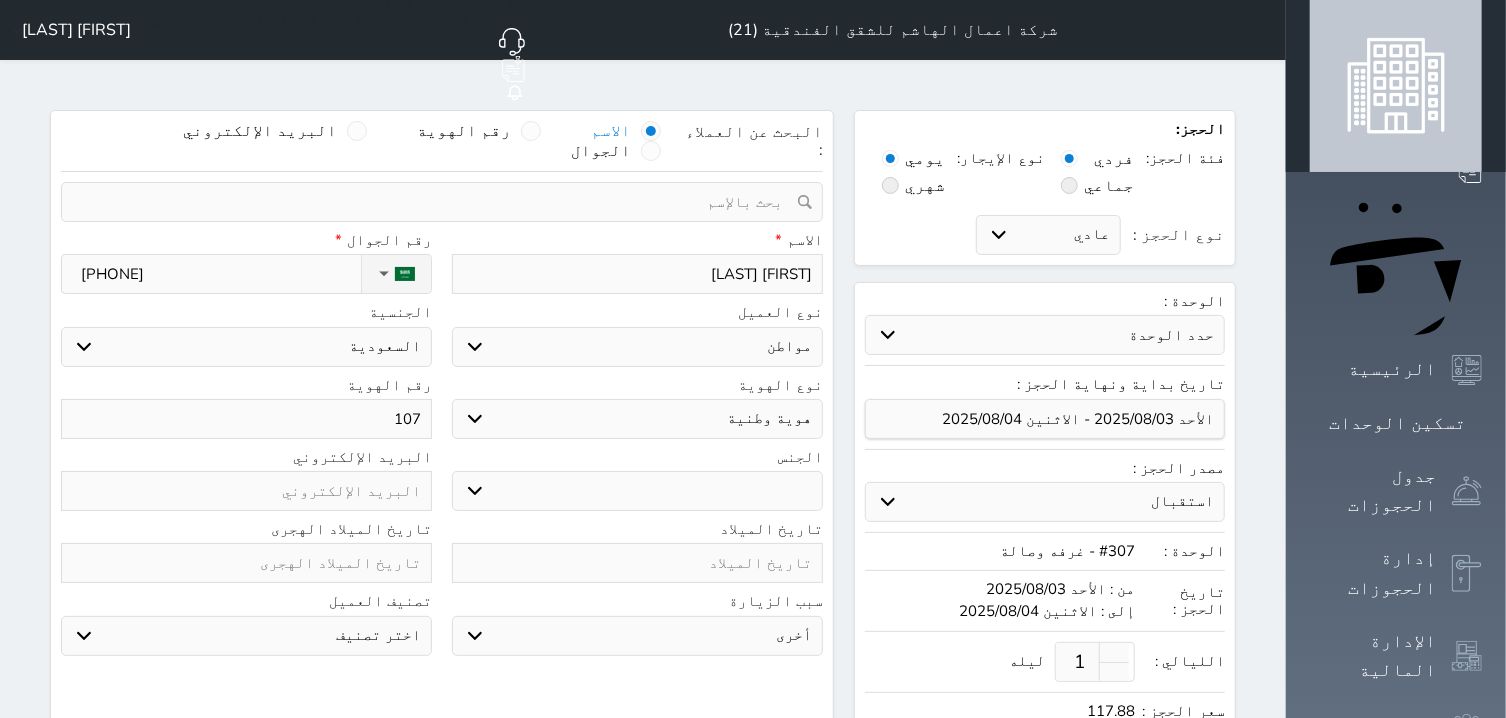 type on "1078" 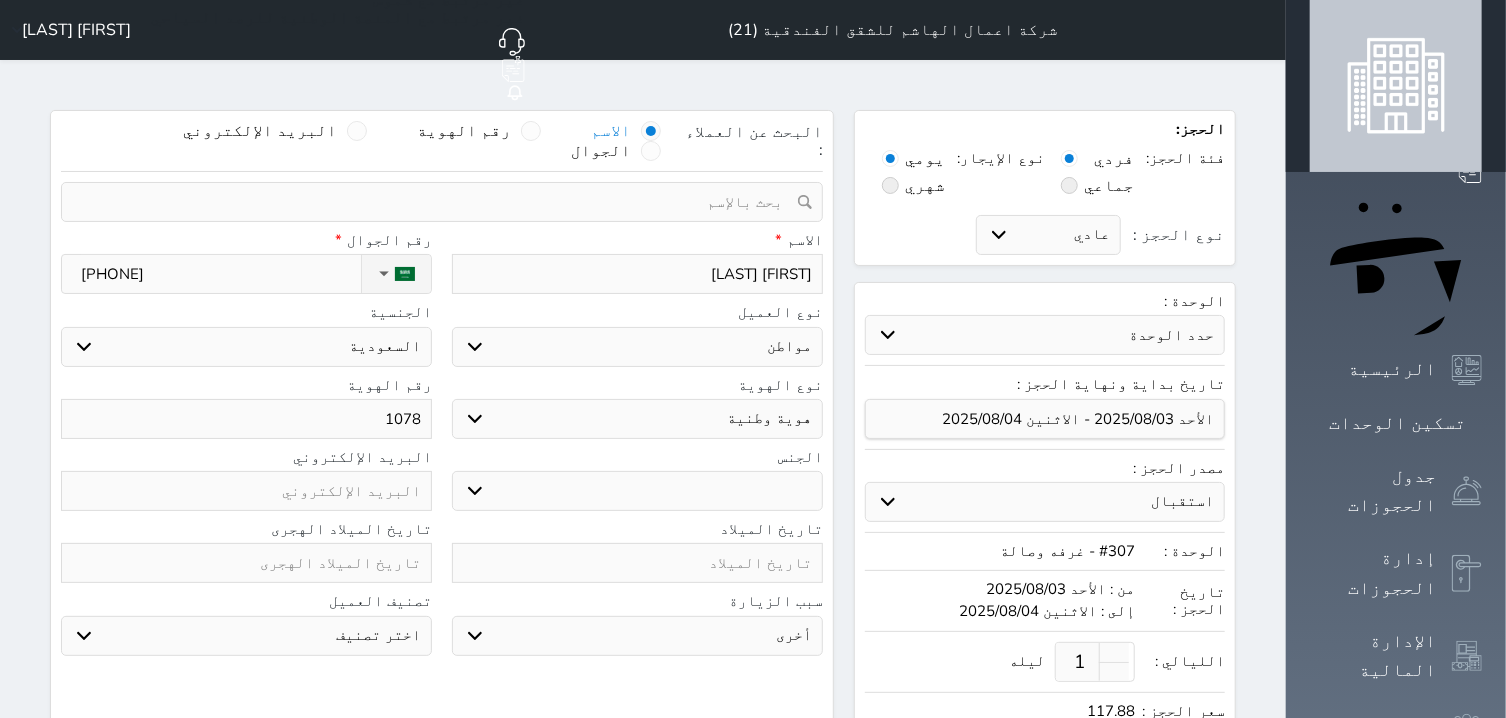 type on "[NUMBER]" 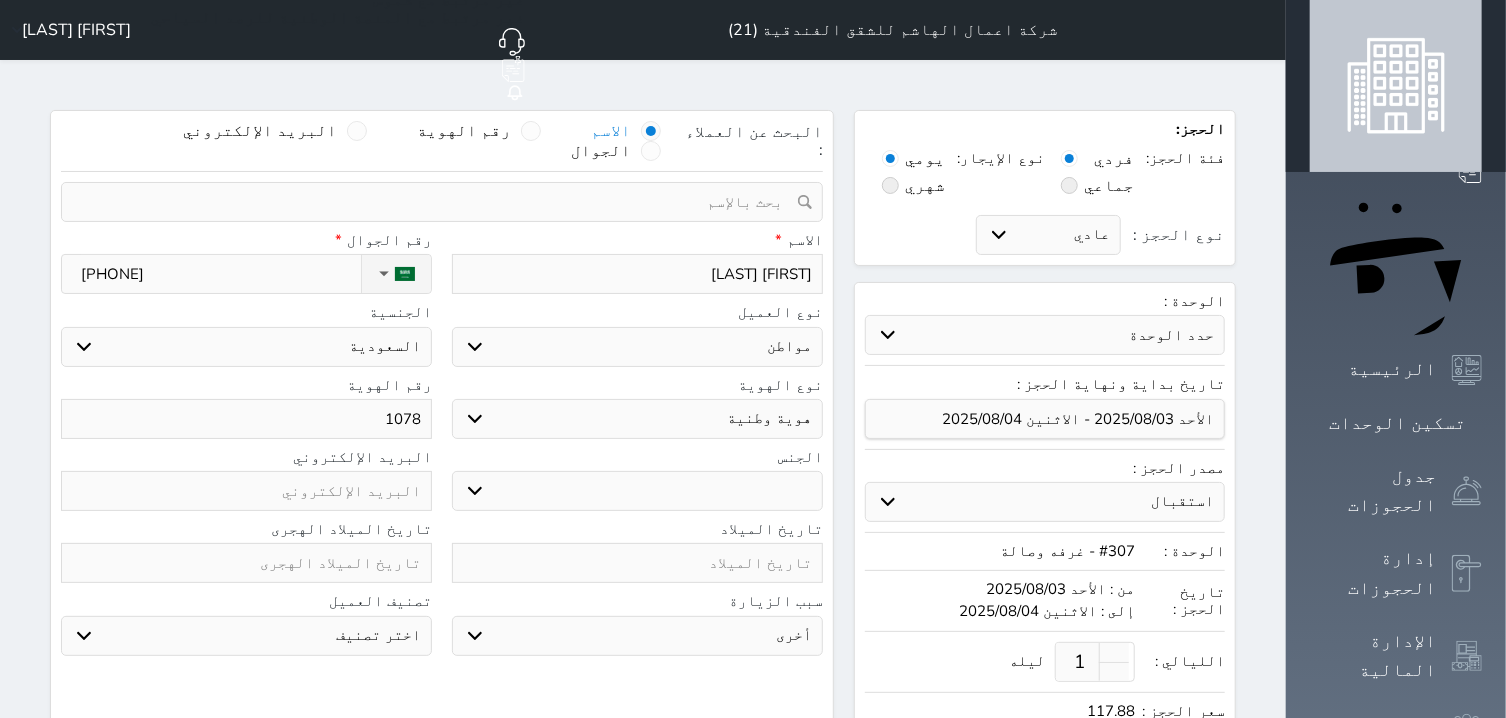 select 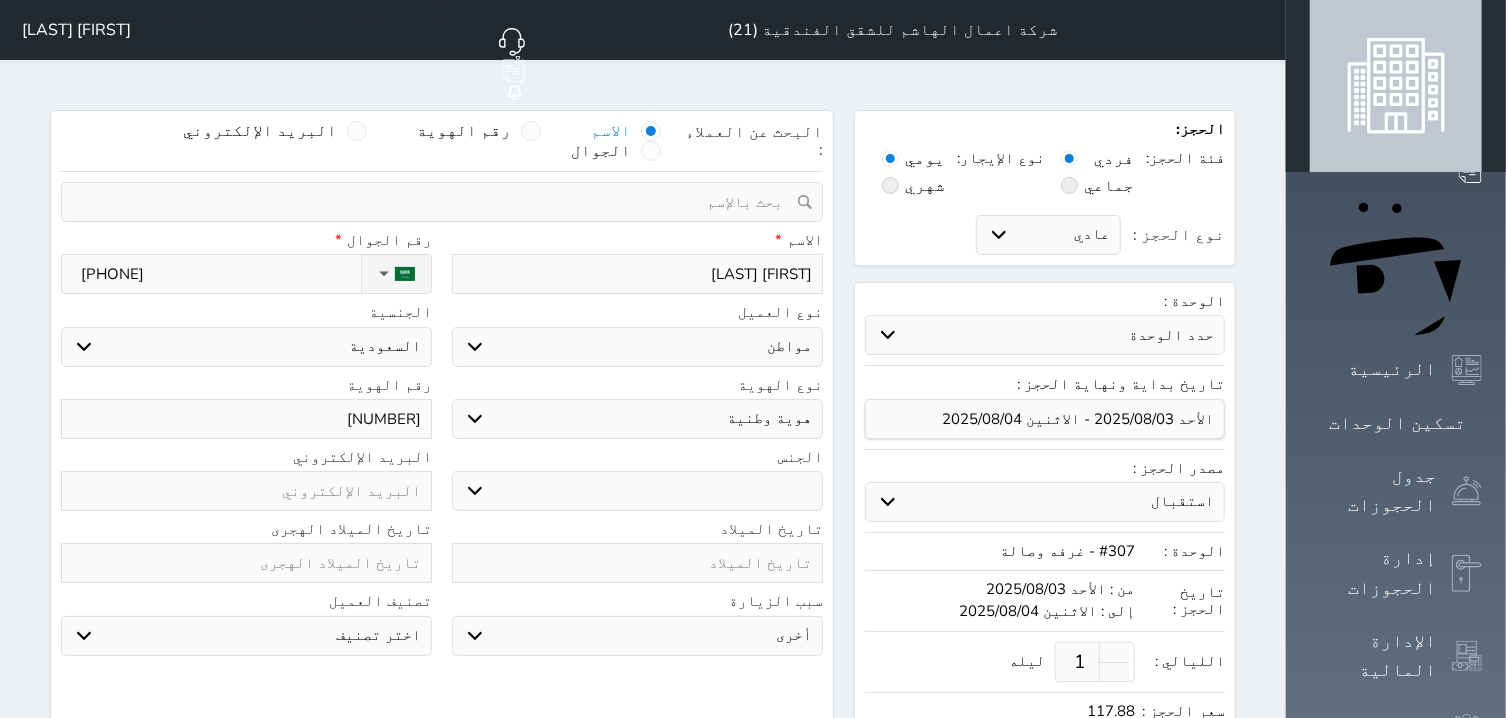 type on "[NUMBER]" 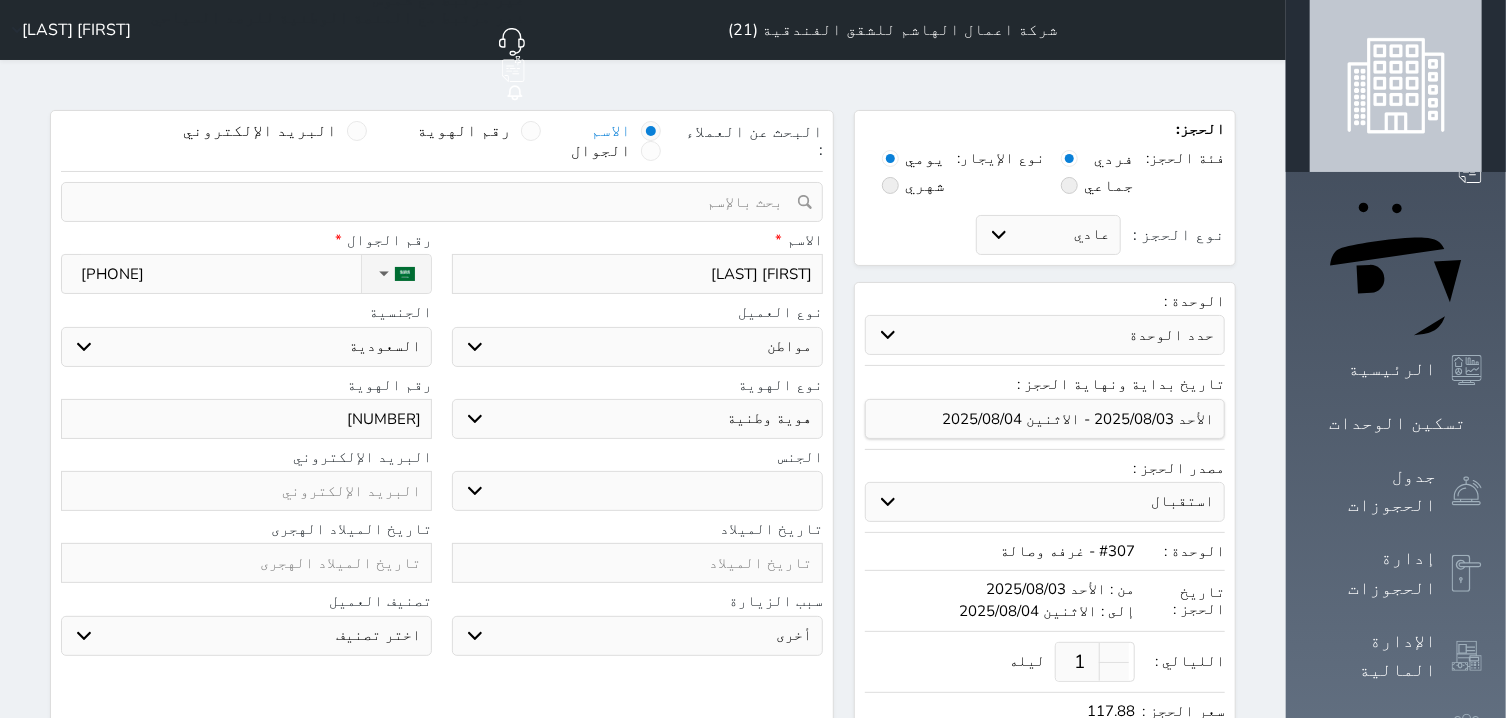 type on "[NUMBER]" 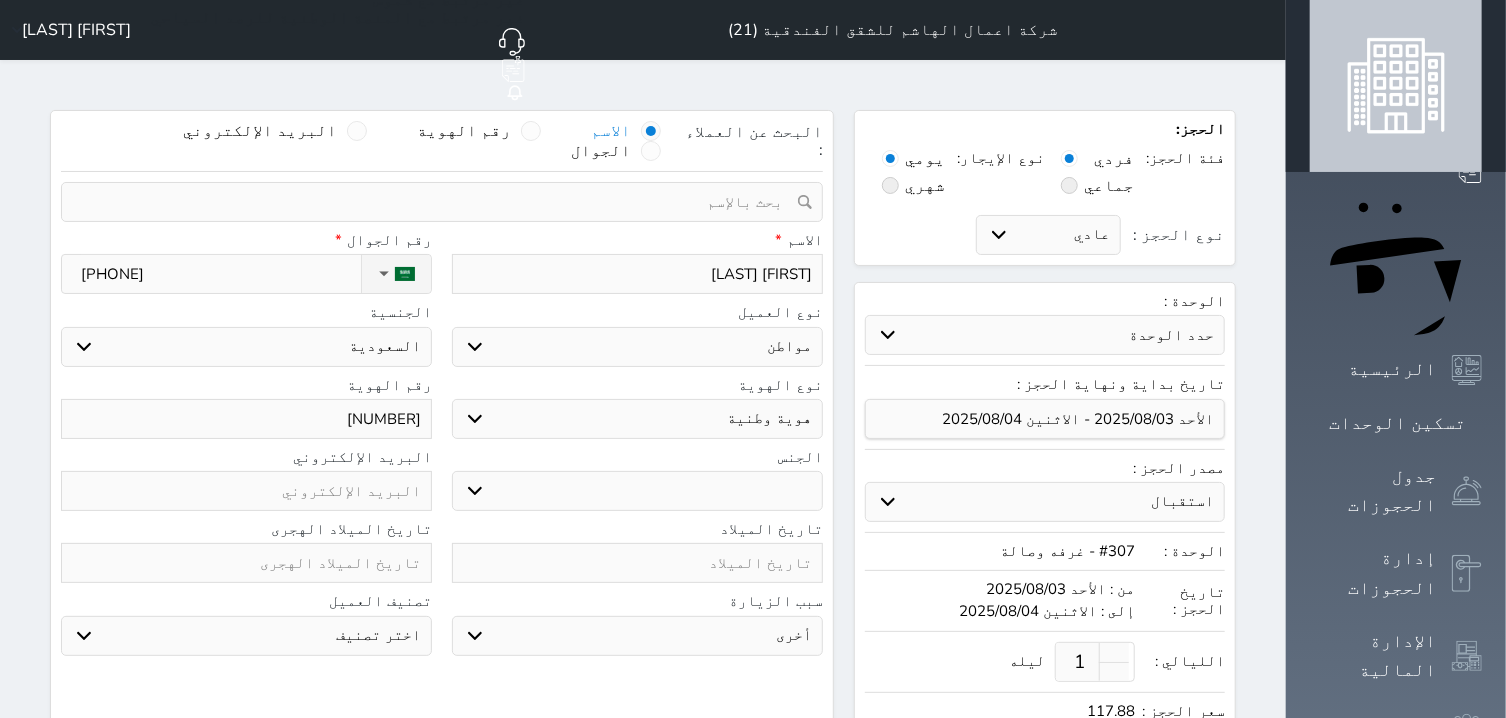 select 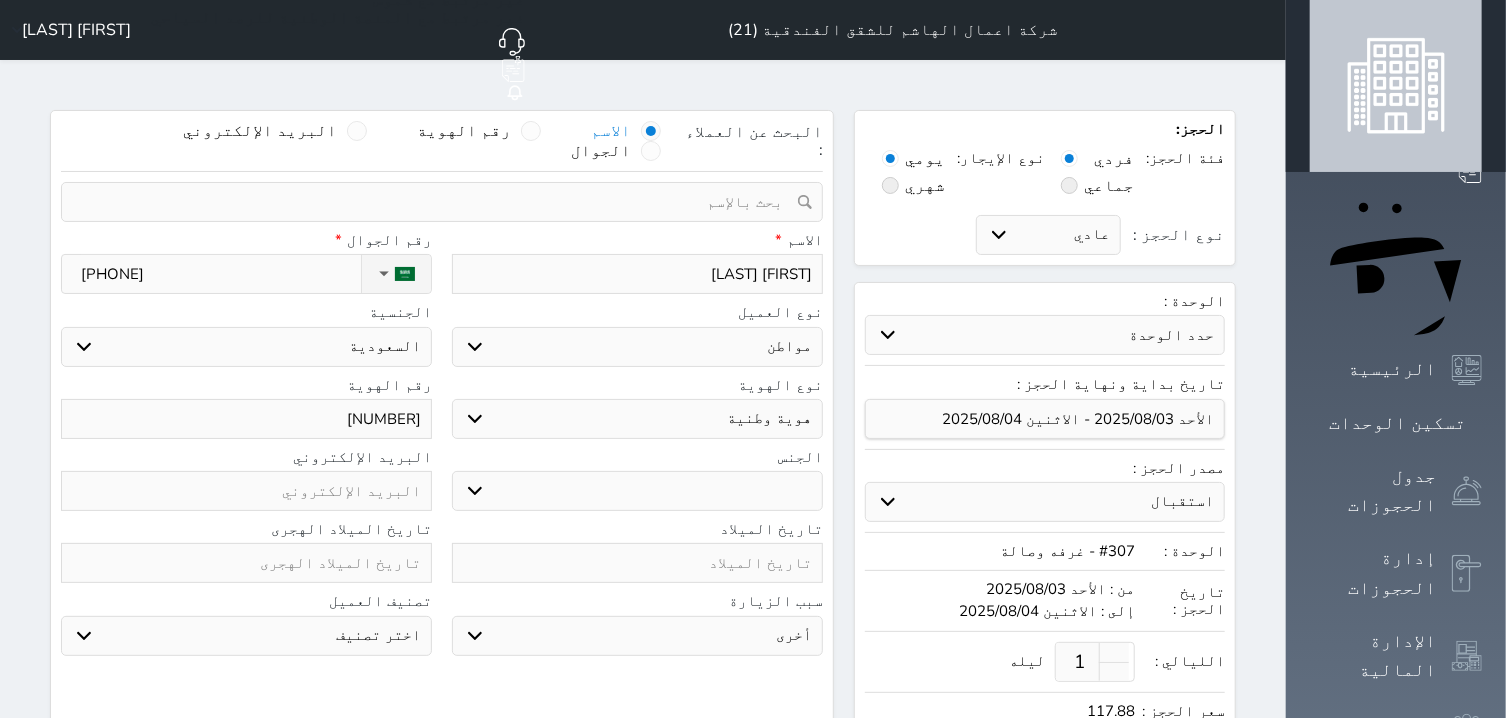 type on "[NUMBER]" 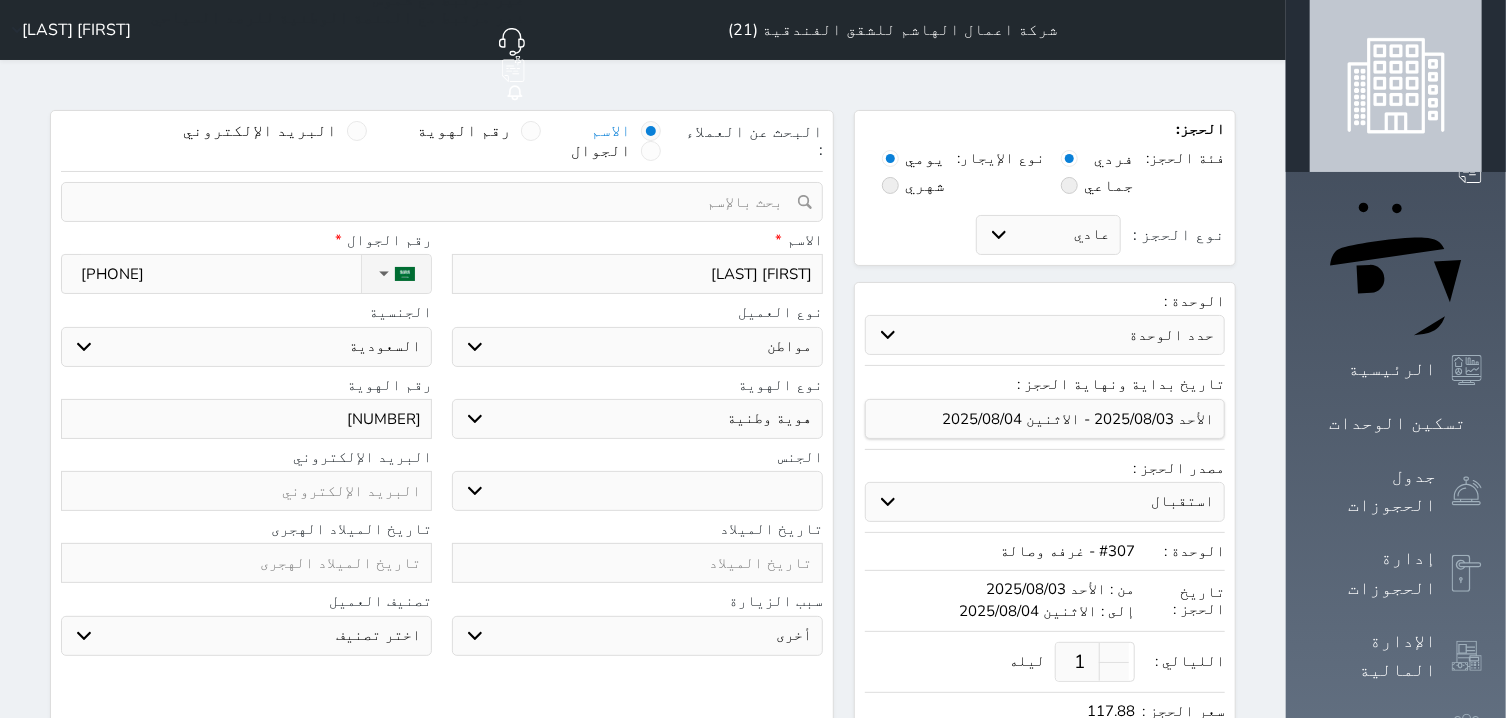 select 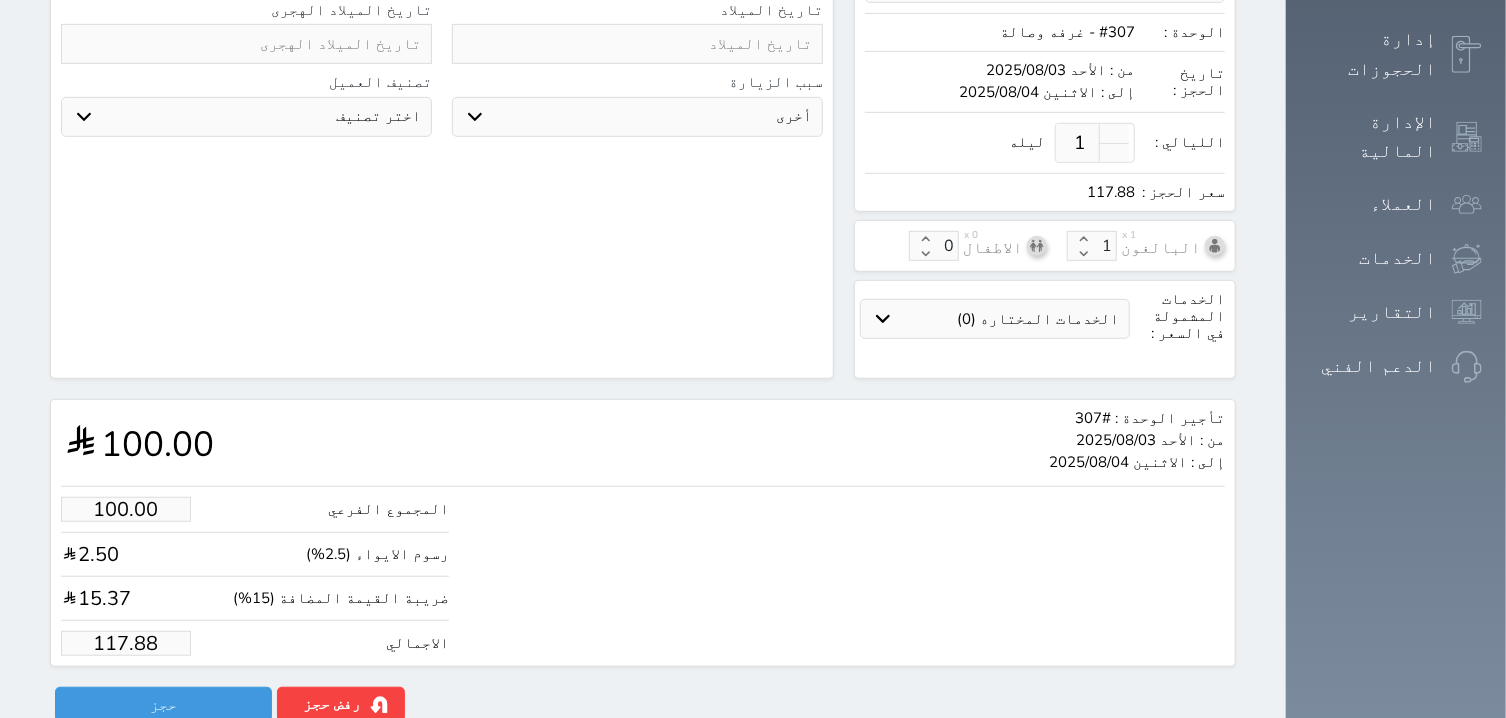 scroll, scrollTop: 532, scrollLeft: 0, axis: vertical 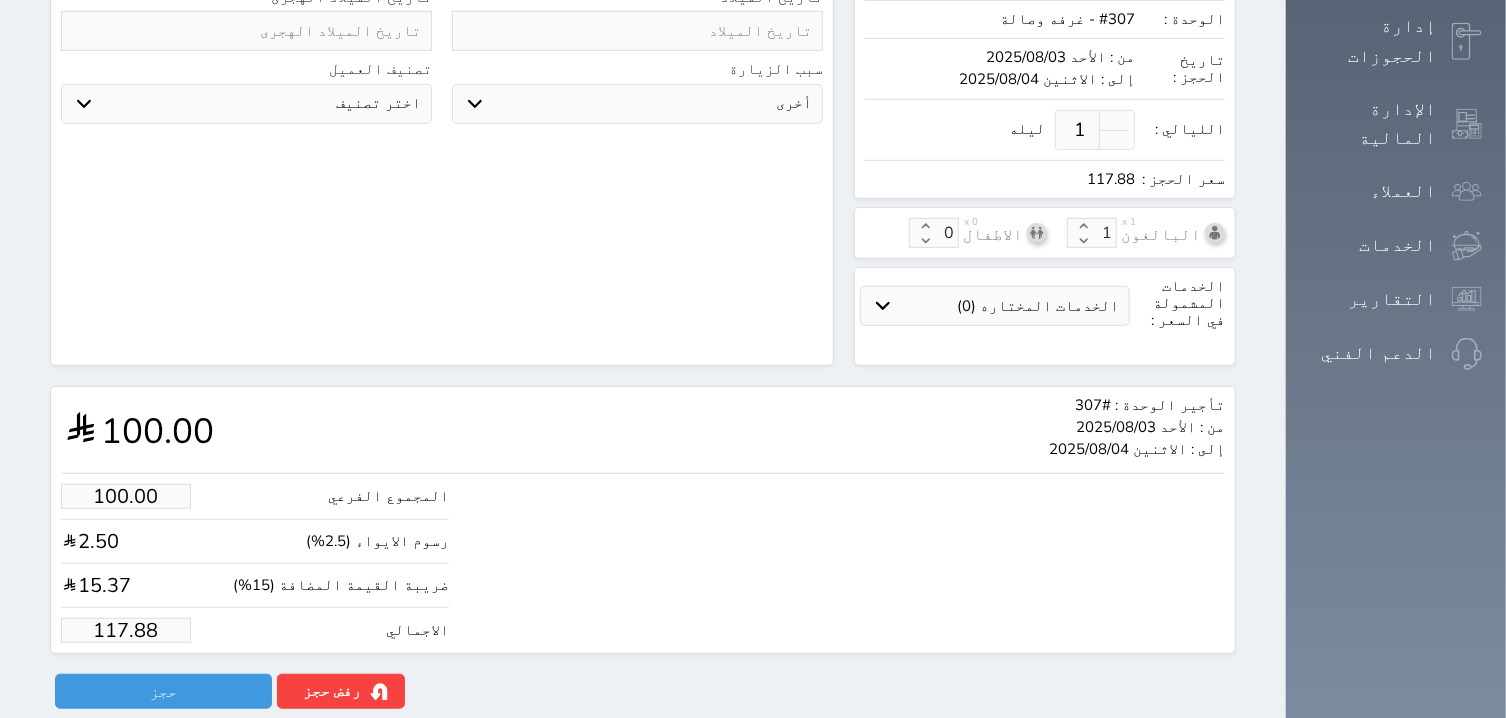 type on "[NUMBER]" 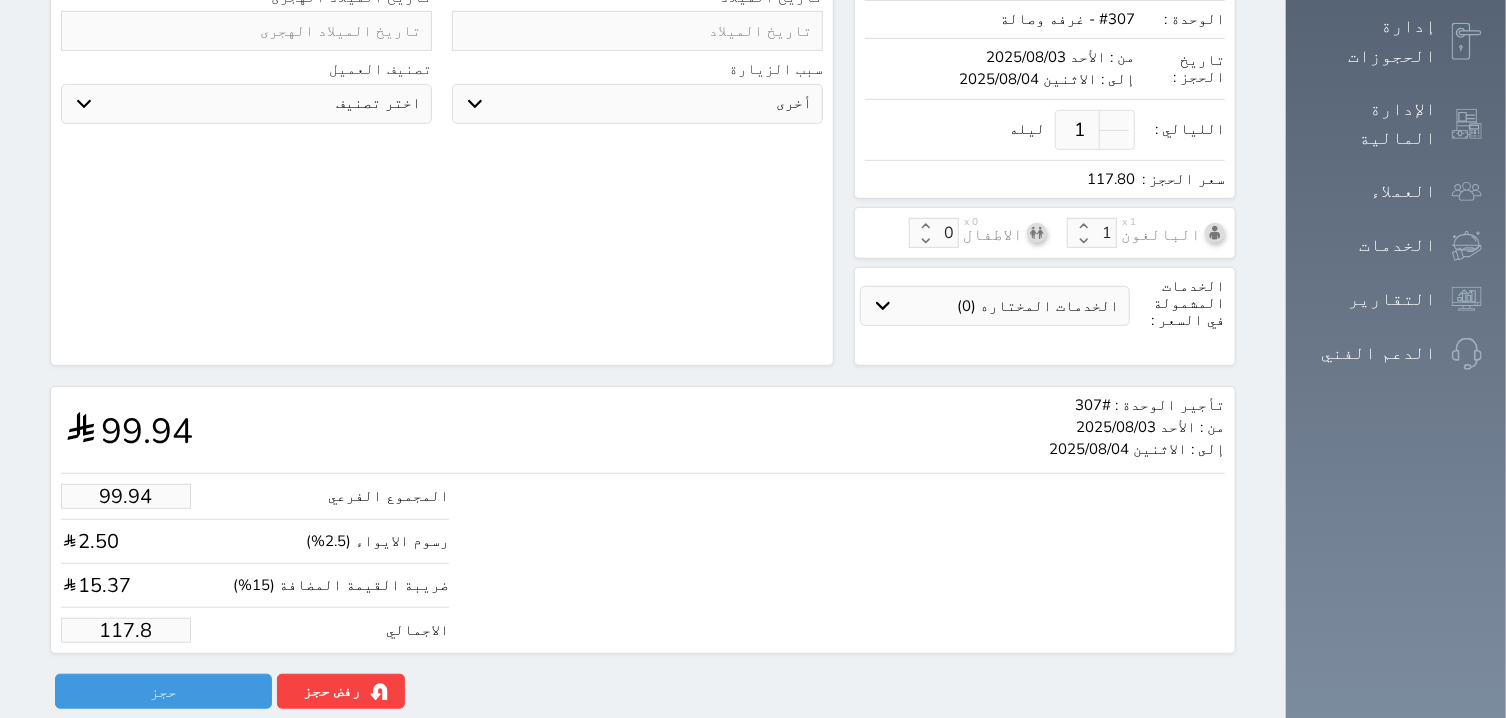type on "99.26" 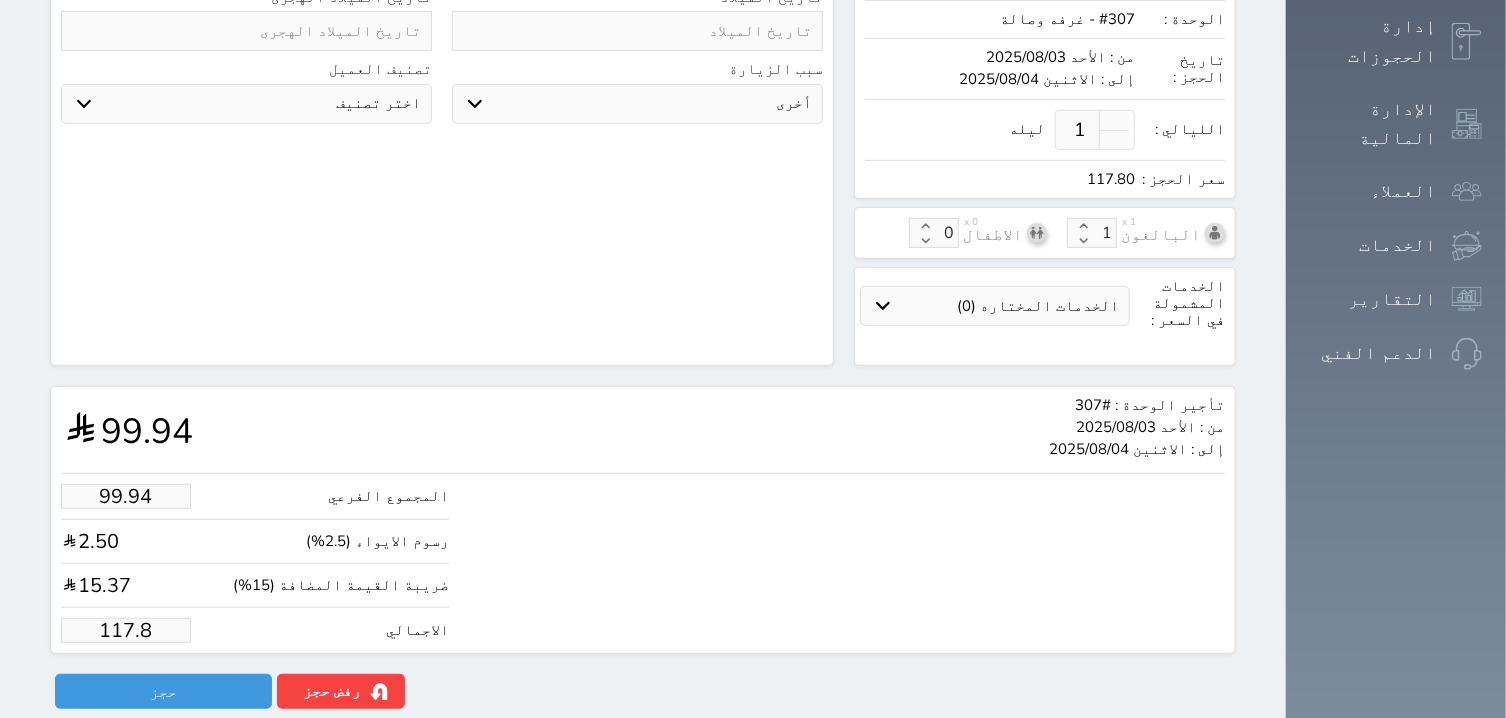 type on "117" 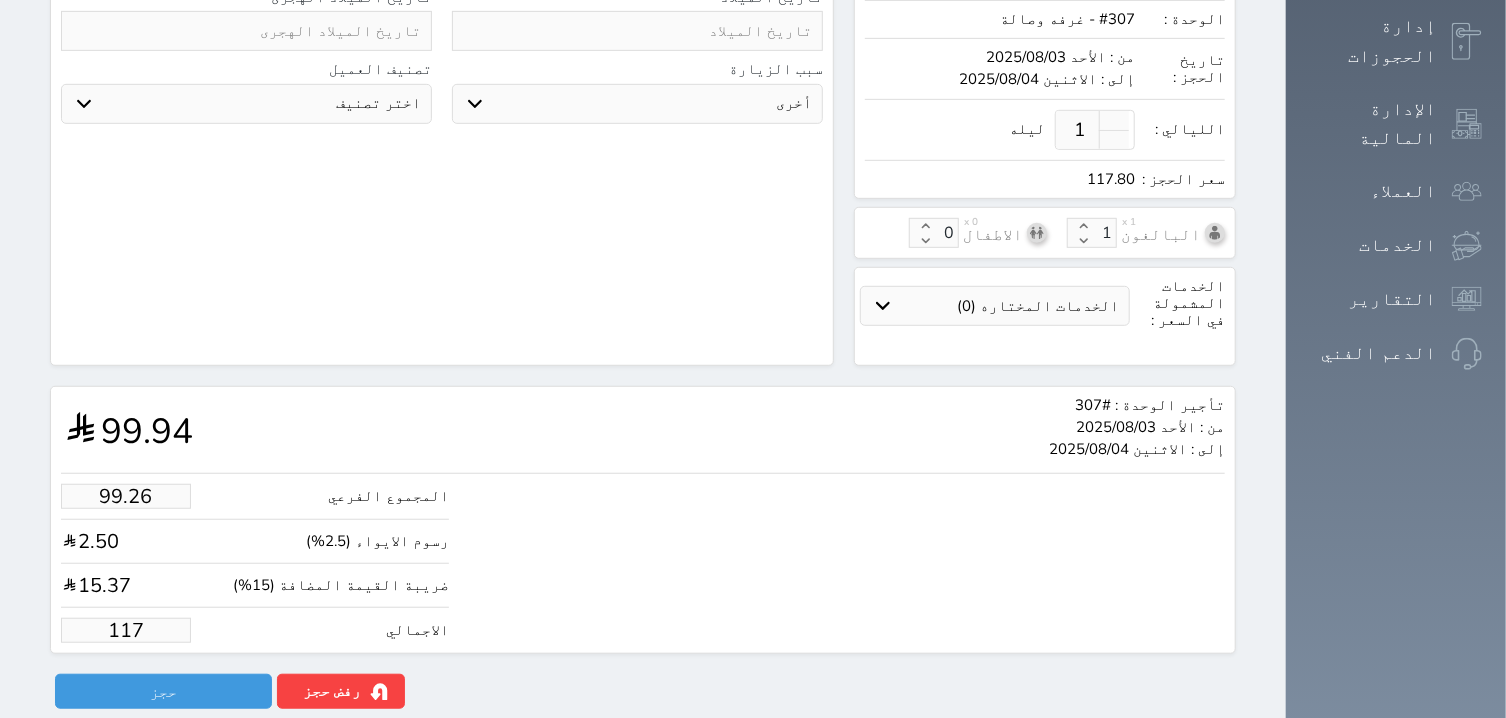 type on "9.33" 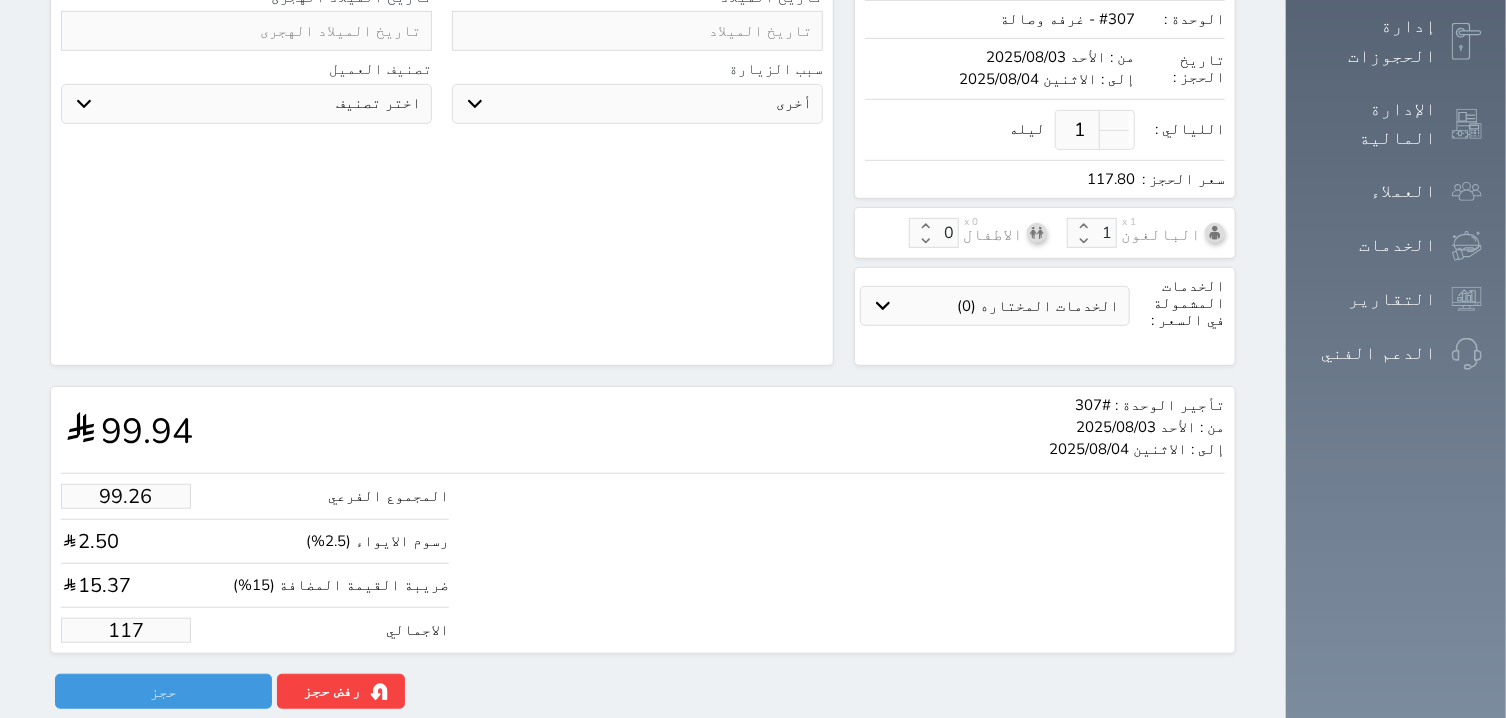 type on "11" 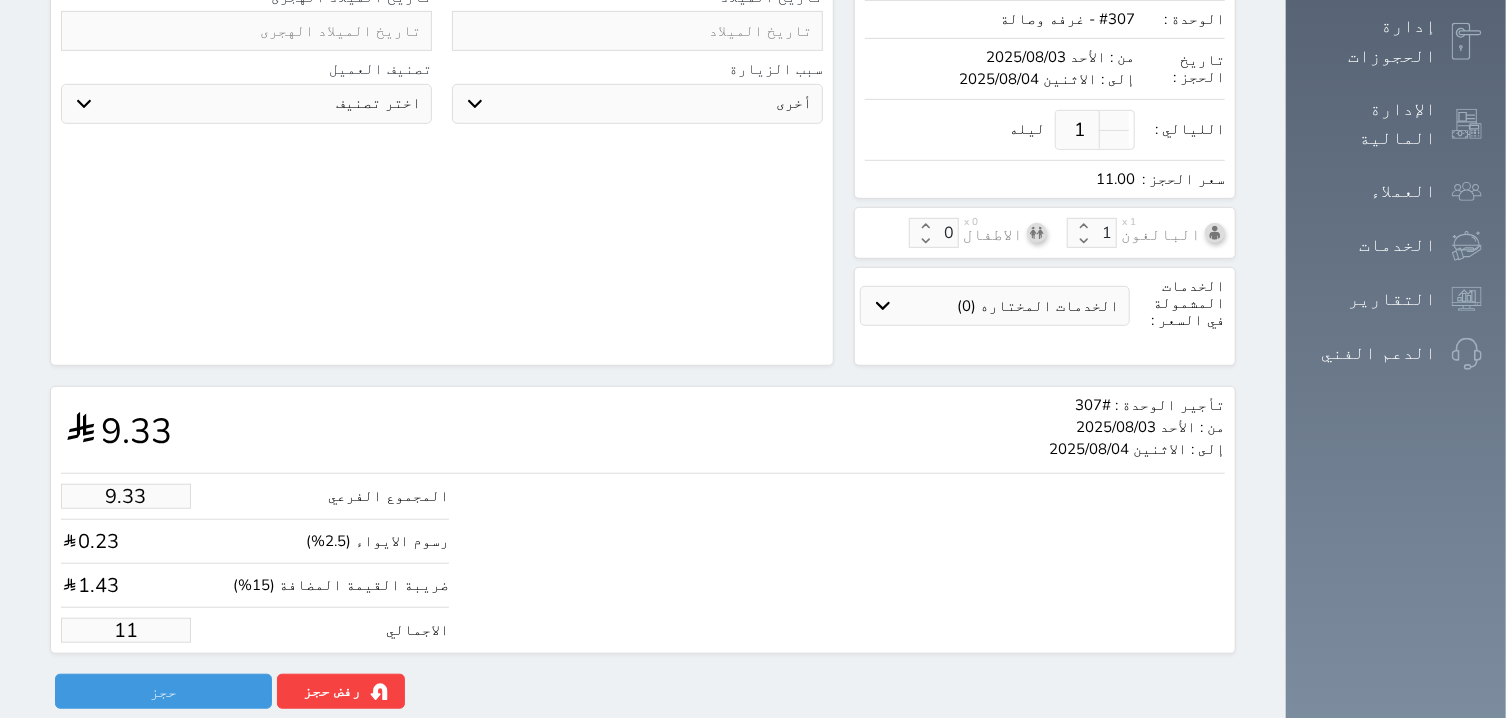 type on "1.00" 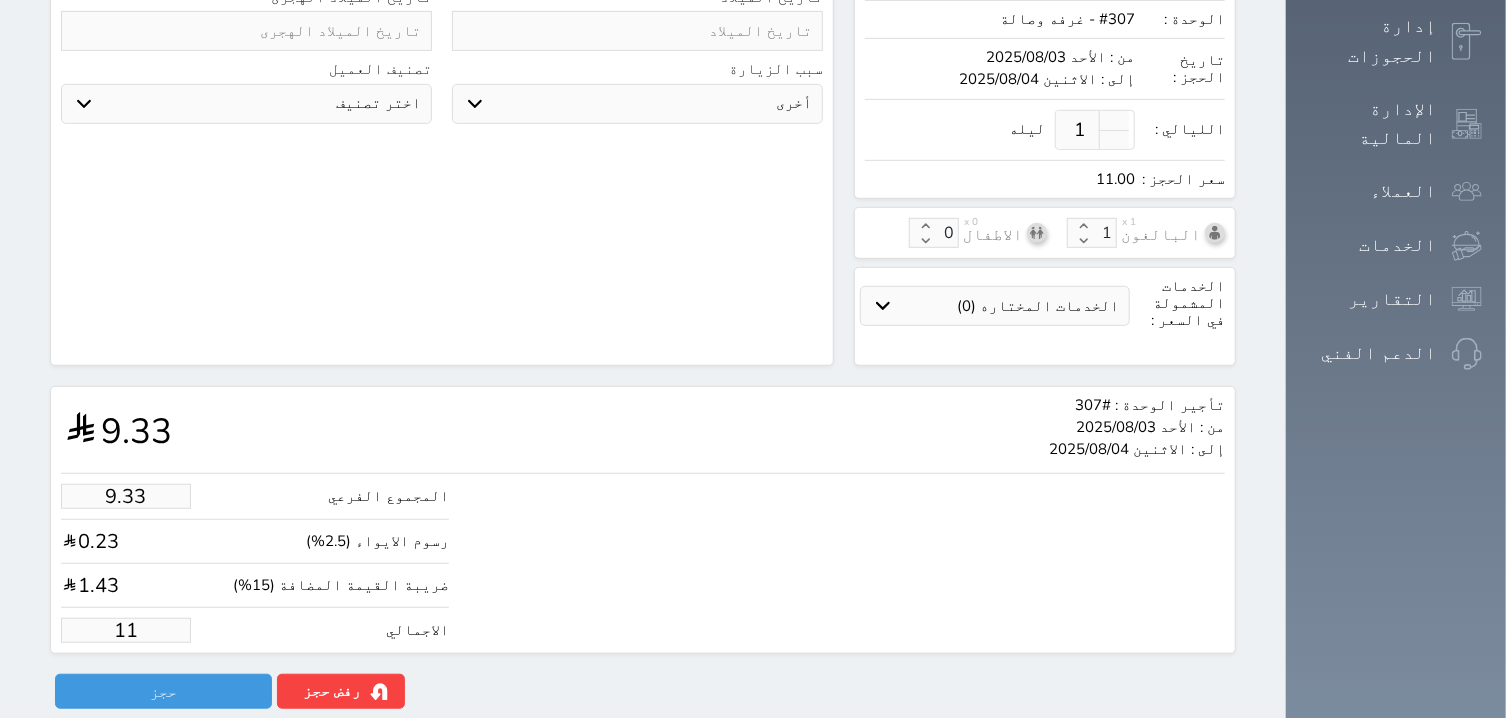 type on "1.17875" 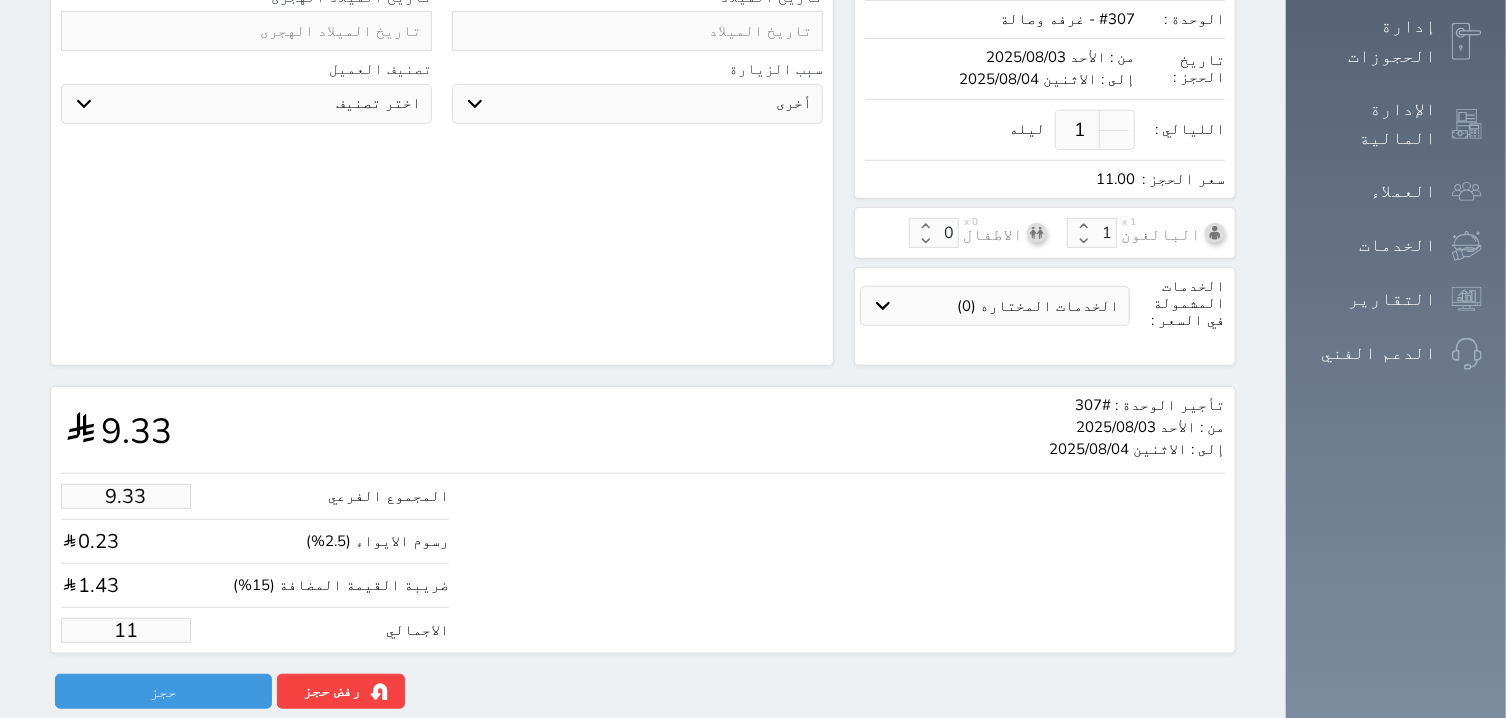 select 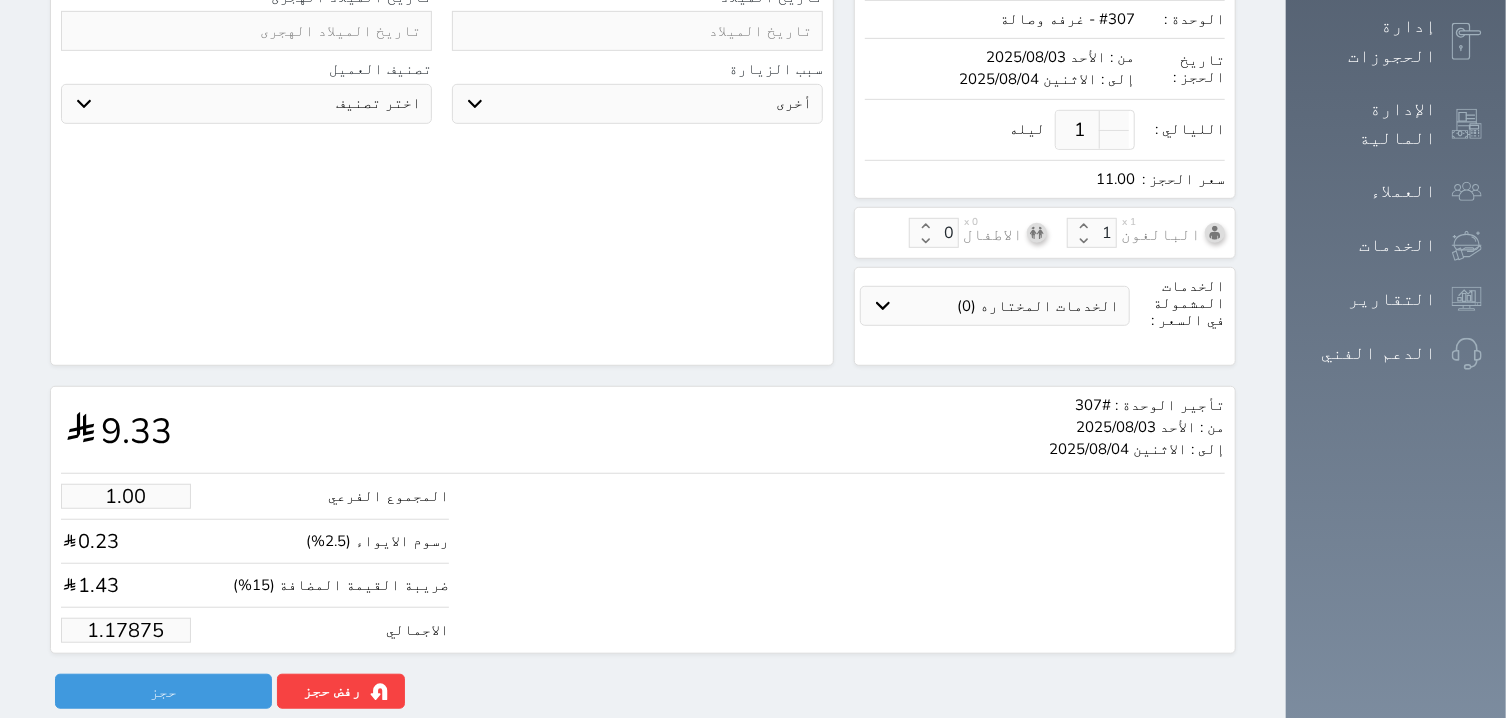type on "1.1787" 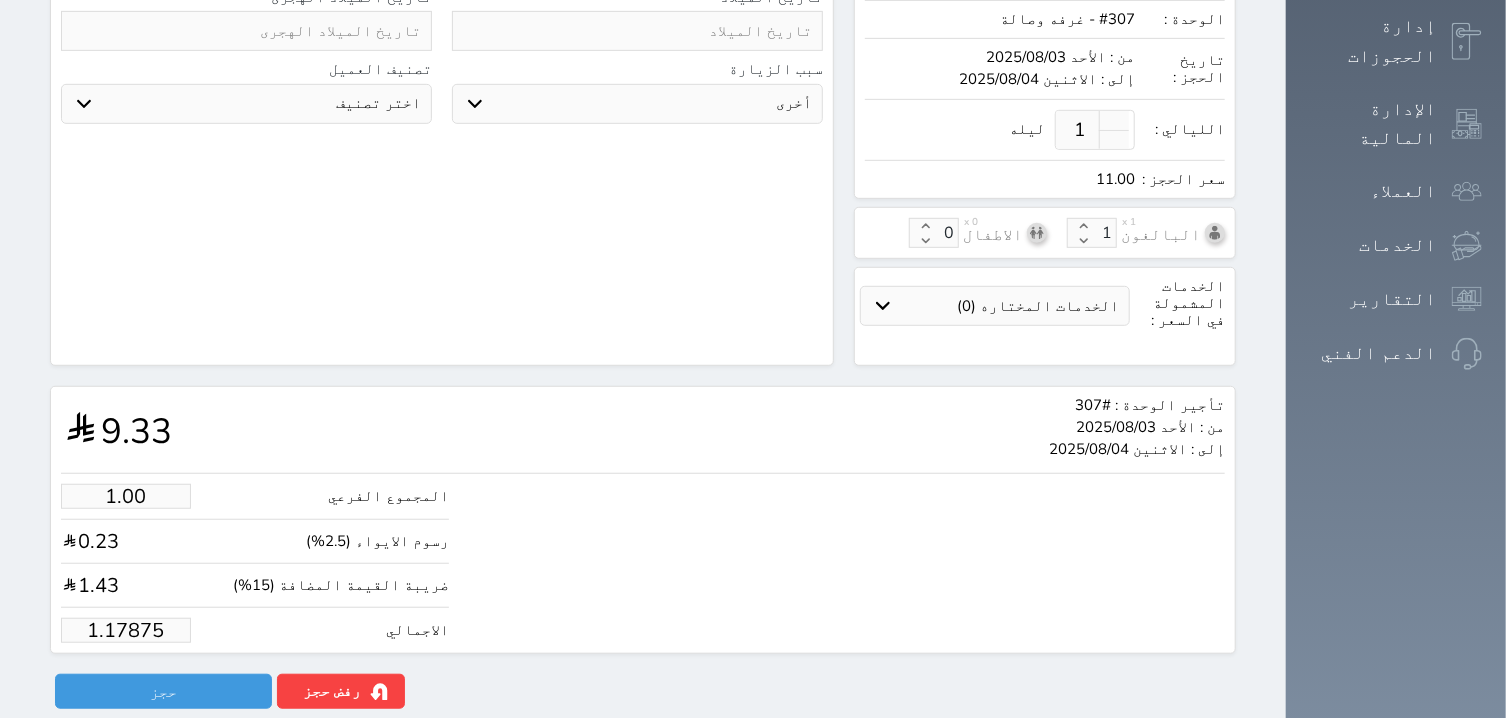select 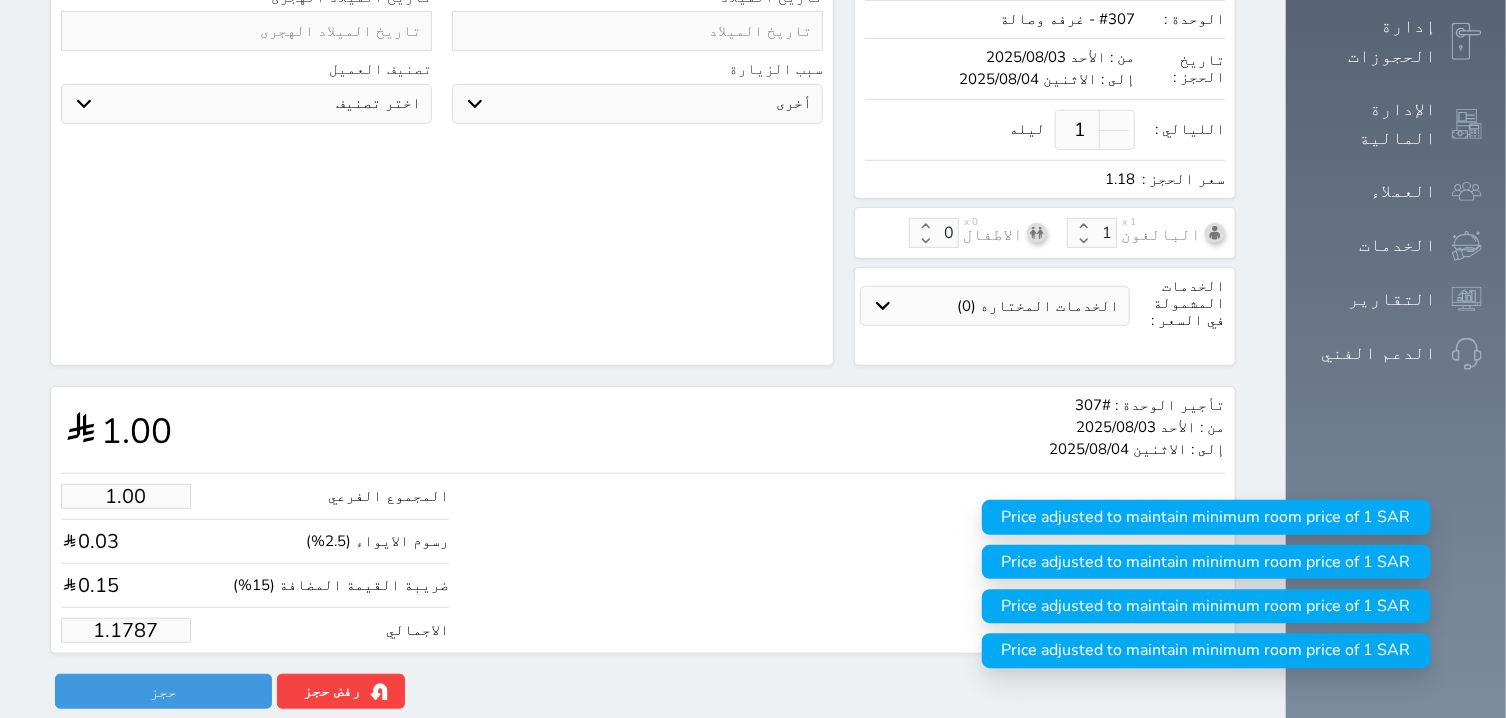 type on "1.178" 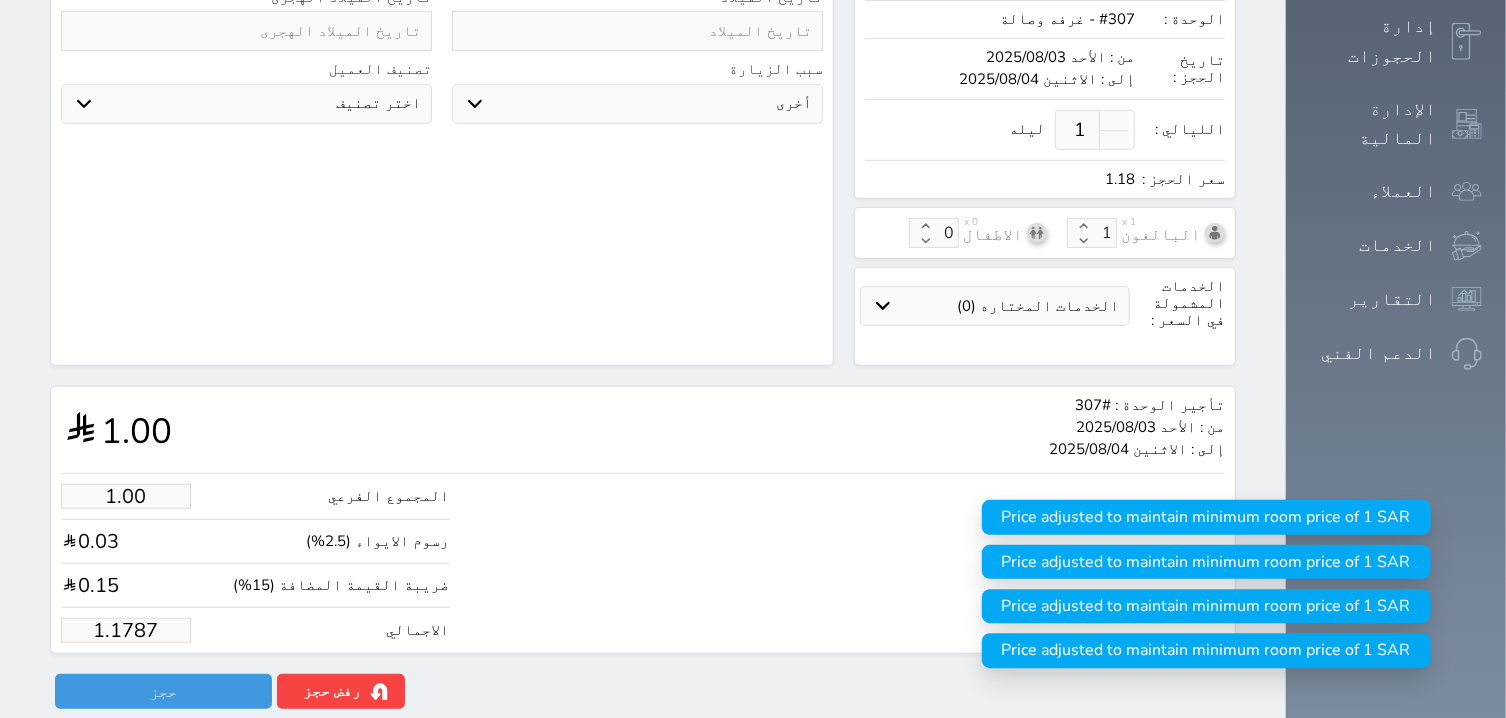 select 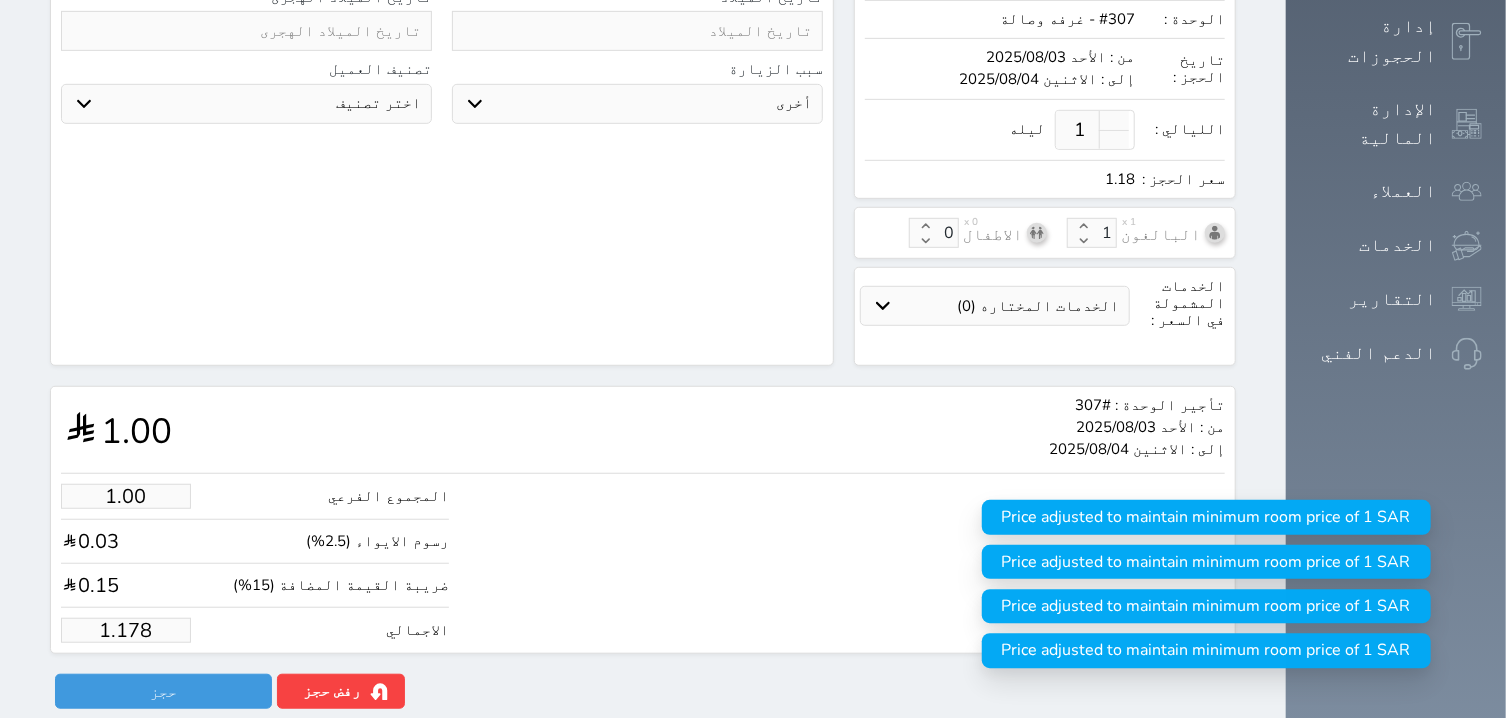 type on "1.17" 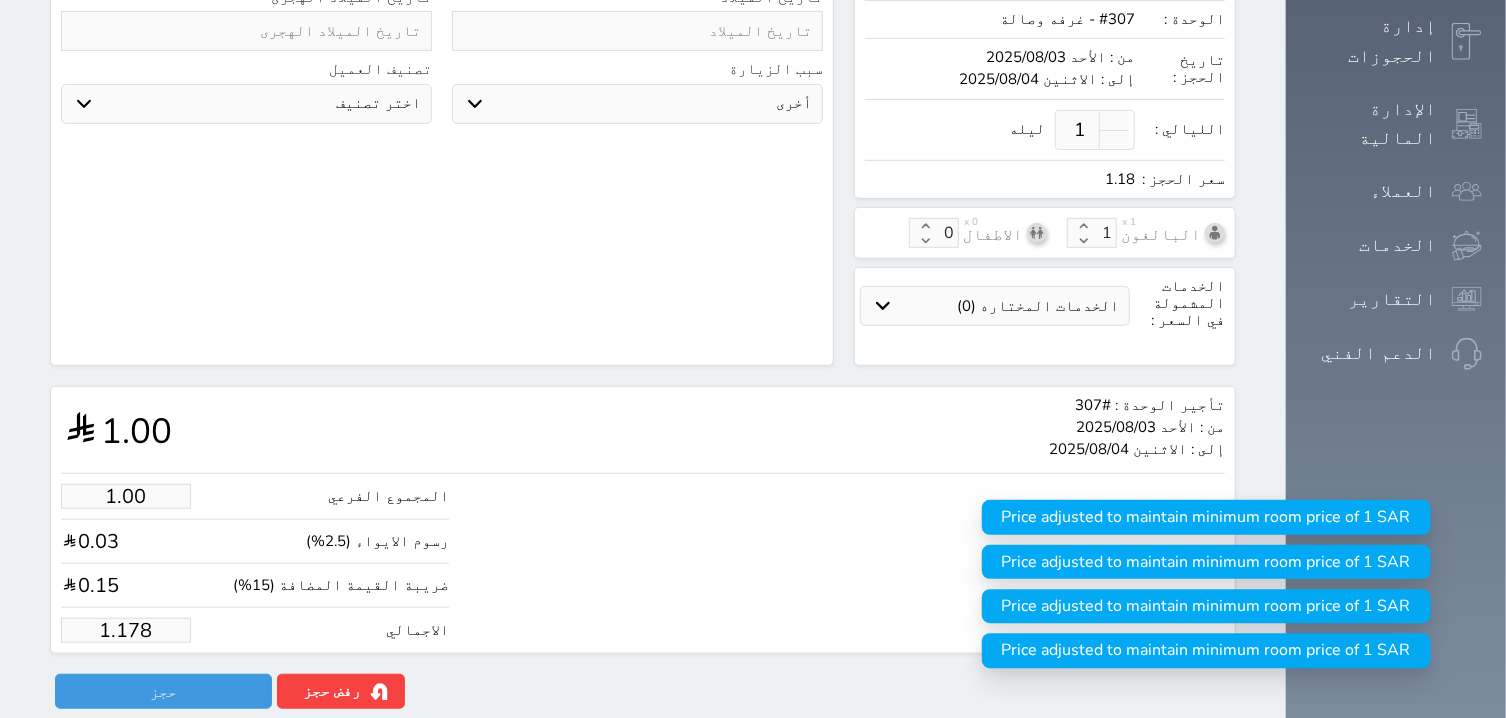select 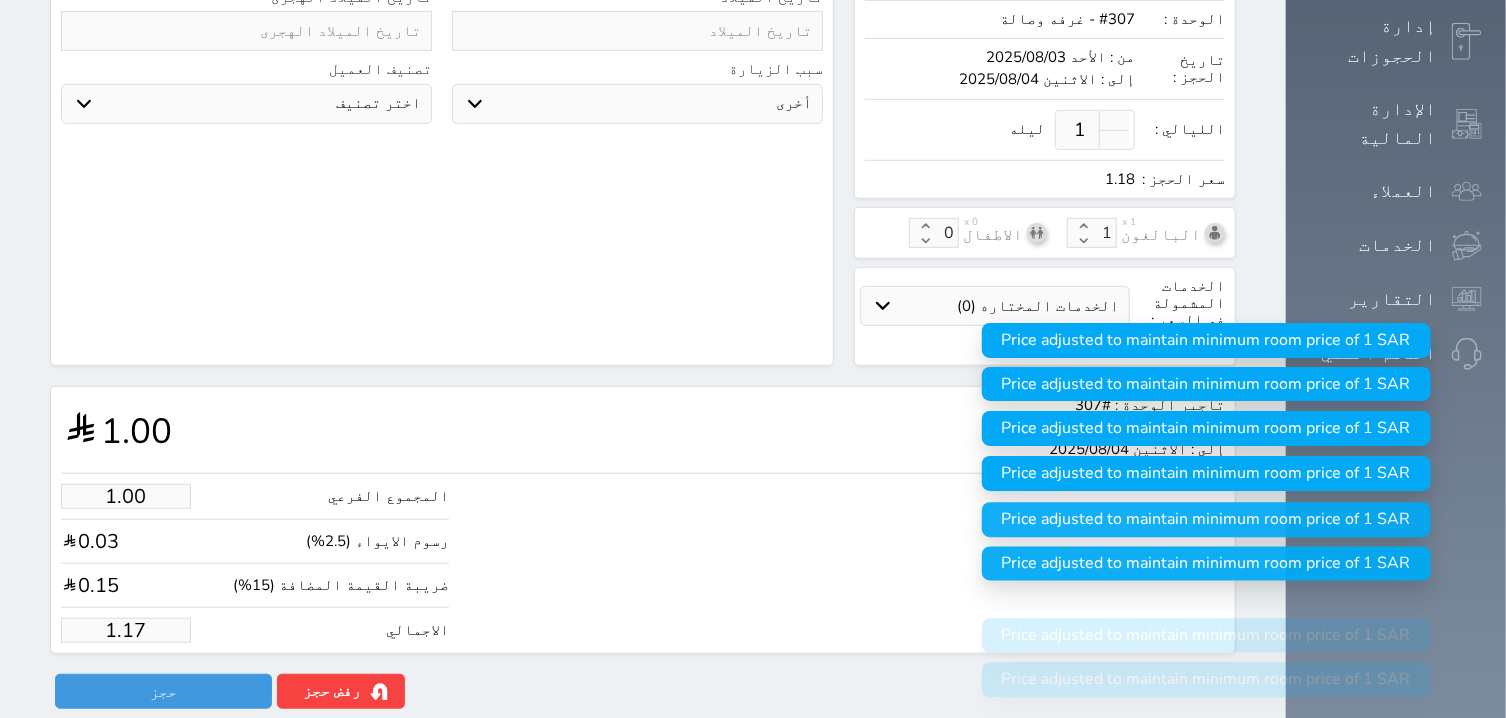 type on "1.1" 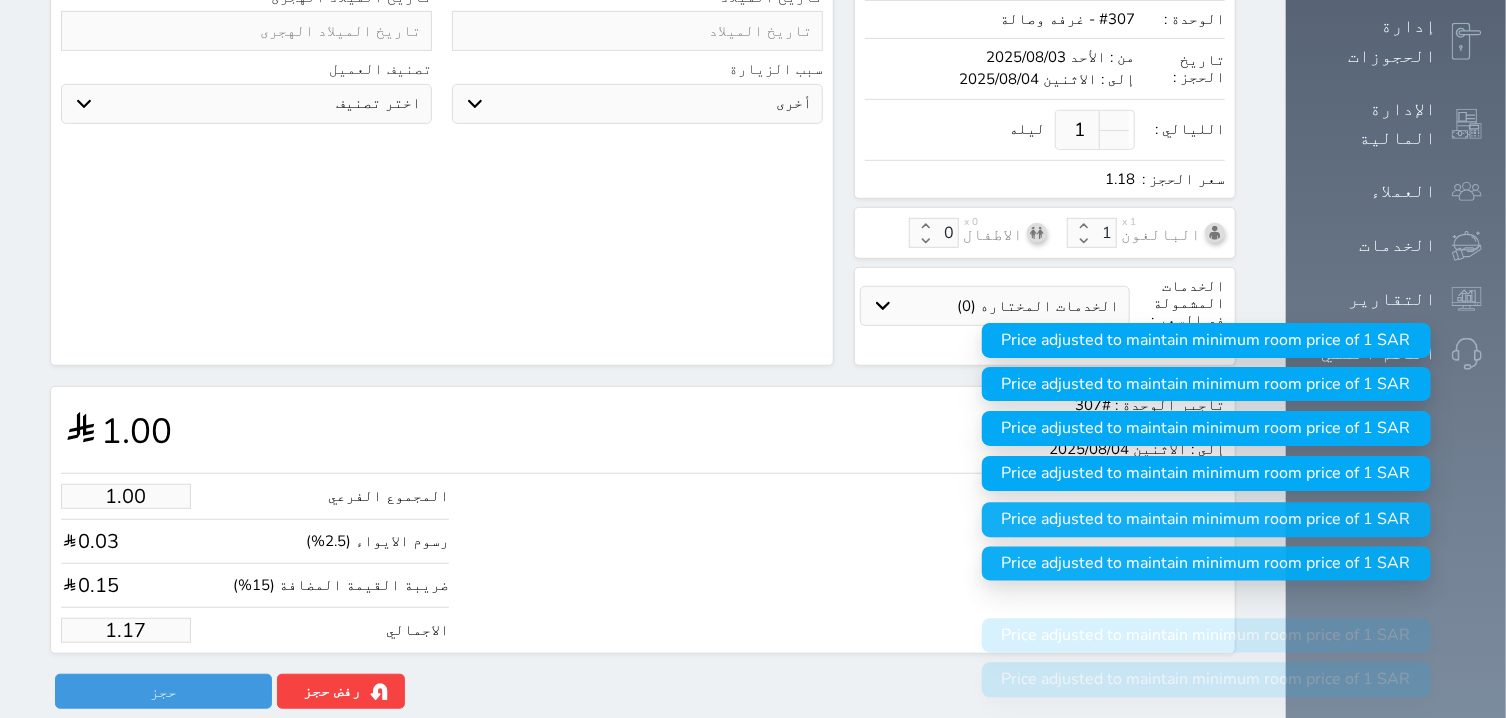 select 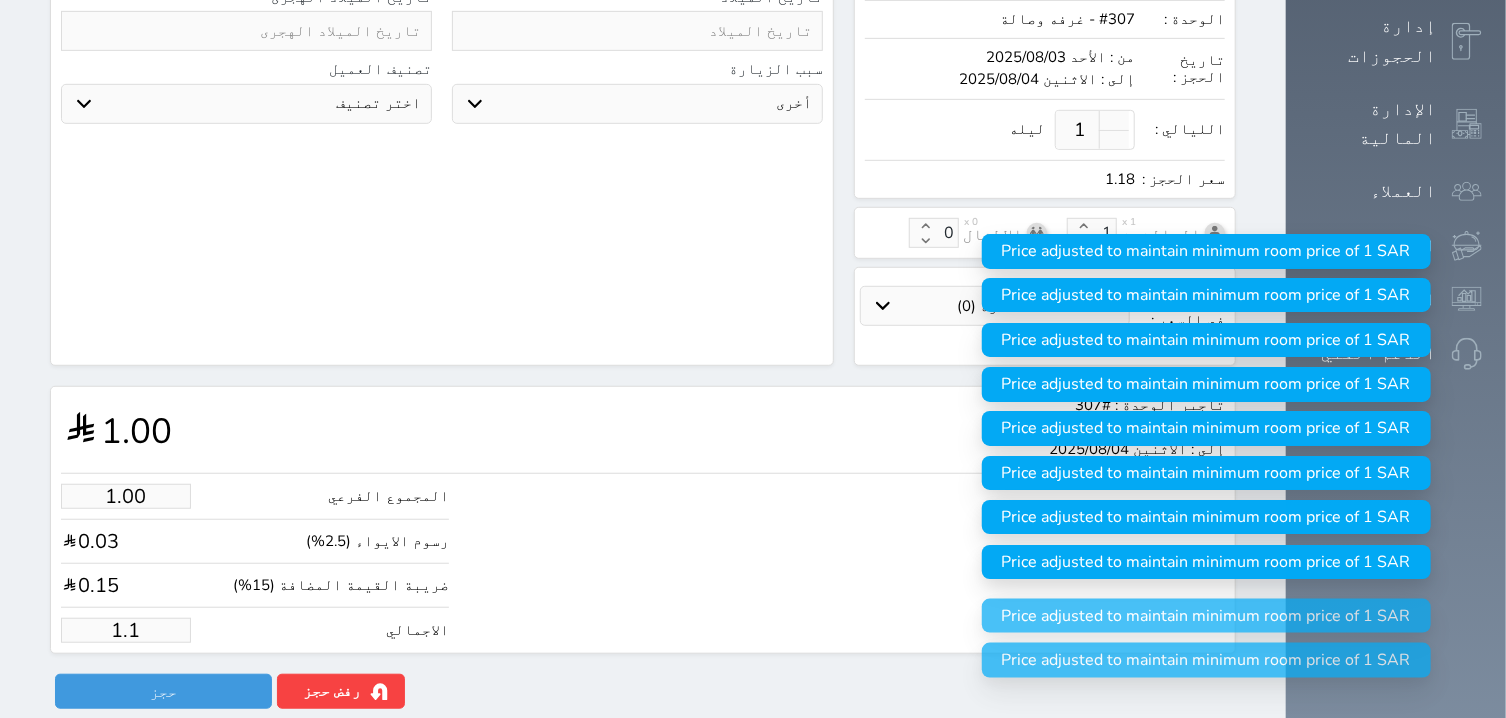 type on "1." 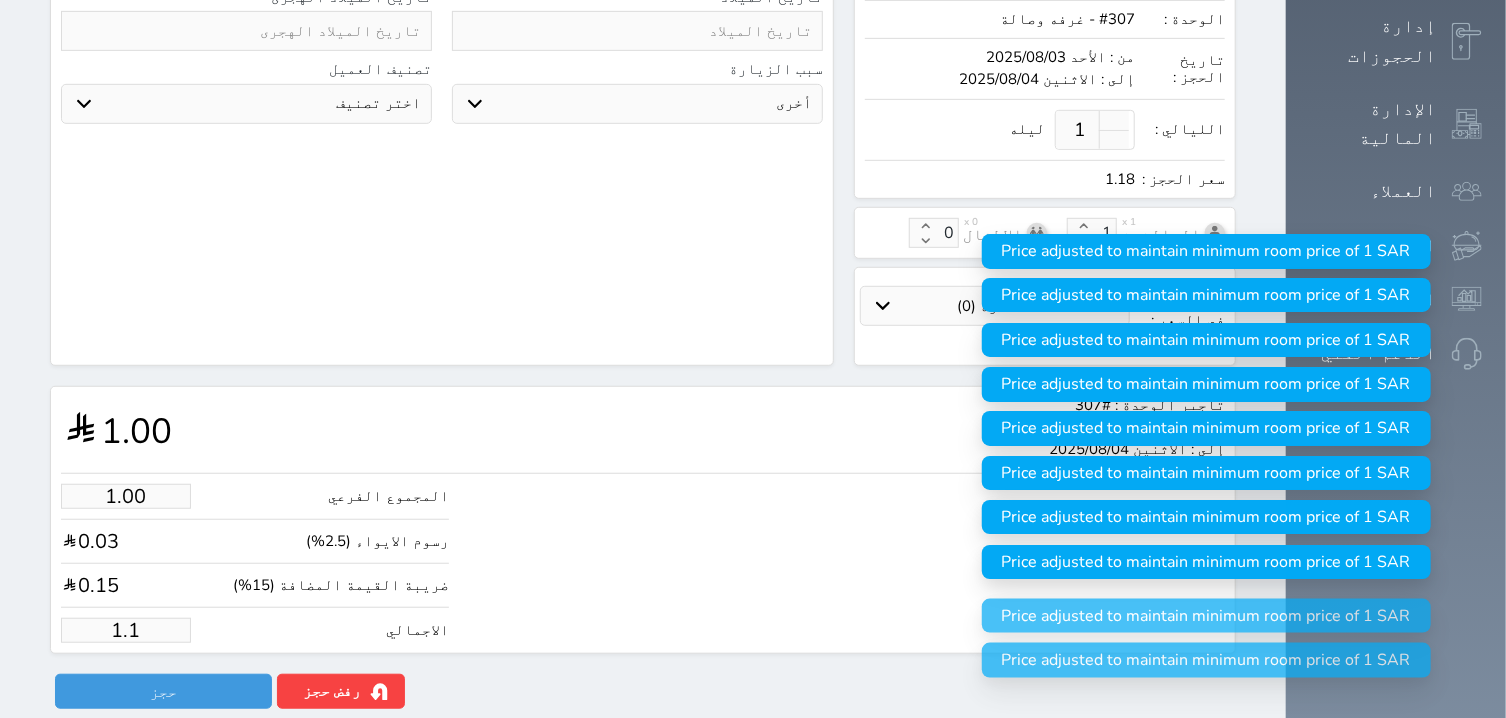 select 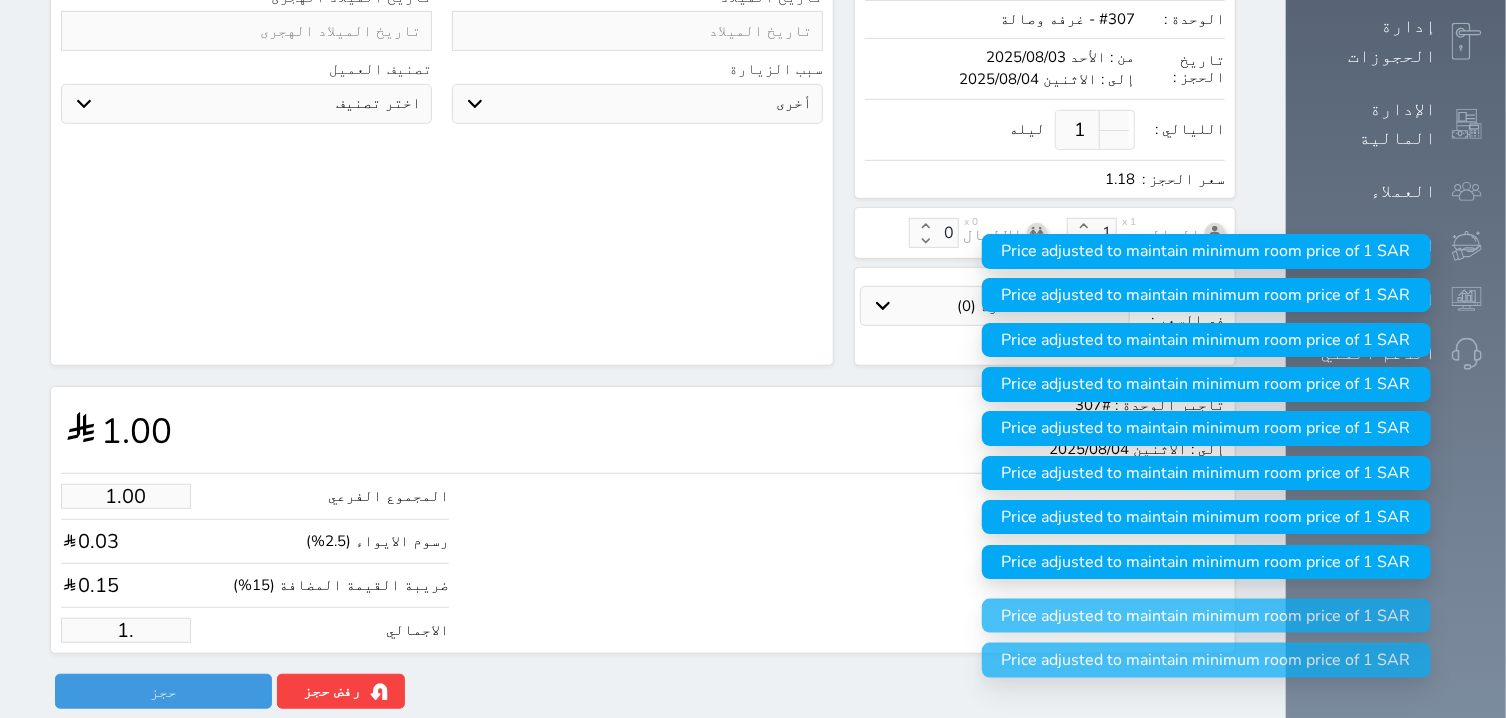 type on "1" 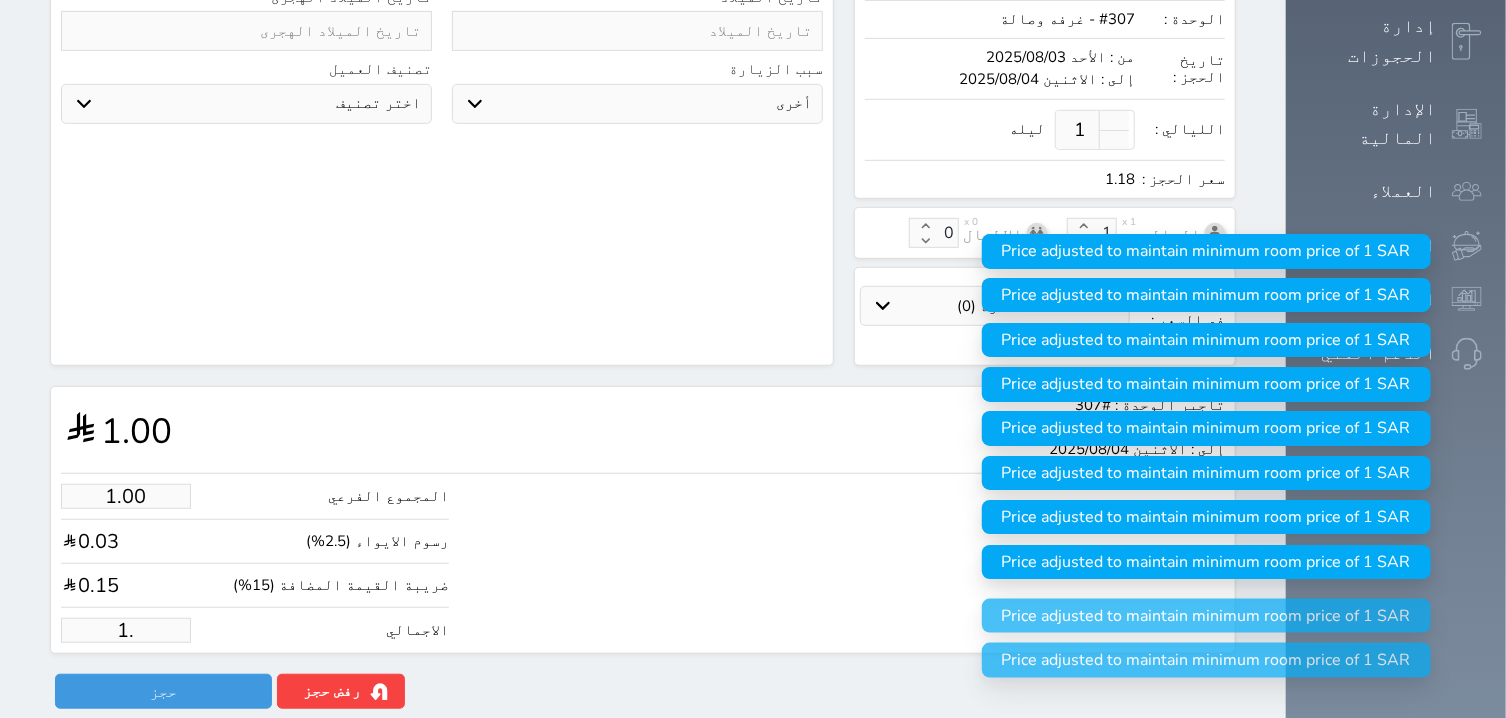 select 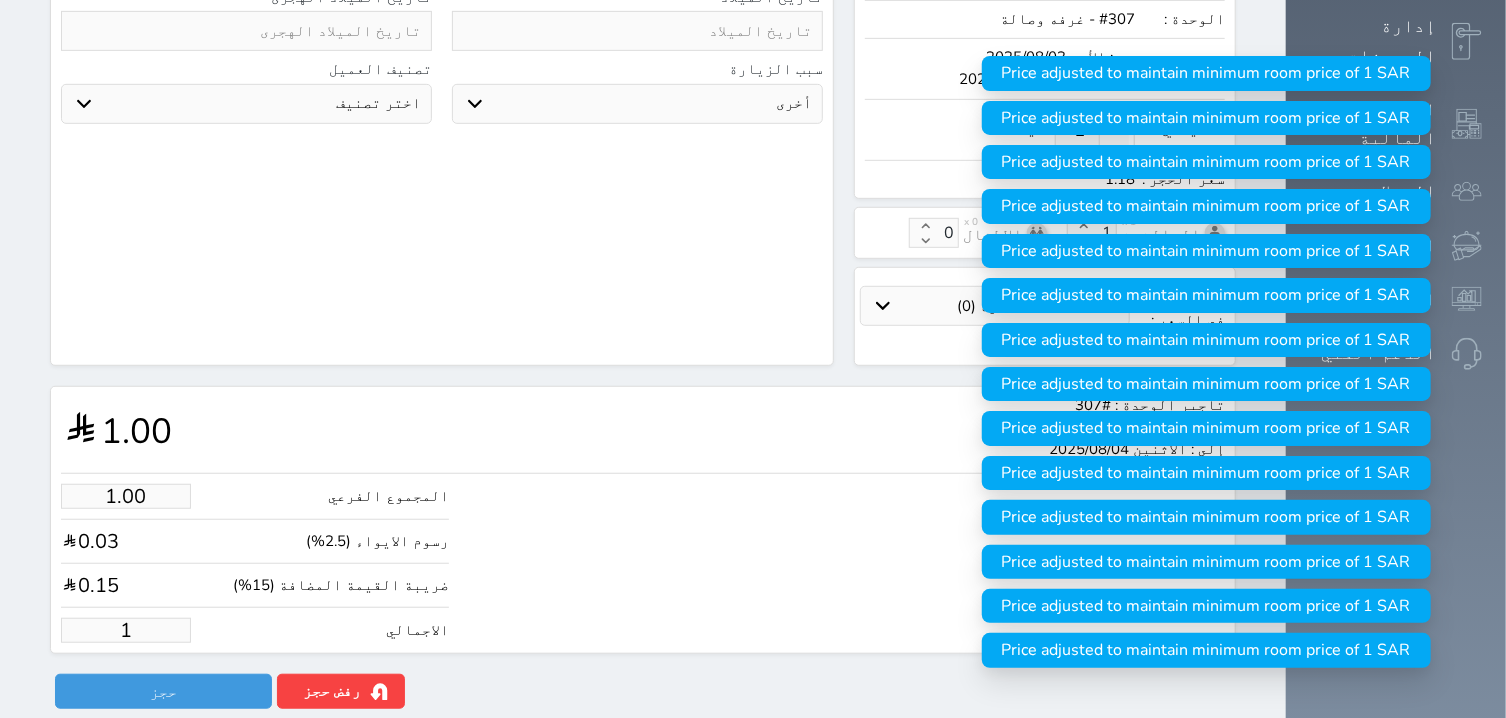 type on "15.27" 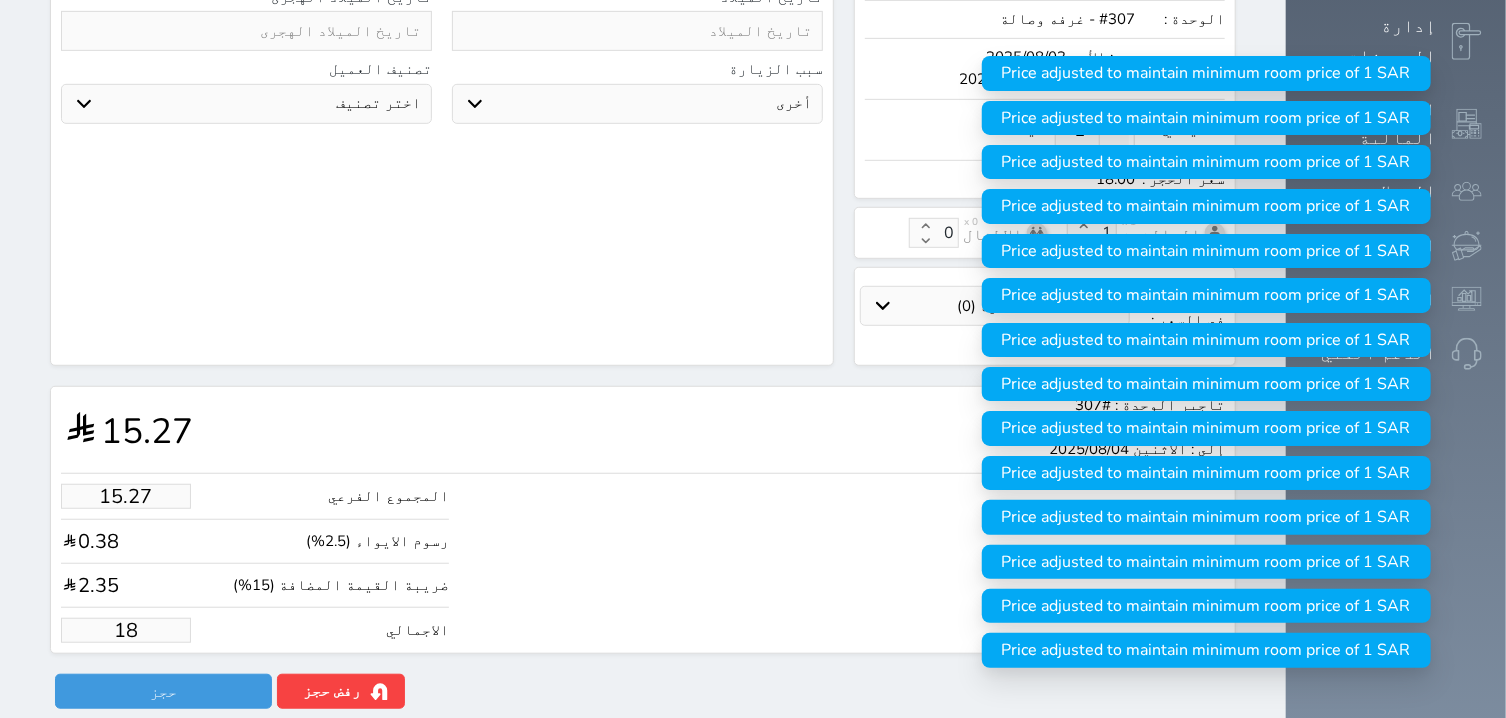 type on "152.70" 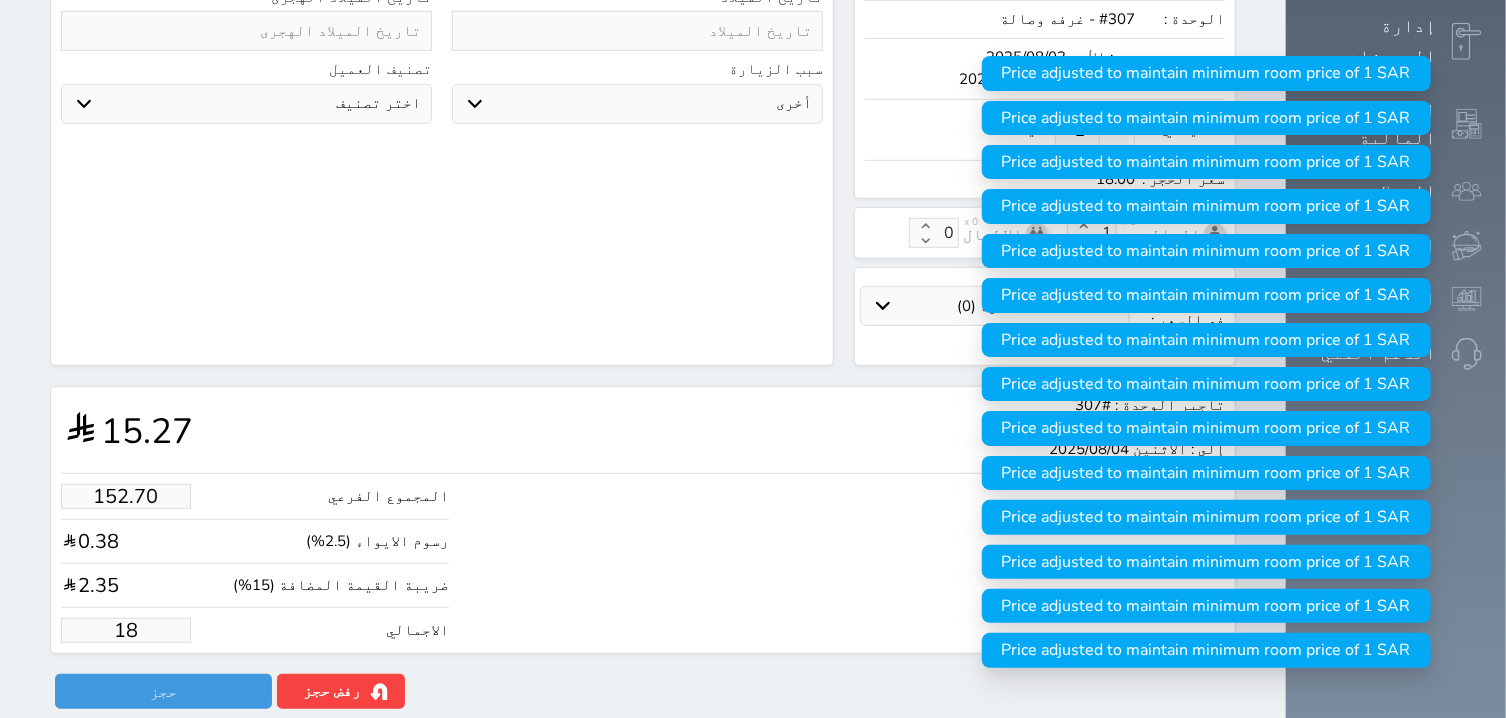 type on "180" 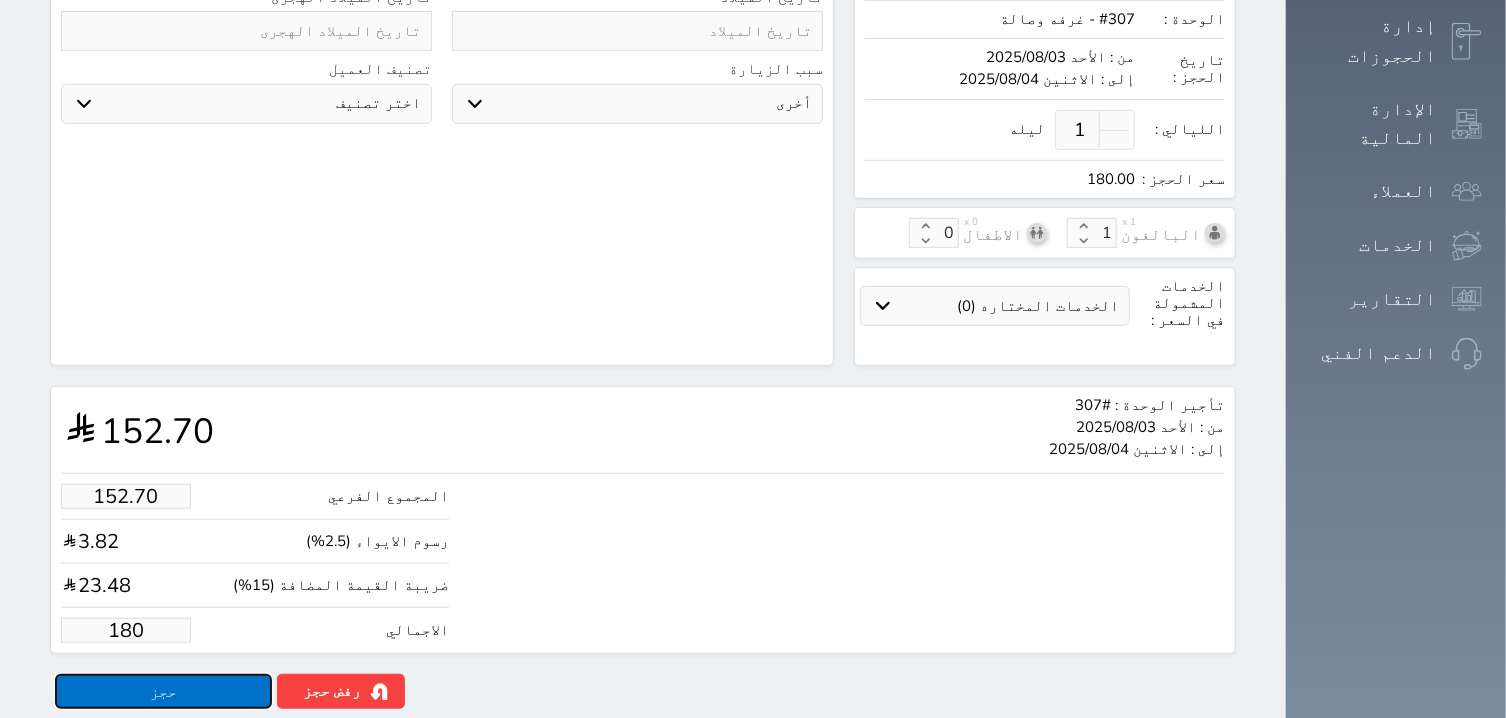 type on "180.00" 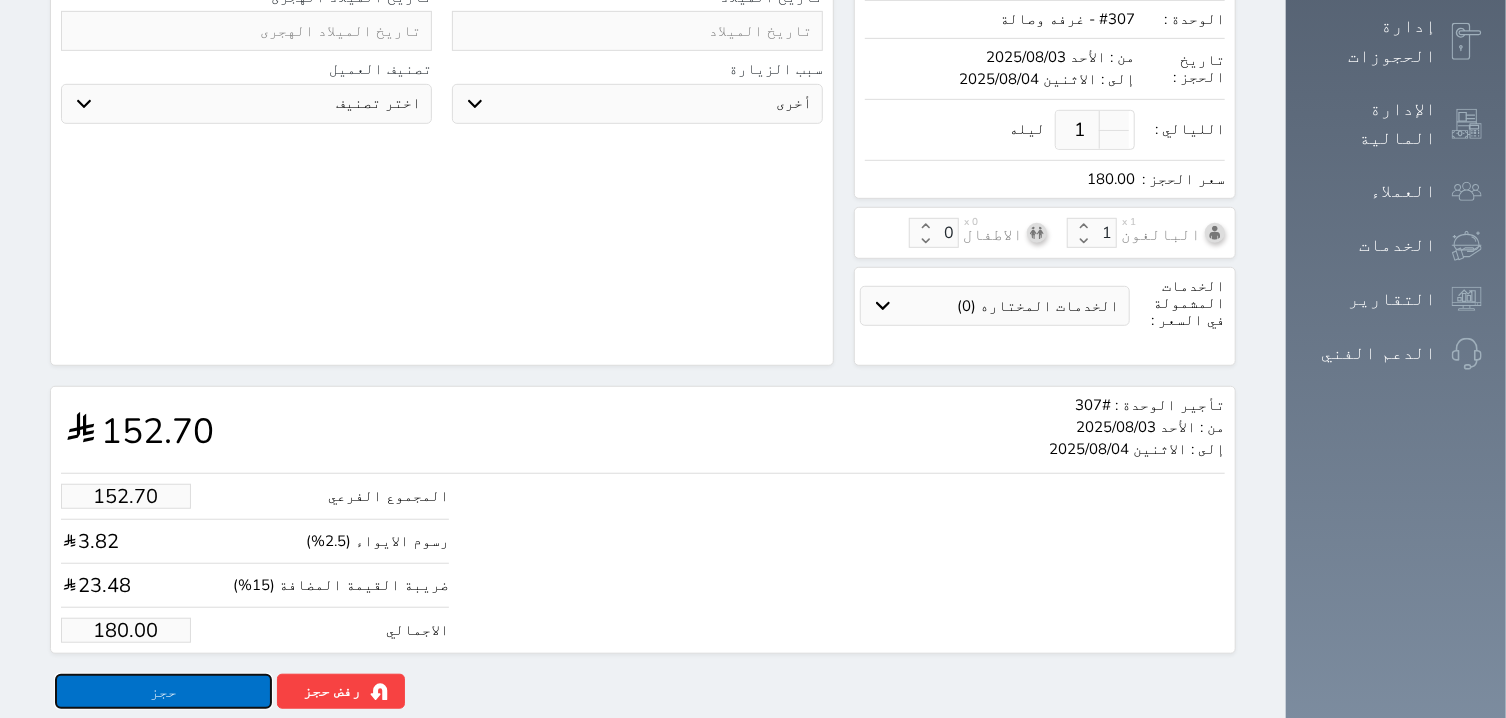 click on "حجز" at bounding box center [163, 691] 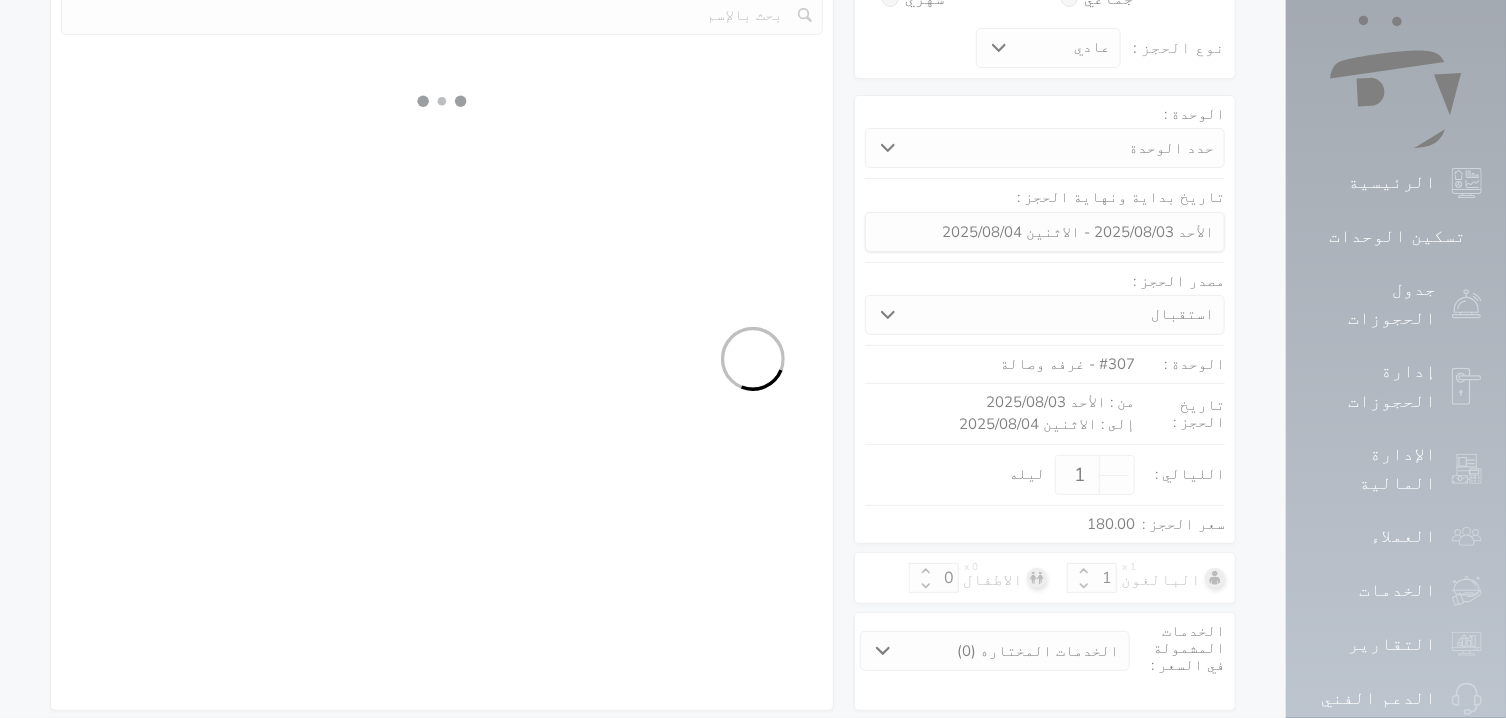 select on "1" 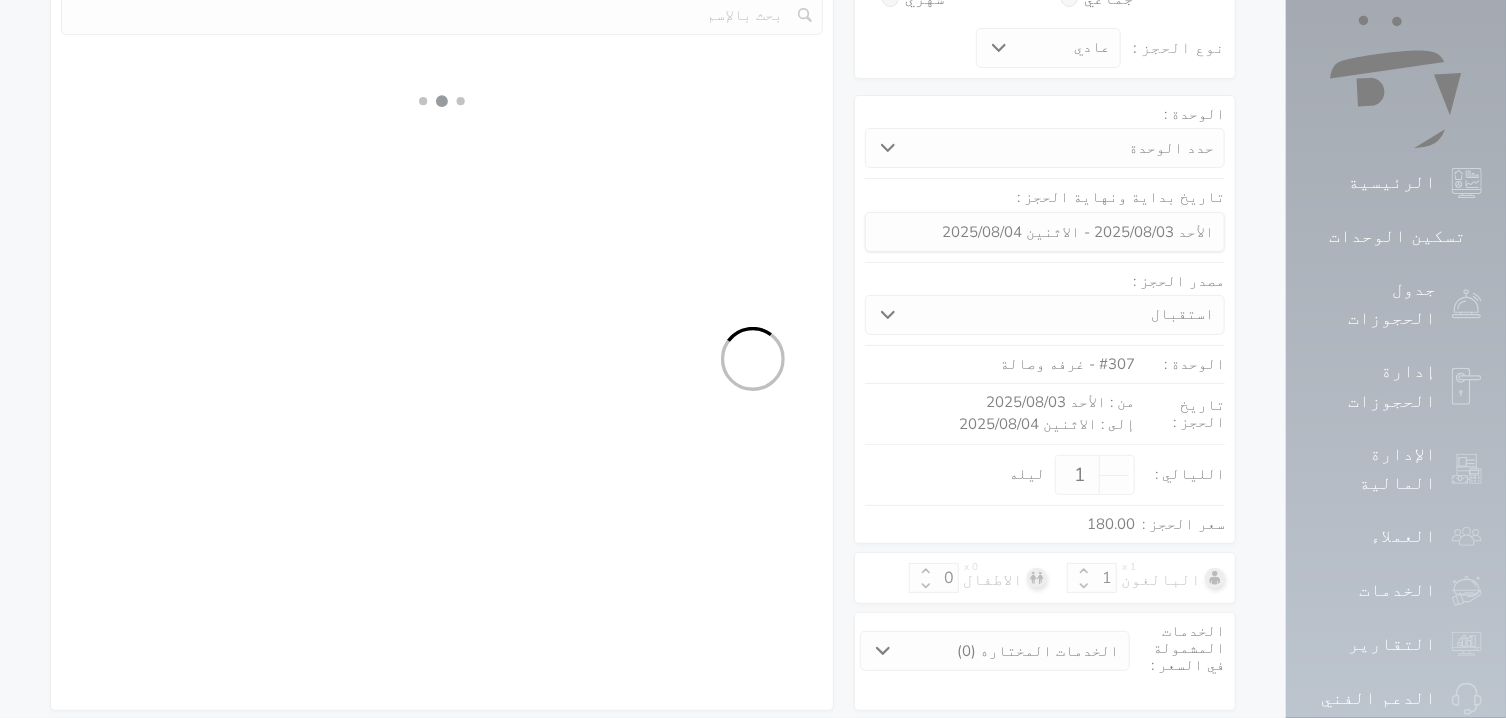 select on "113" 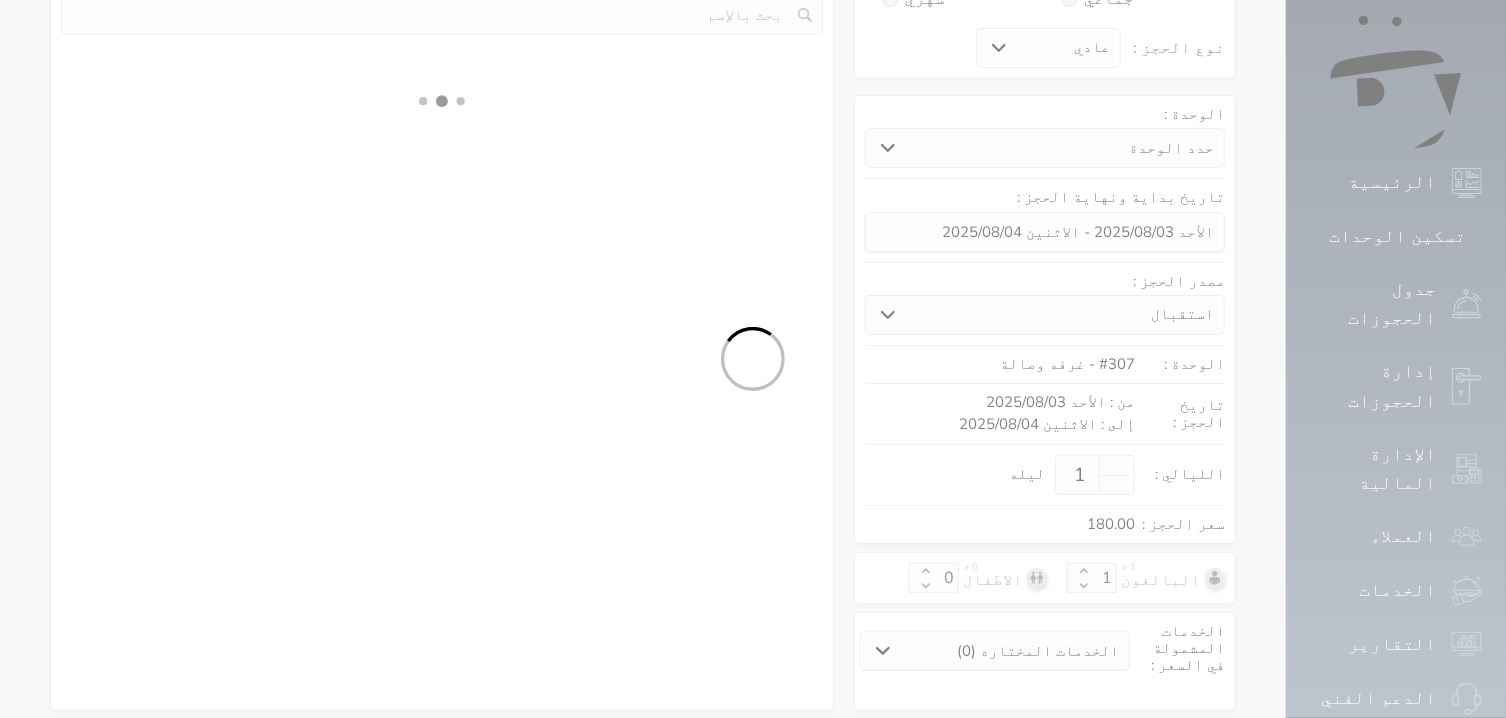 select on "1" 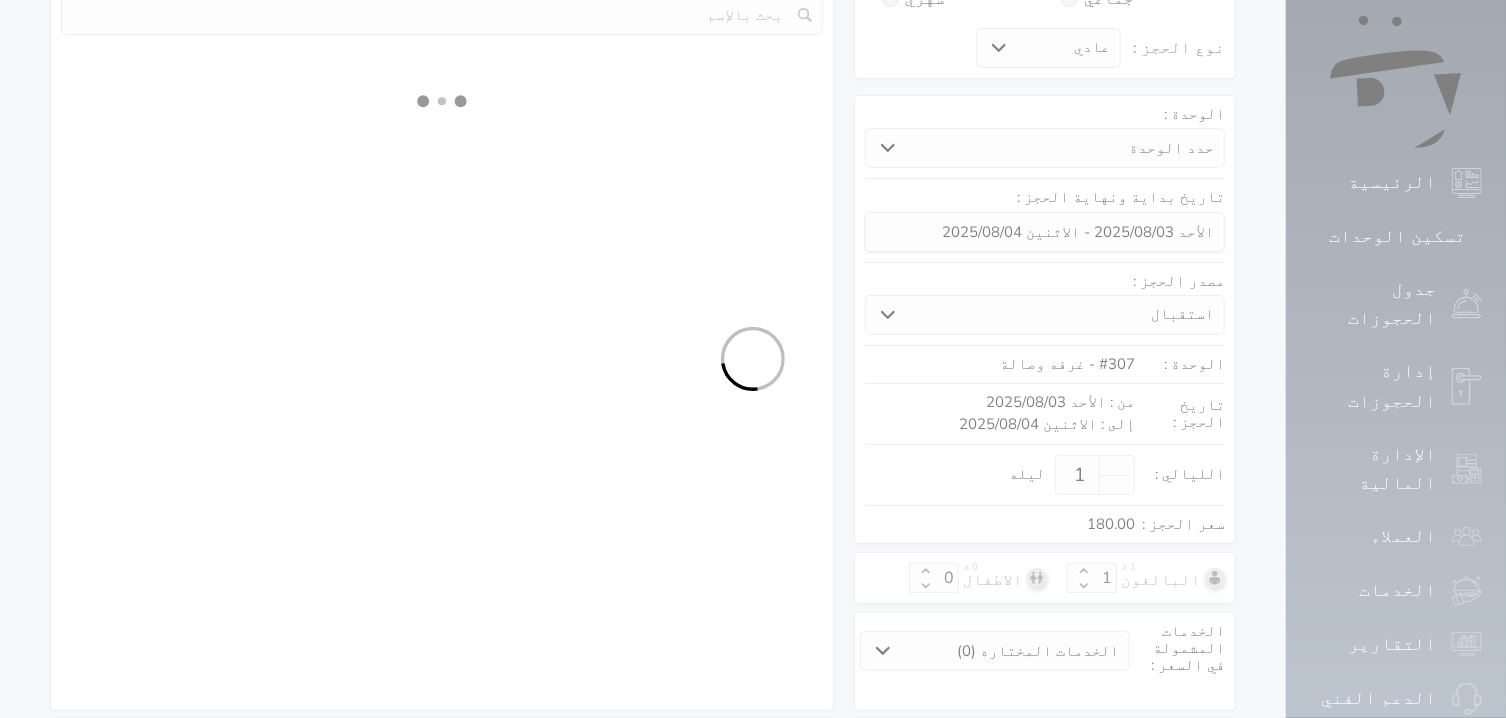 select 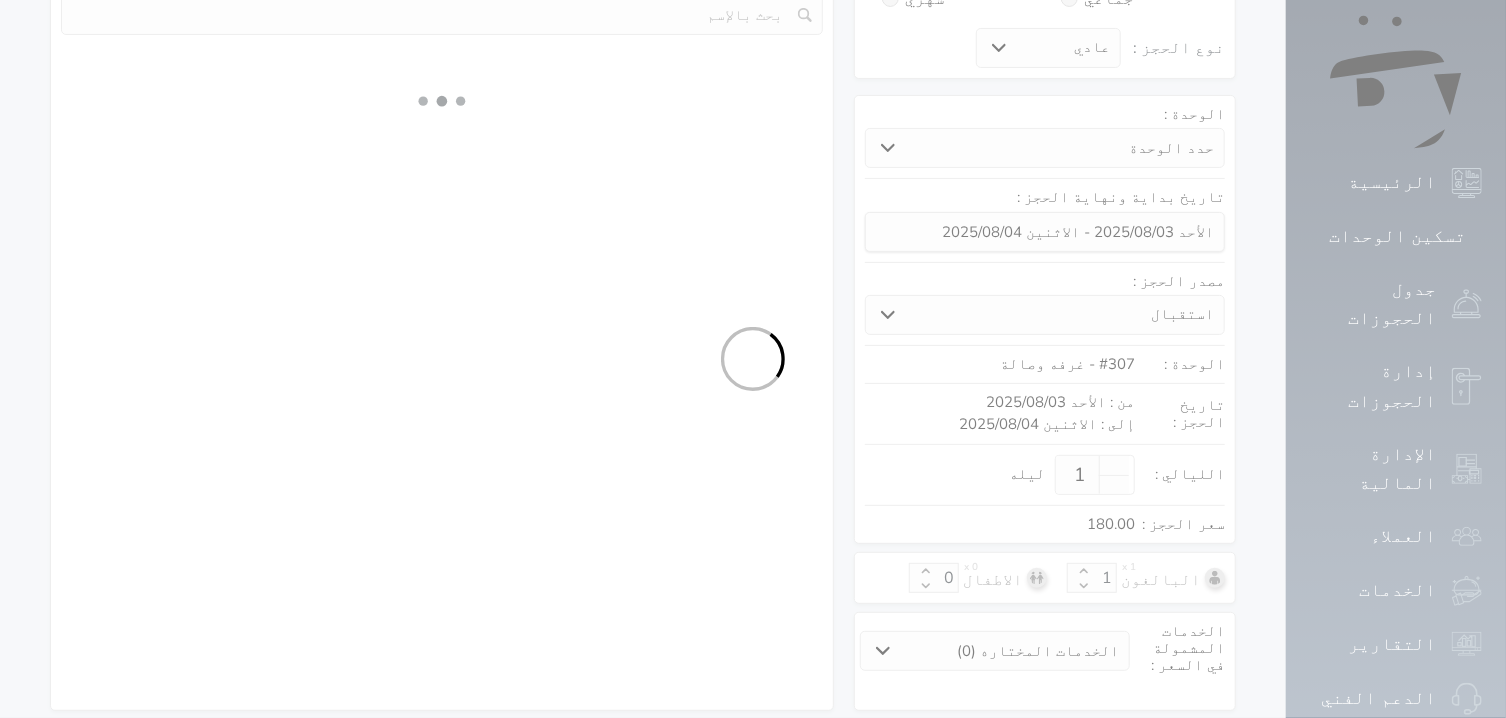 select on "7" 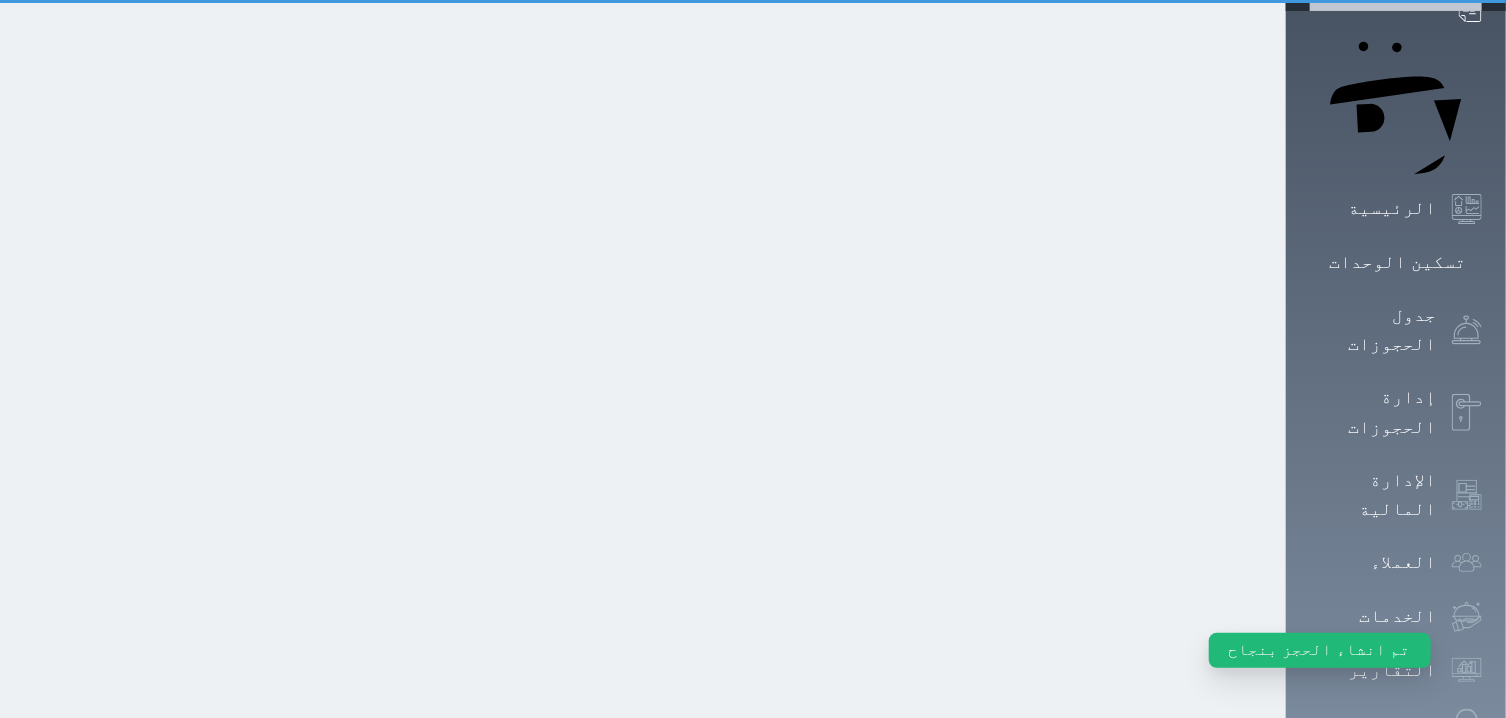 scroll, scrollTop: 0, scrollLeft: 0, axis: both 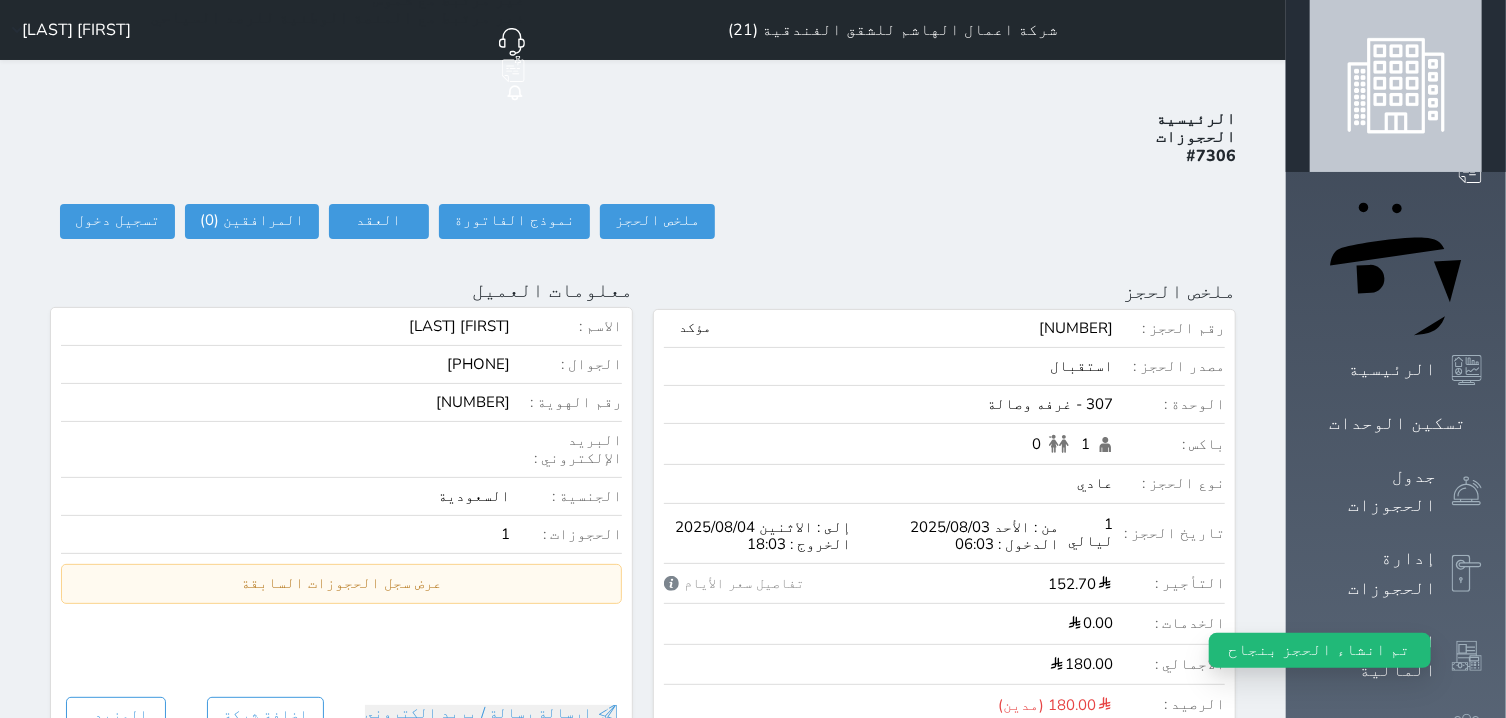 select 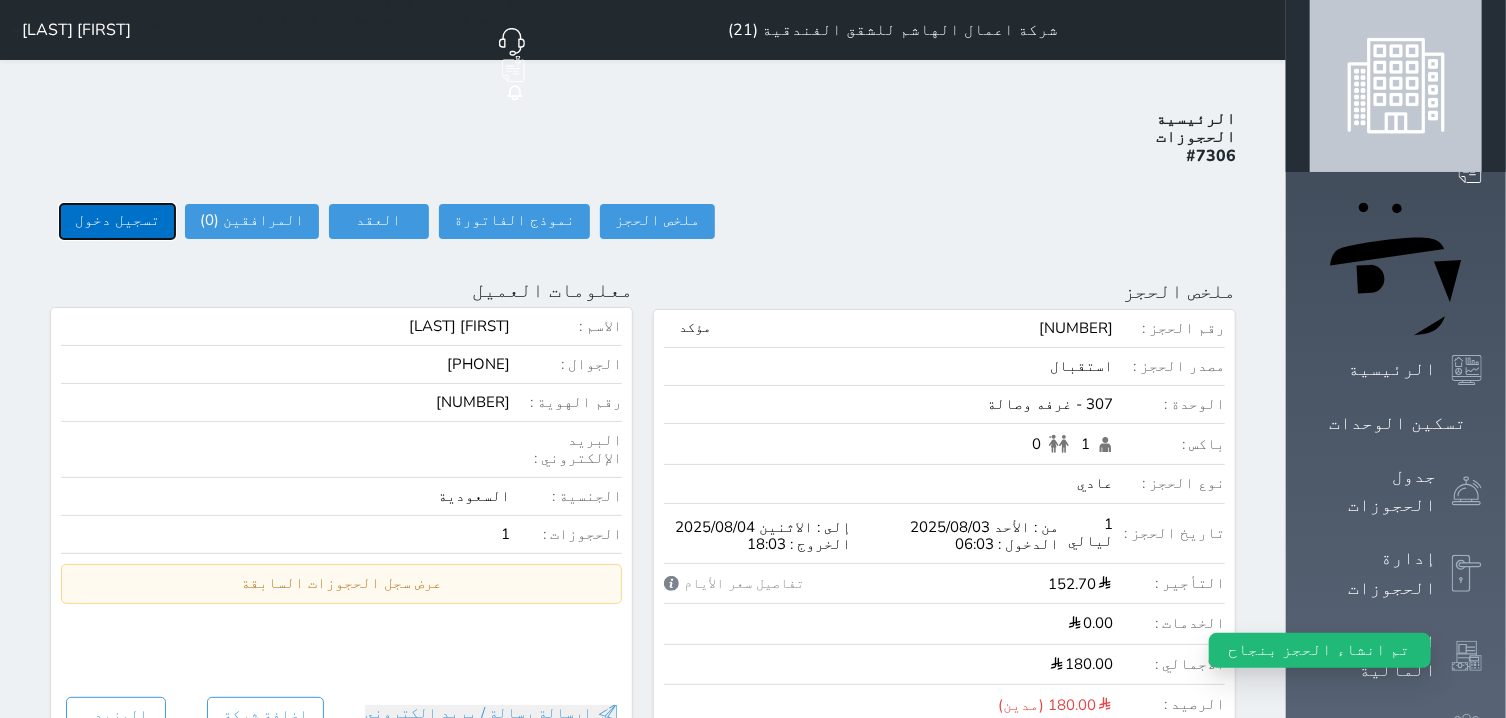 click on "تسجيل دخول" at bounding box center [117, 221] 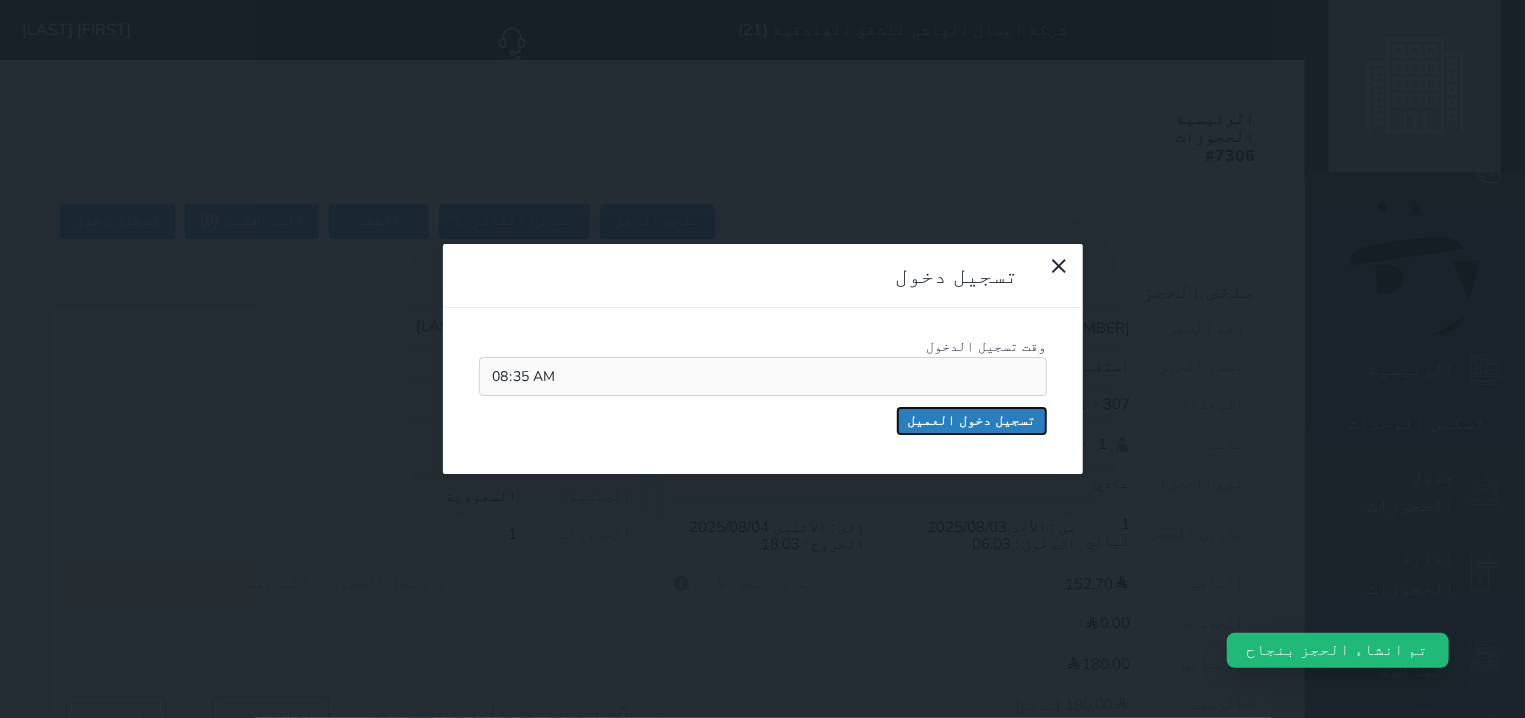 click on "تسجيل دخول العميل" at bounding box center [972, 421] 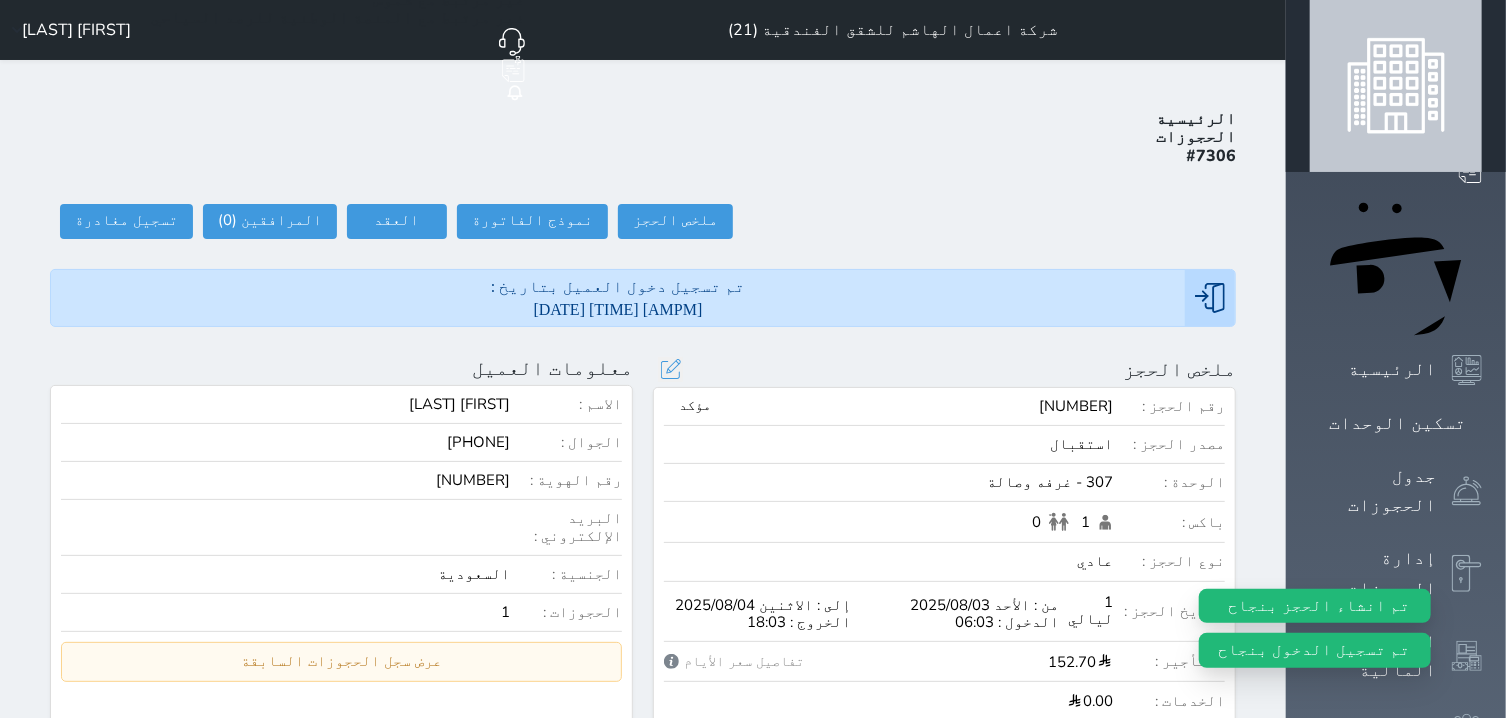 select 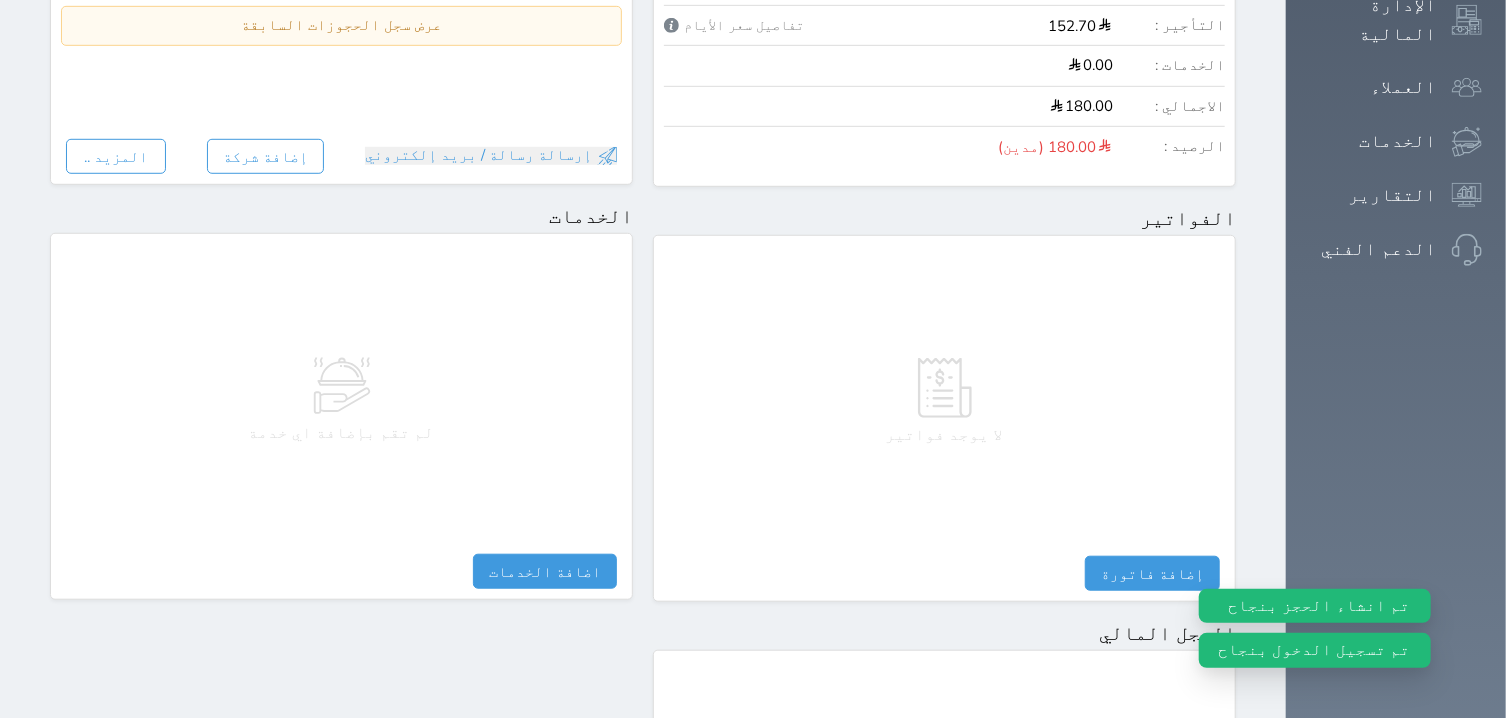scroll, scrollTop: 1008, scrollLeft: 0, axis: vertical 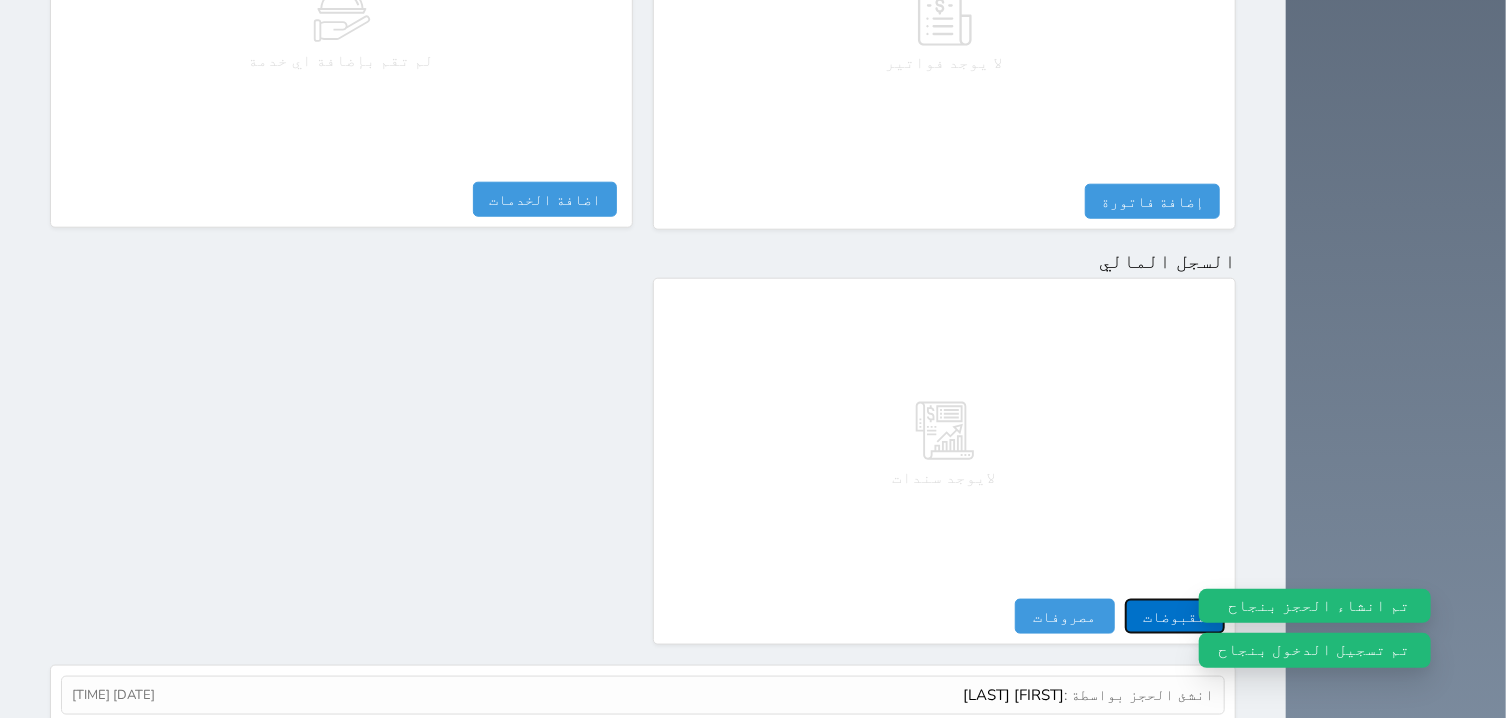 click on "مقبوضات" at bounding box center (1175, 616) 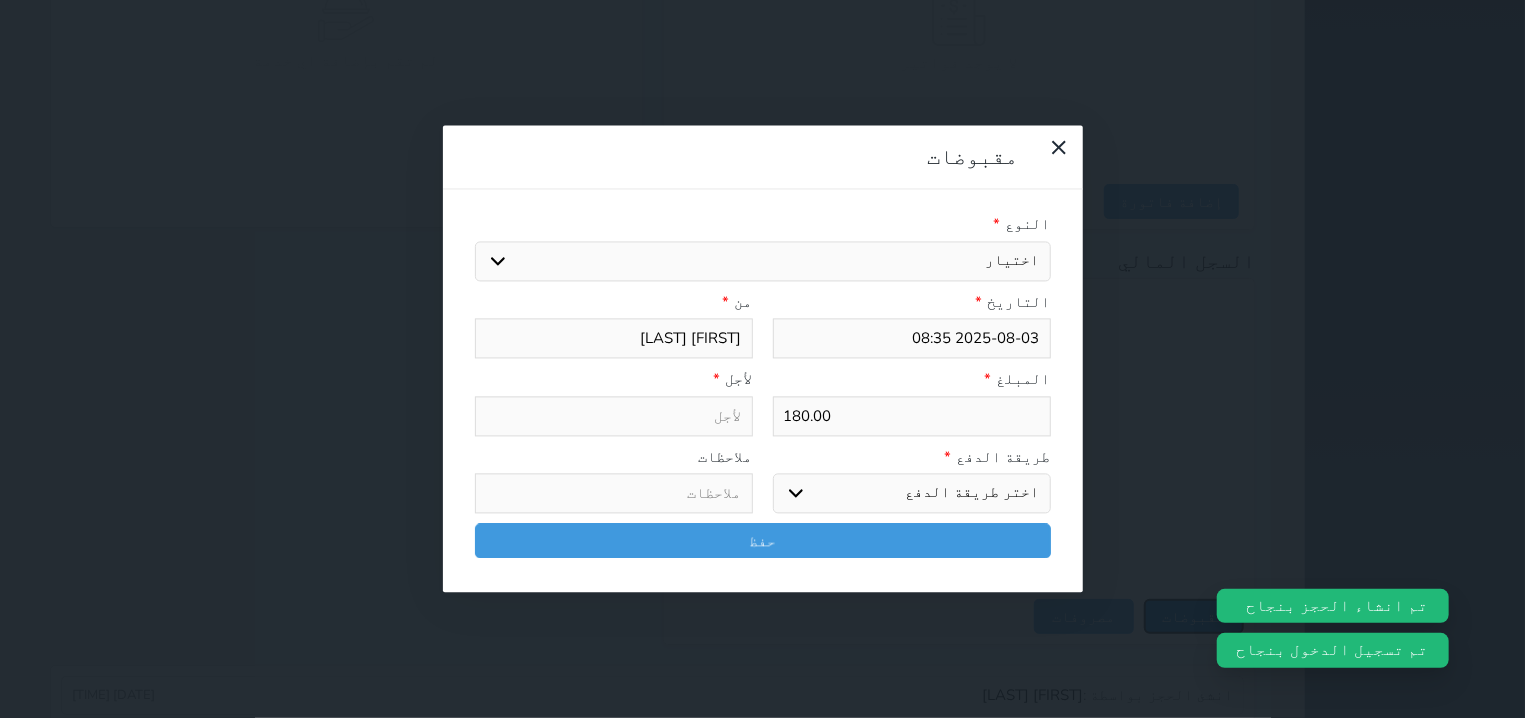 select 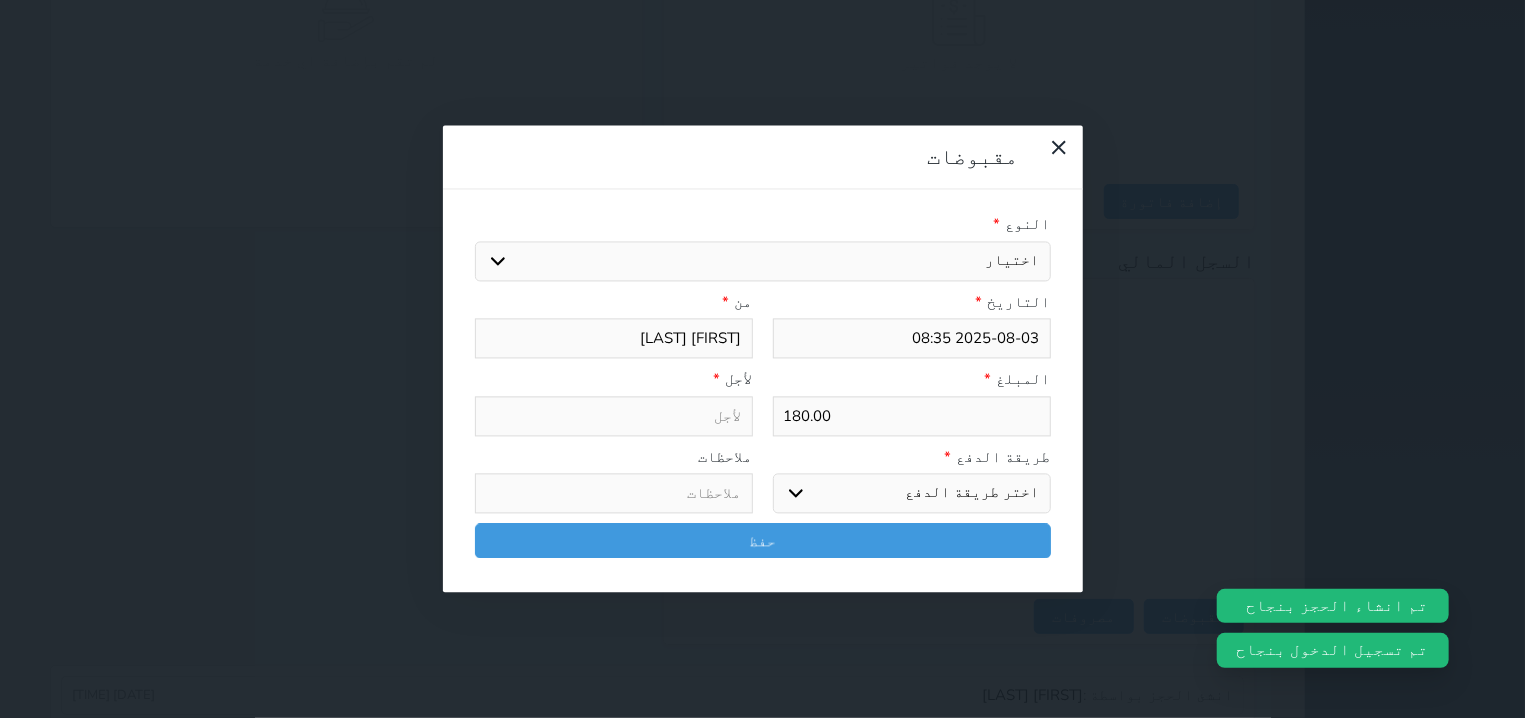 click on "اختيار   مقبوضات عامة قيمة إيجار فواتير تامين عربون لا ينطبق آخر مغسلة واي فاي - الإنترنت مواقف السيارات طعام الأغذية والمشروبات مشروبات المشروبات الباردة المشروبات الساخنة الإفطار غداء عشاء مخبز و كعك حمام سباحة الصالة الرياضية سبا و خدمات الجمال اختيار وإسقاط (خدمات النقل) ميني بار كابل - تلفزيون سرير إضافي تصفيف الشعر التسوق خدمات الجولات السياحية المنظمة خدمات الدليل السياحي" at bounding box center (763, 261) 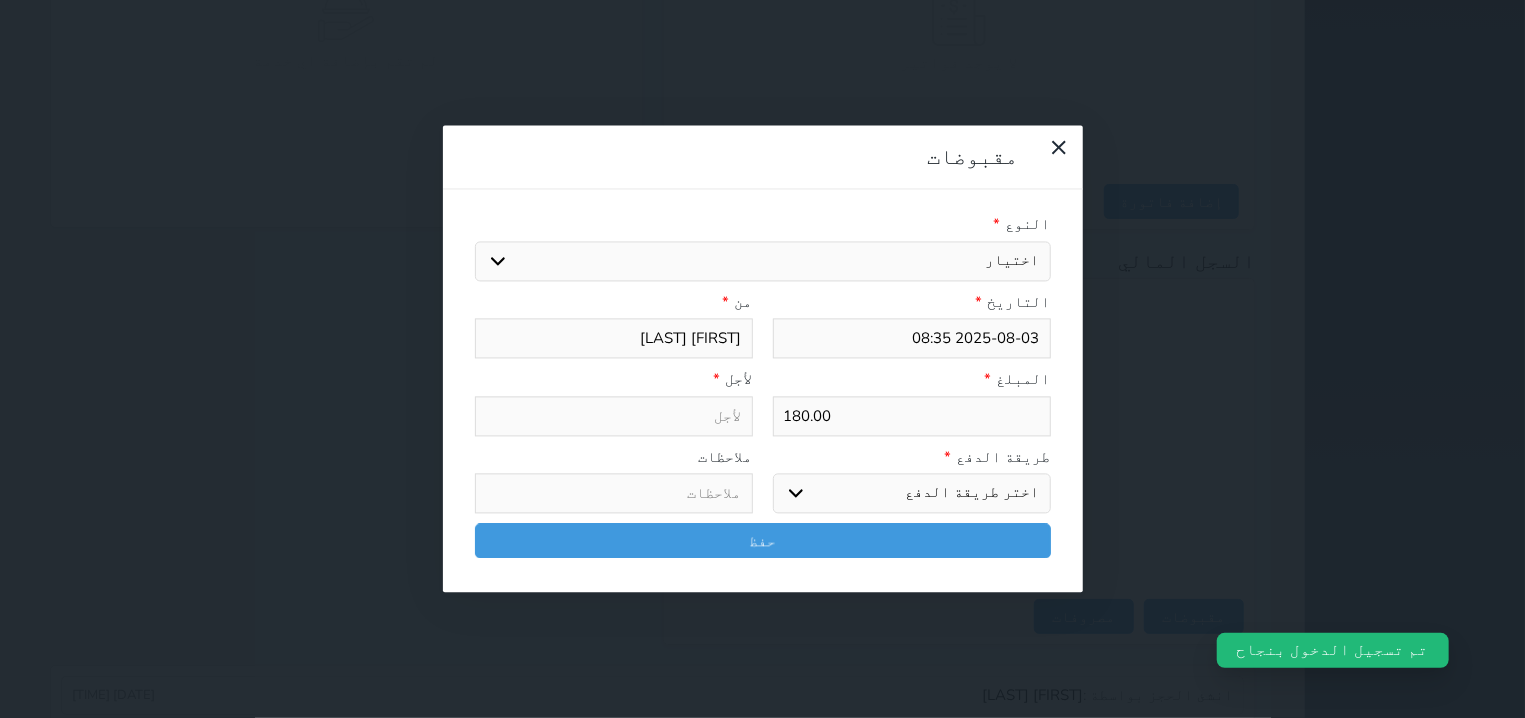 select on "[PHONE_SUFFIX]" 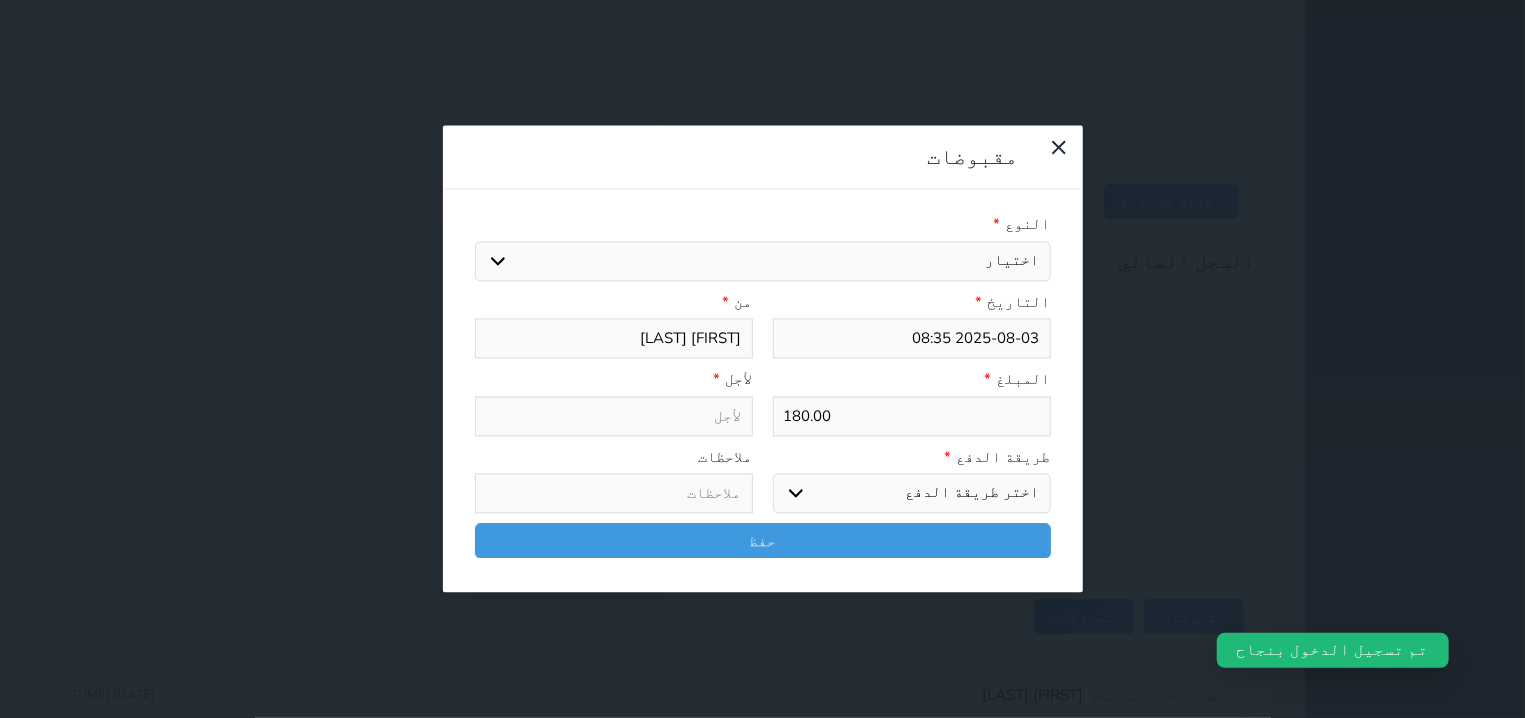 select 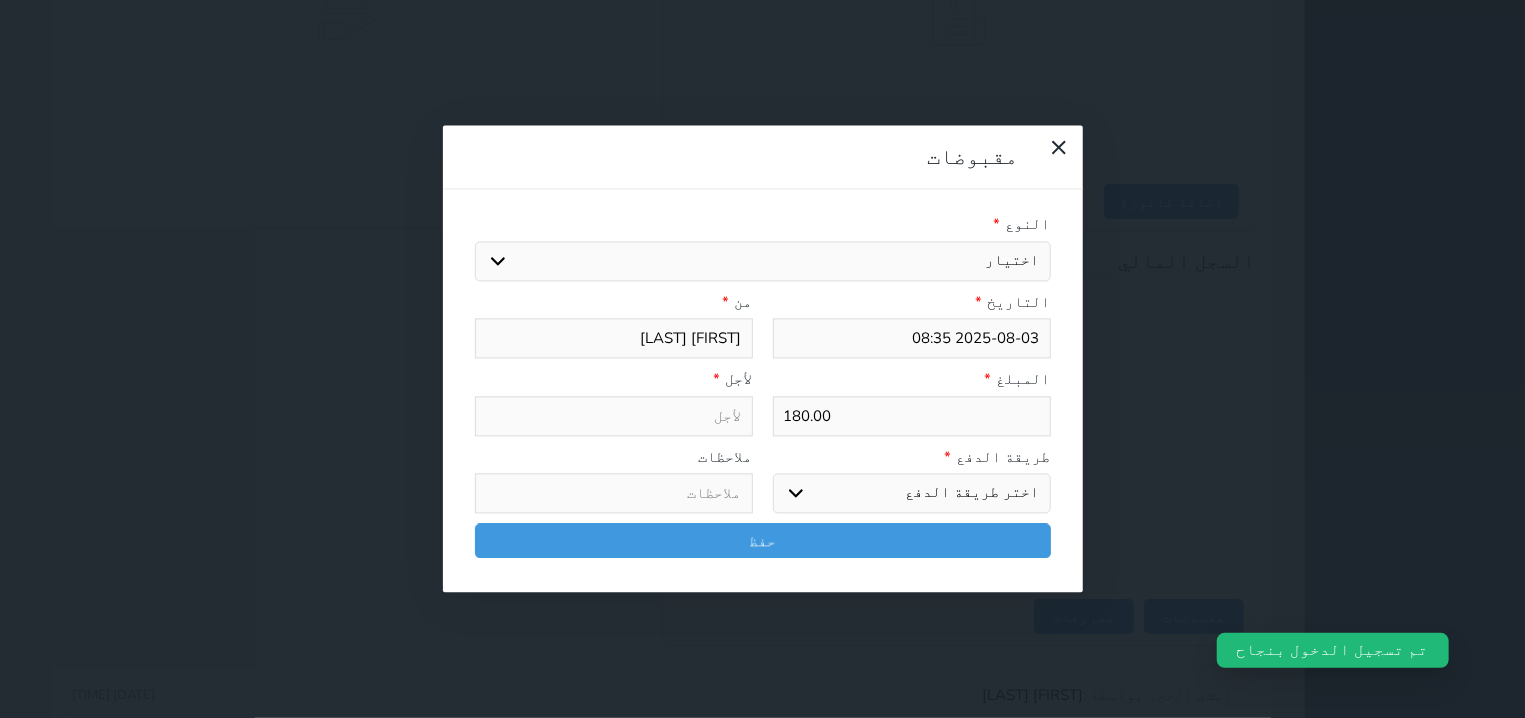 type on "قيمة إيجار - الوحدة - 307" 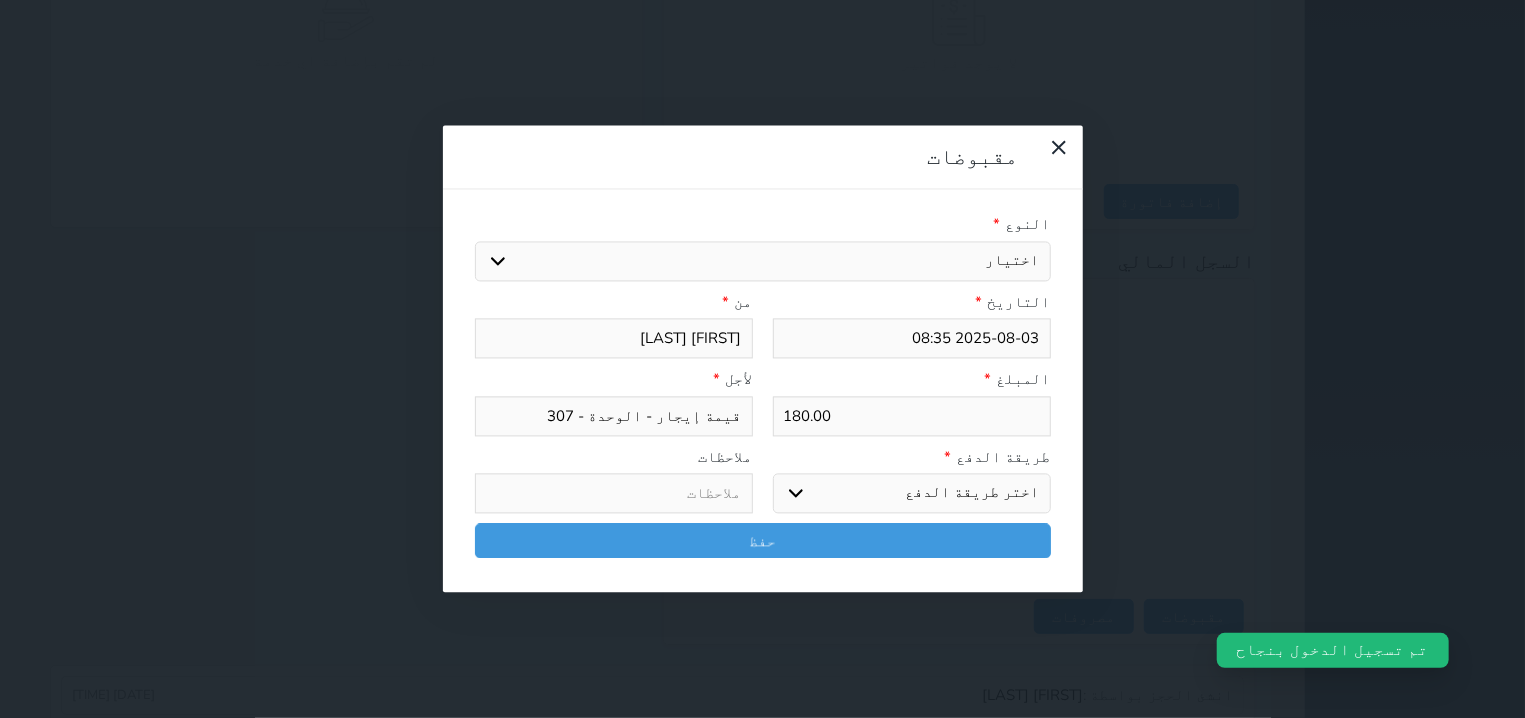 click on "اختر طريقة الدفع   دفع نقدى   تحويل بنكى   مدى   بطاقة ائتمان   آجل" at bounding box center (912, 494) 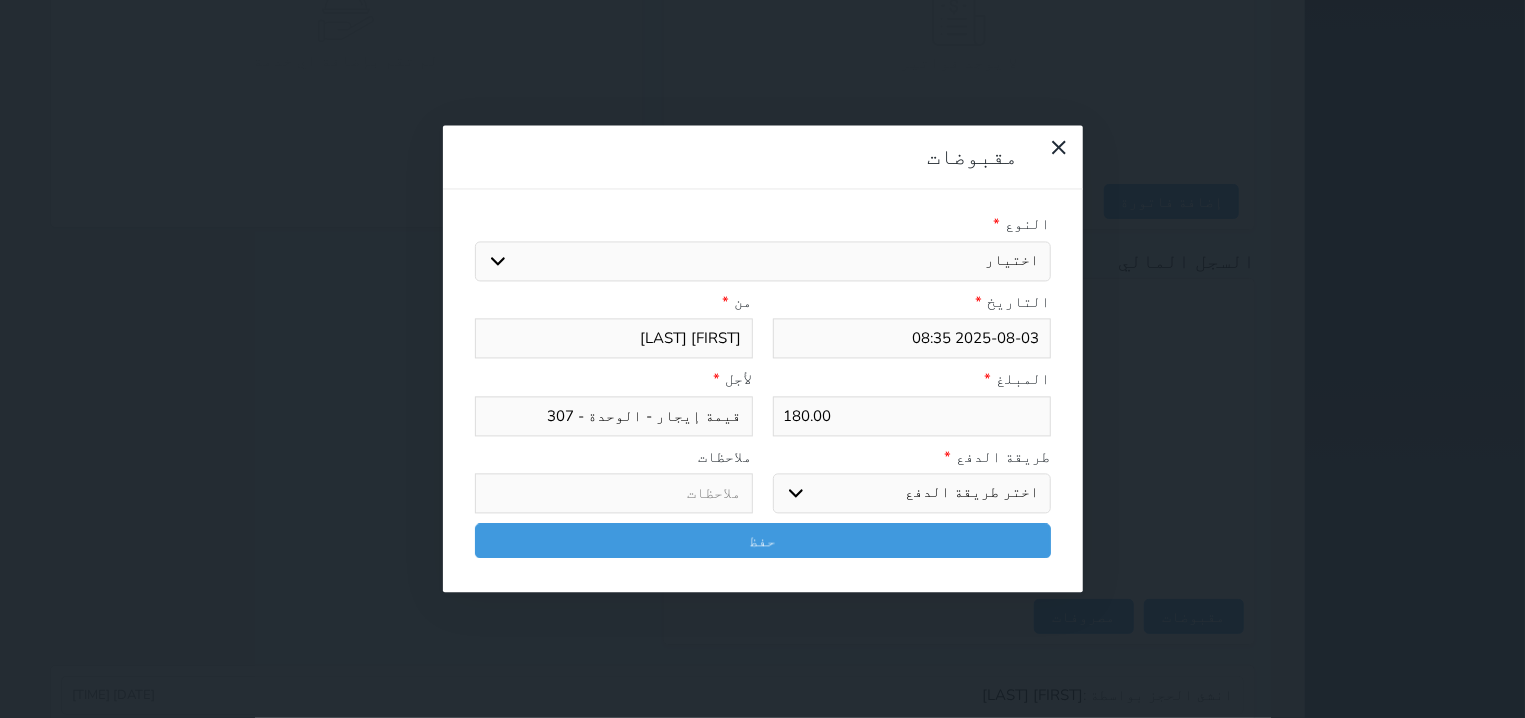 select on "cash" 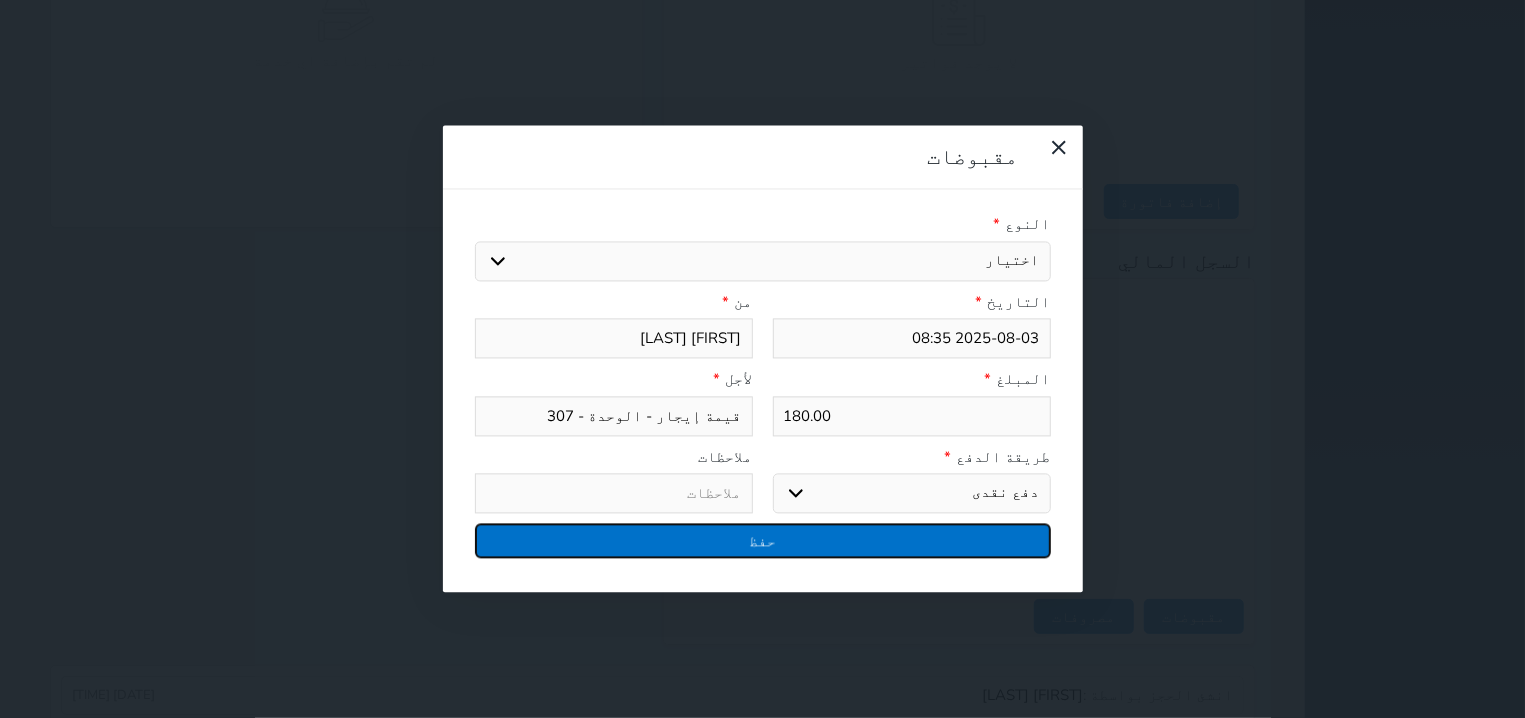 click on "حفظ" at bounding box center [763, 541] 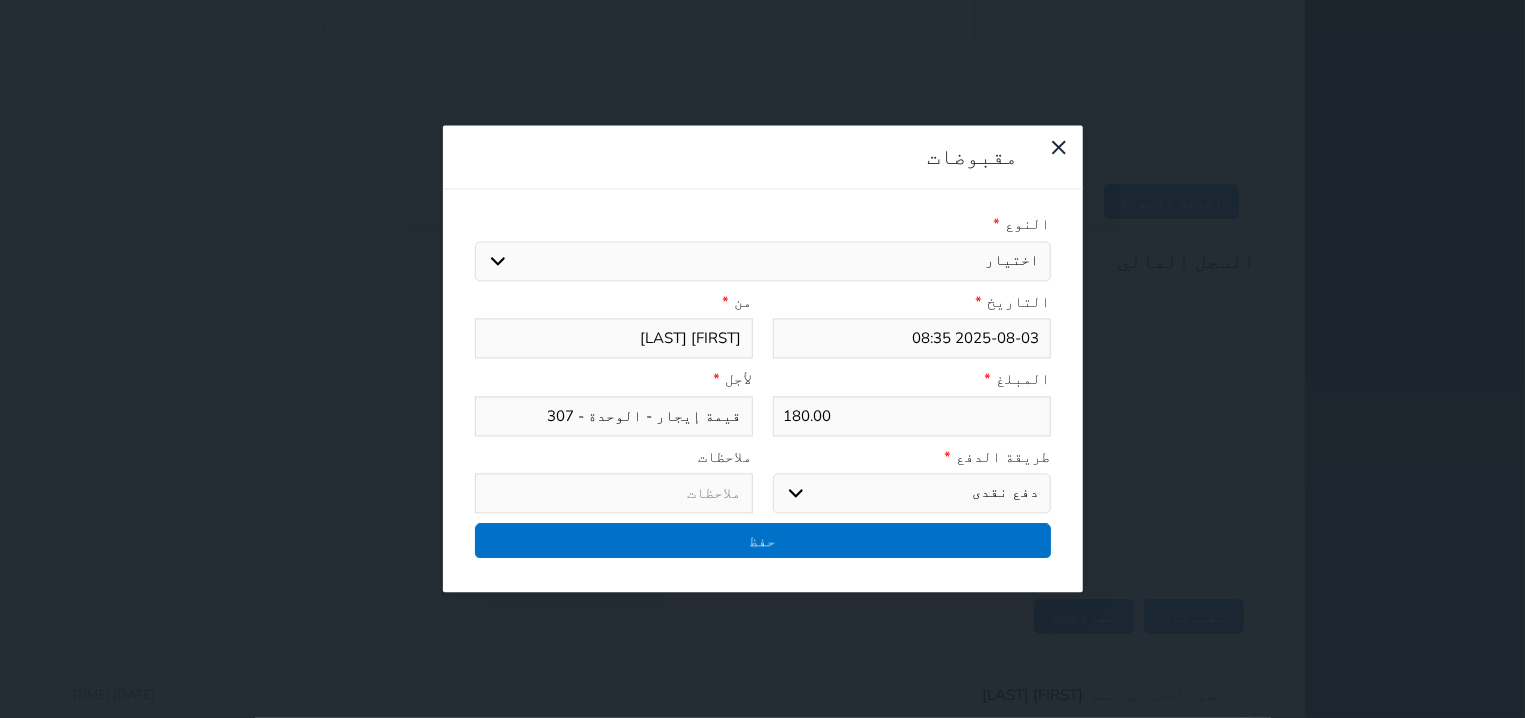 click at bounding box center [0, 0] 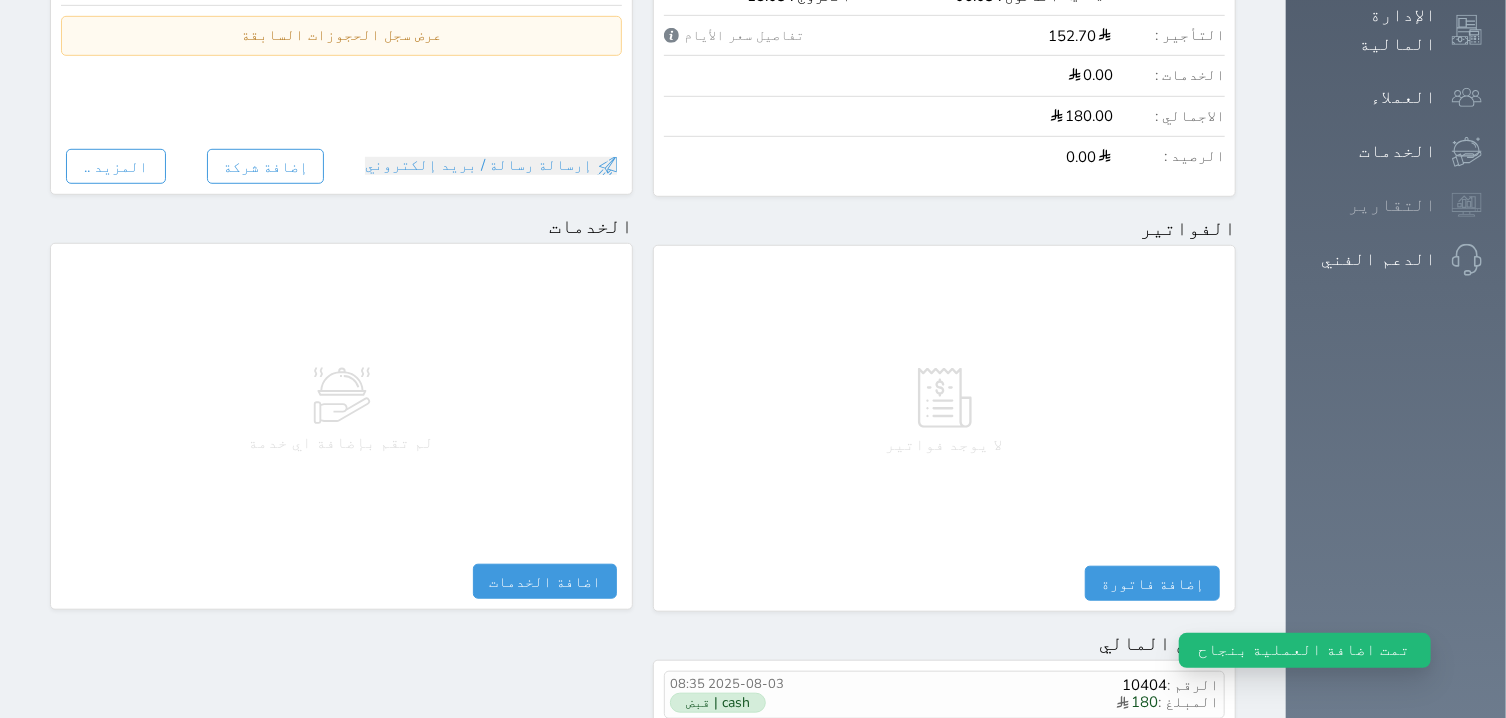 scroll, scrollTop: 244, scrollLeft: 0, axis: vertical 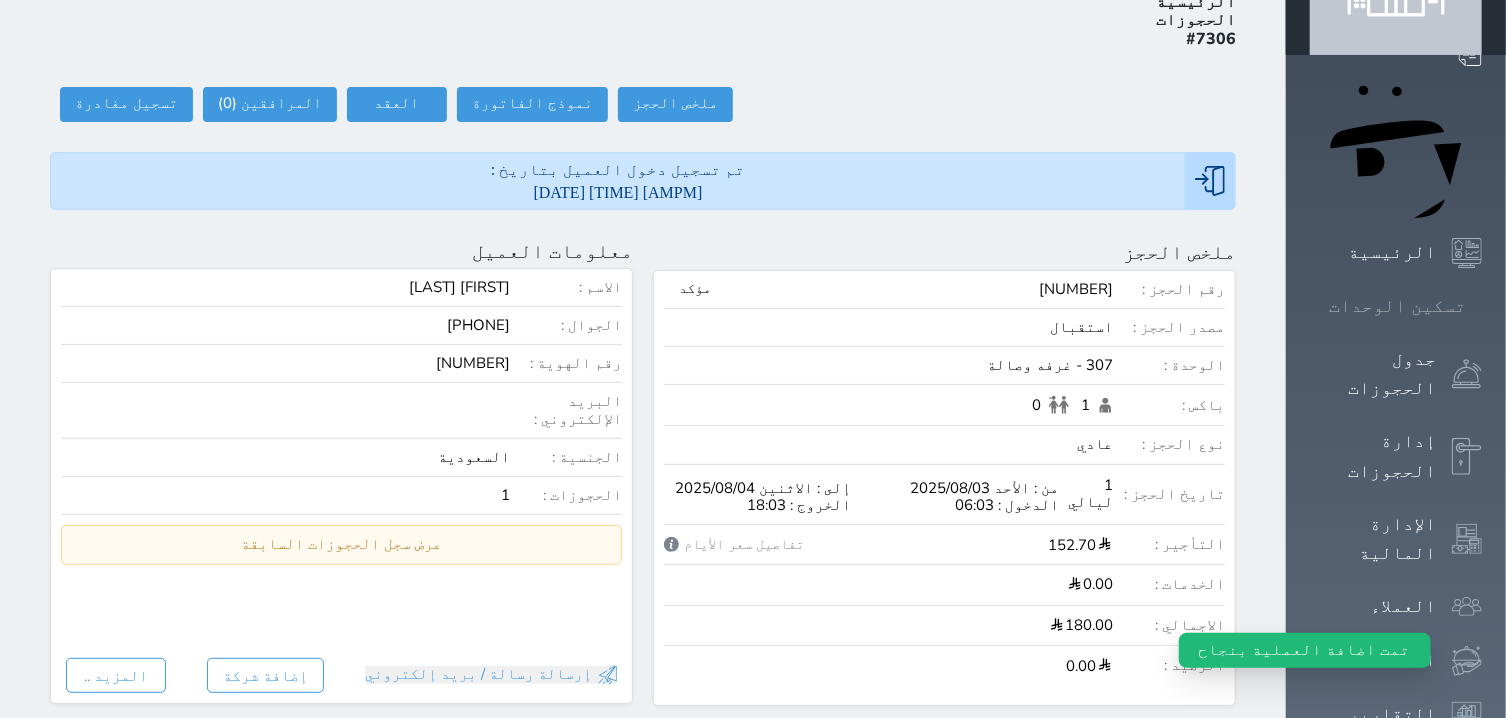click 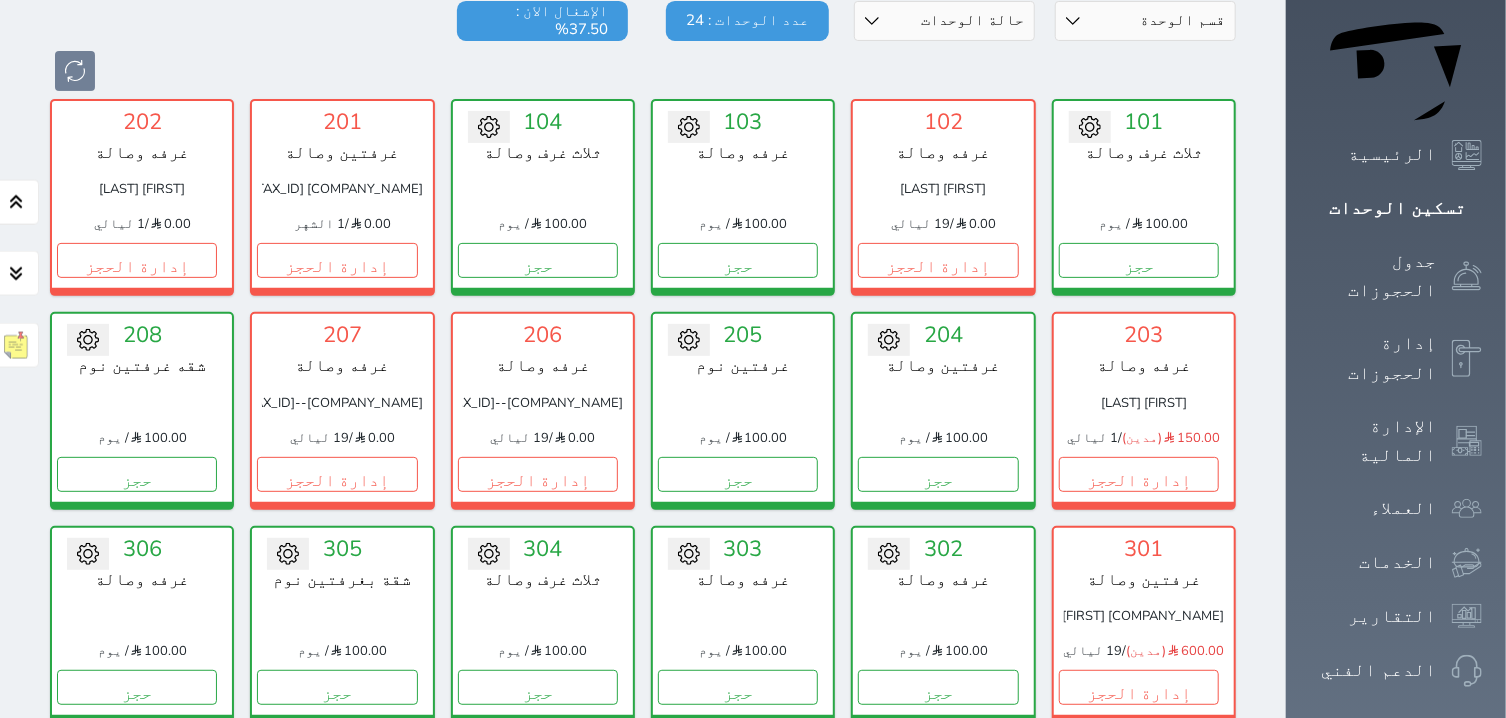 scroll, scrollTop: 205, scrollLeft: 0, axis: vertical 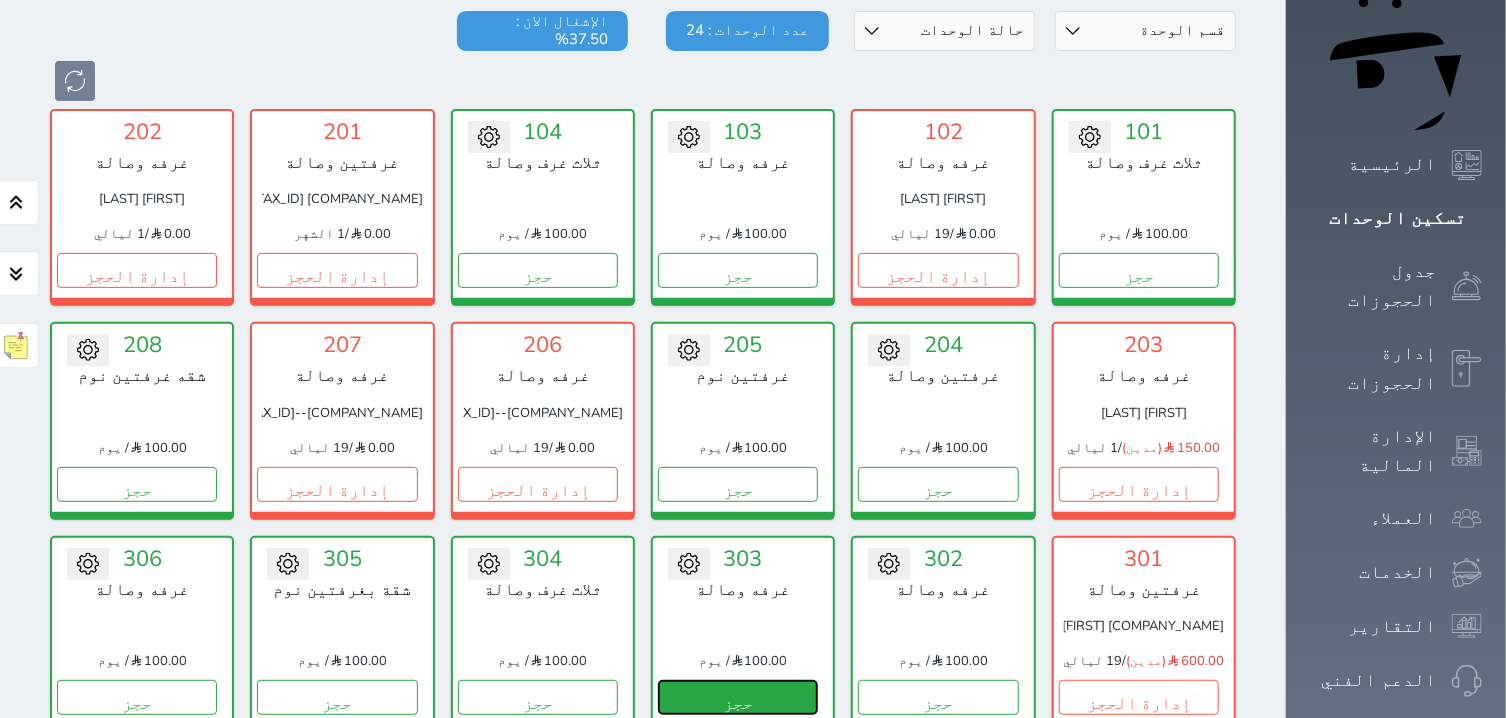 click on "حجز" at bounding box center [738, 697] 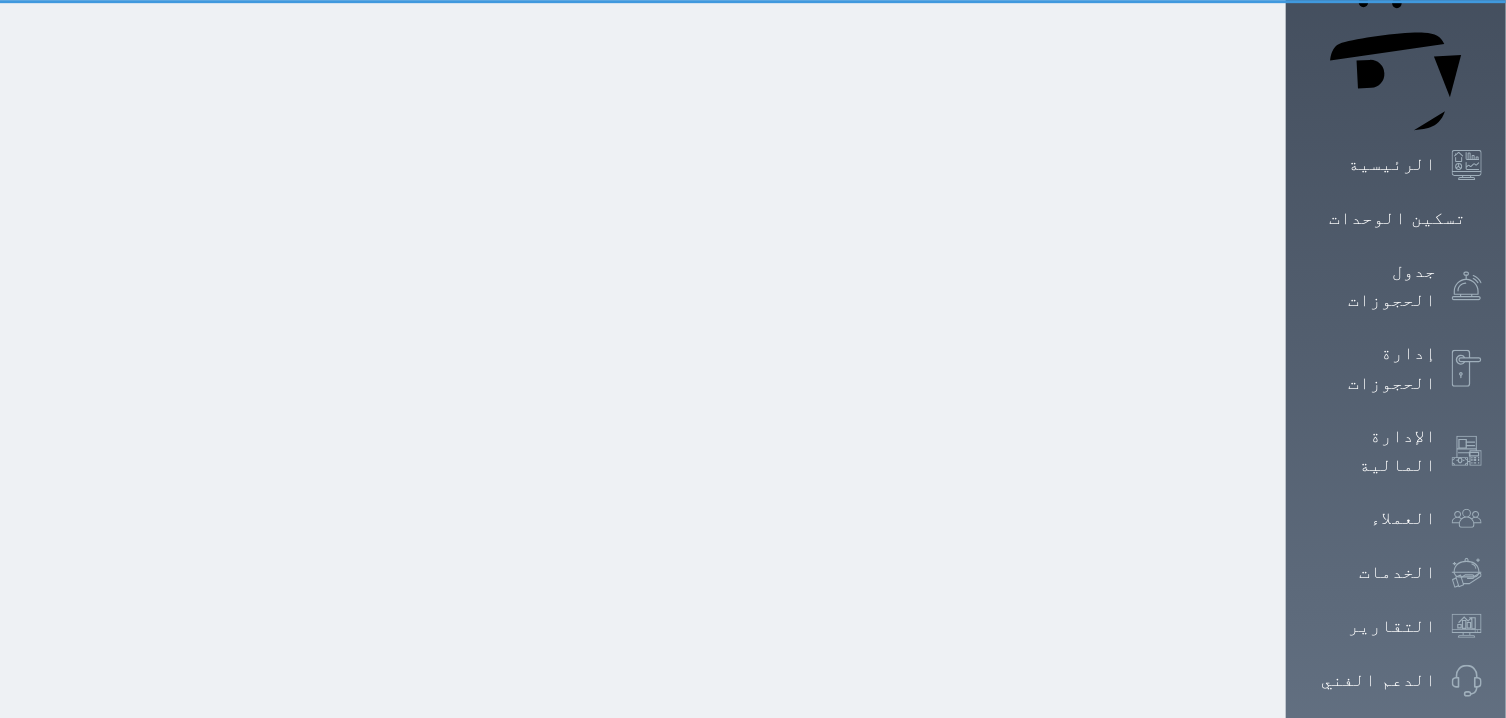select on "1" 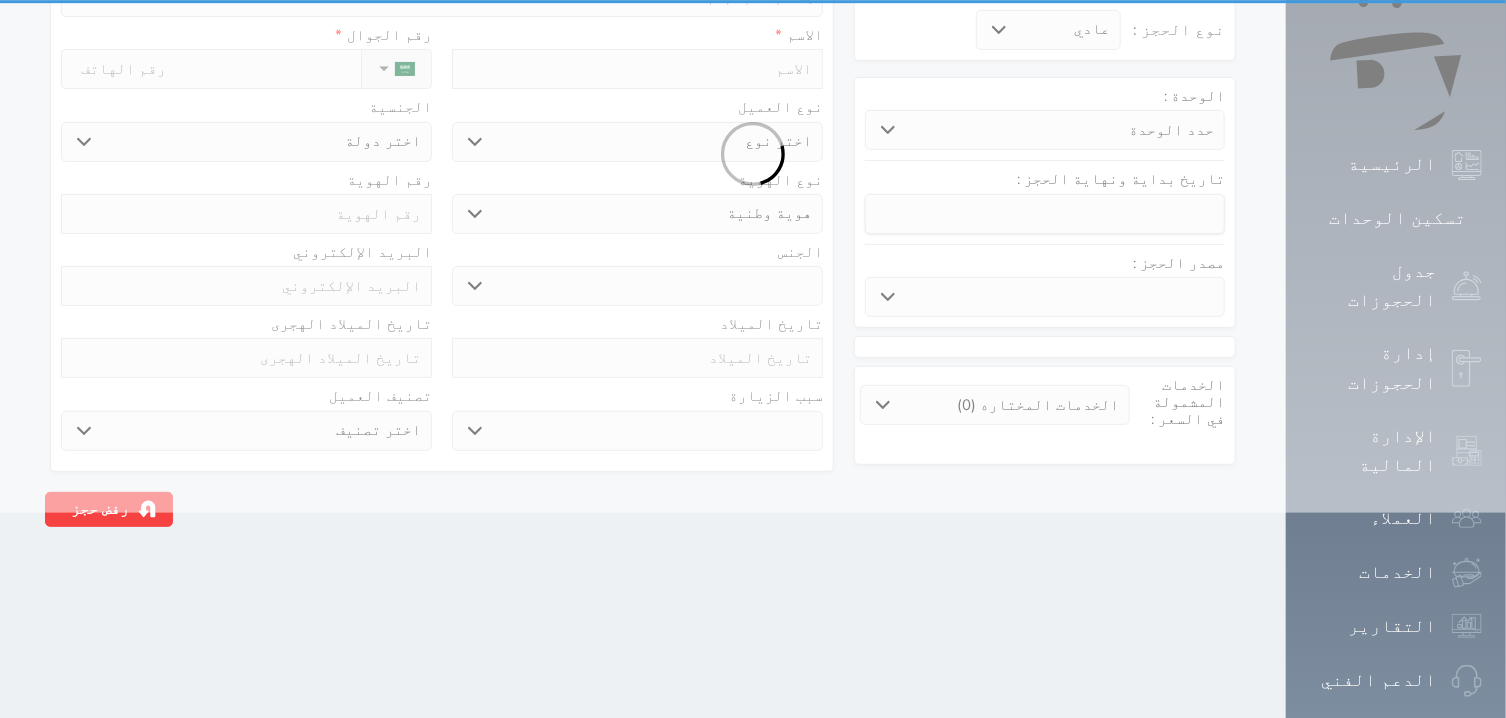 scroll, scrollTop: 0, scrollLeft: 0, axis: both 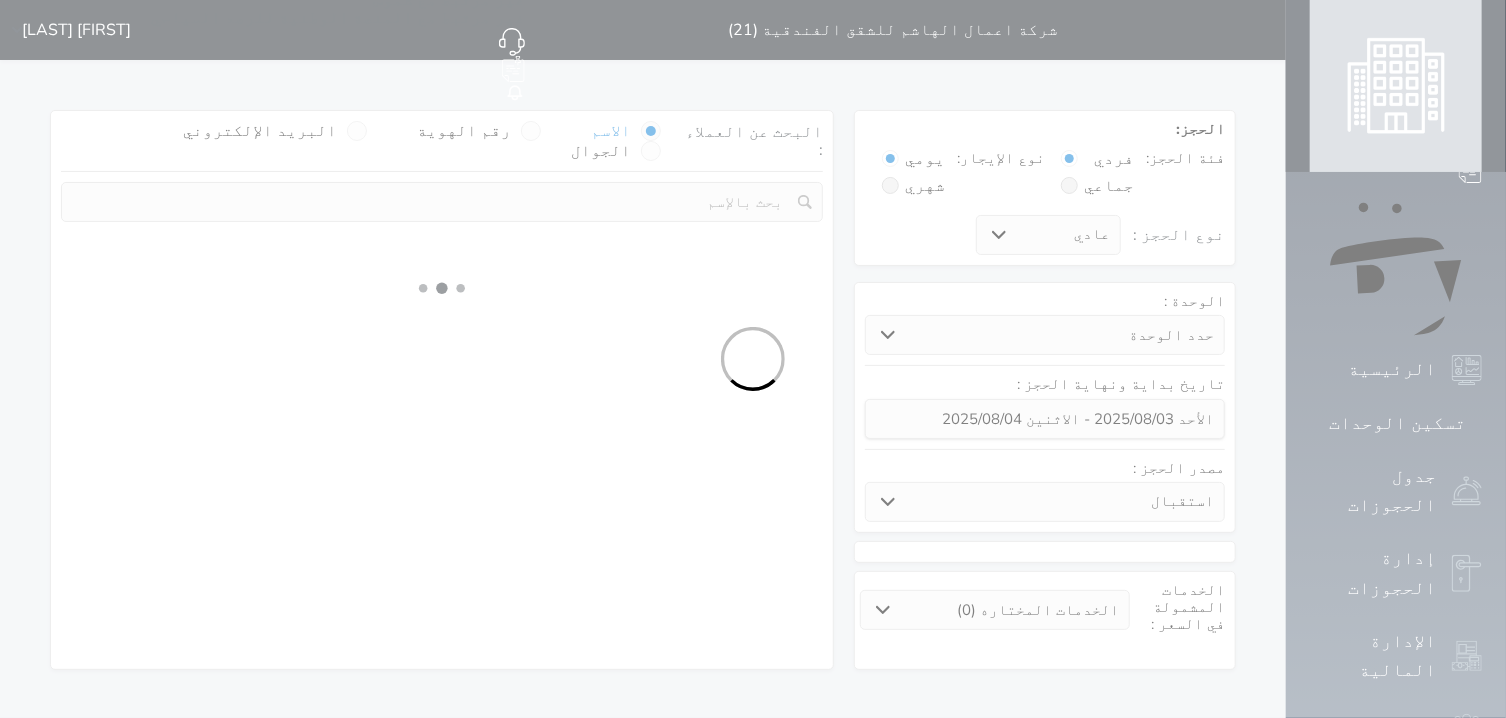 select 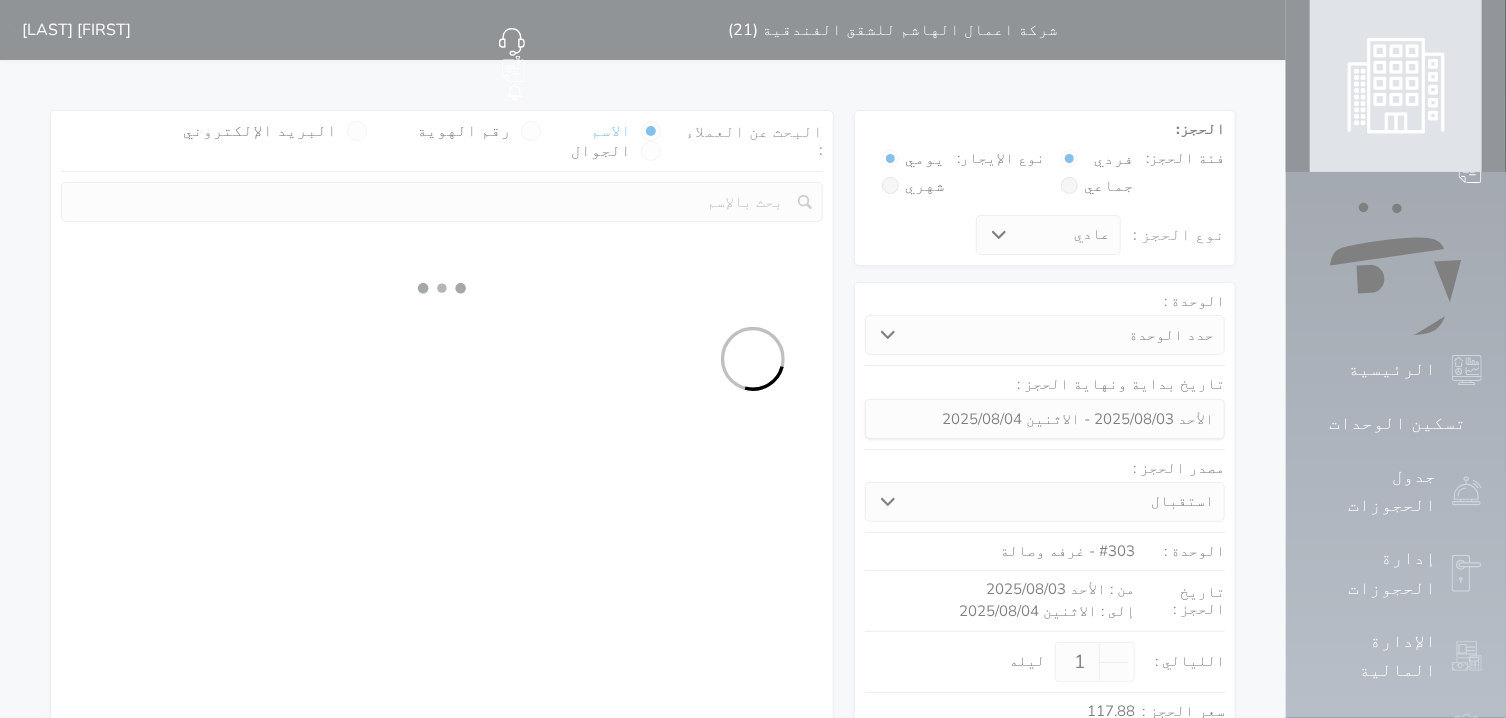 select on "1" 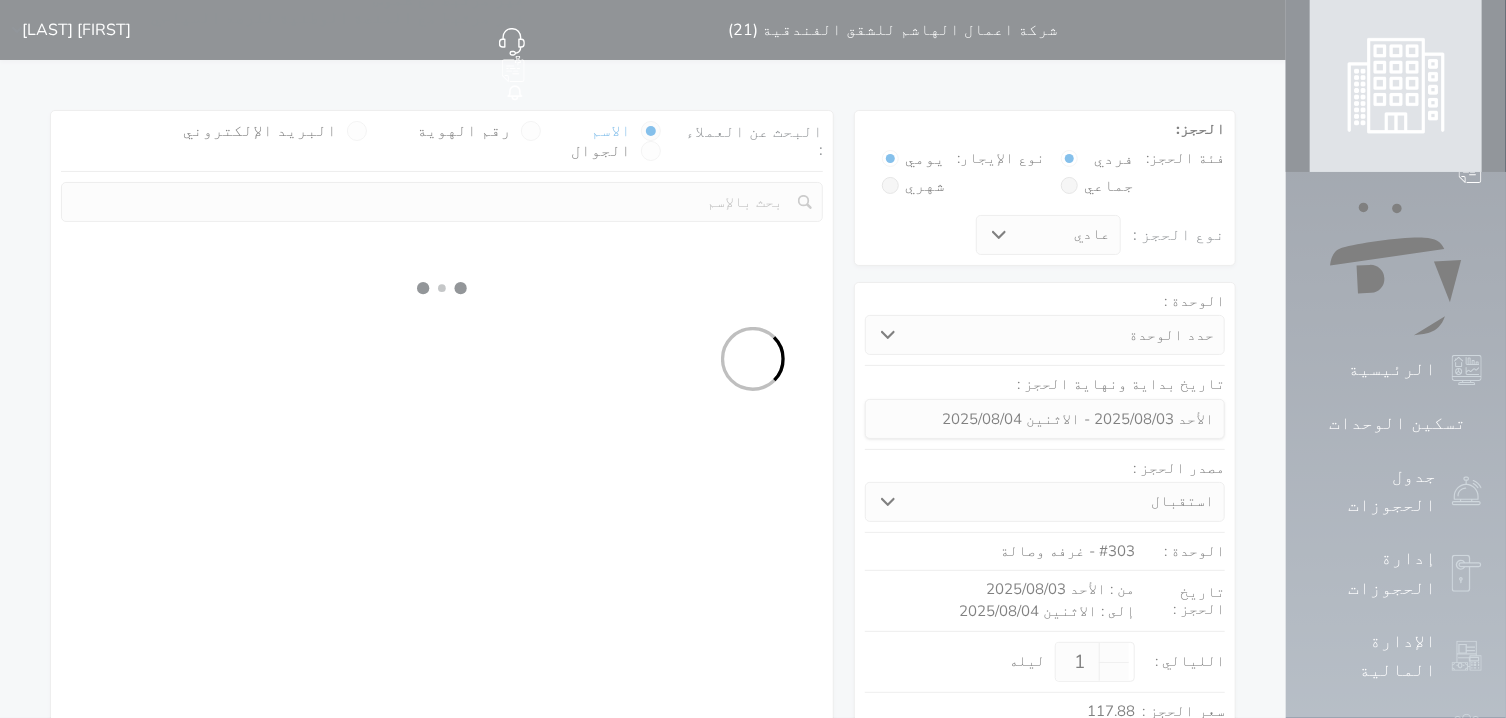 select on "113" 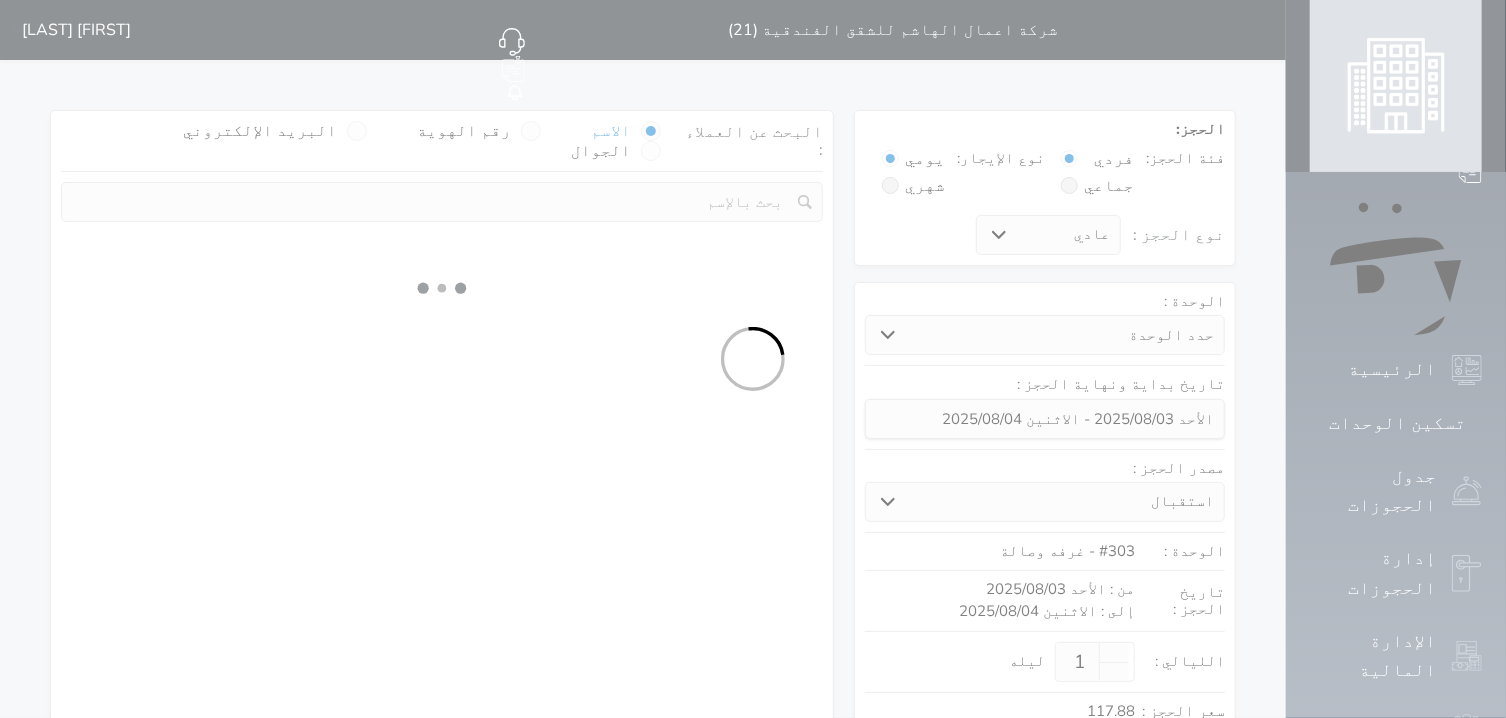 select on "1" 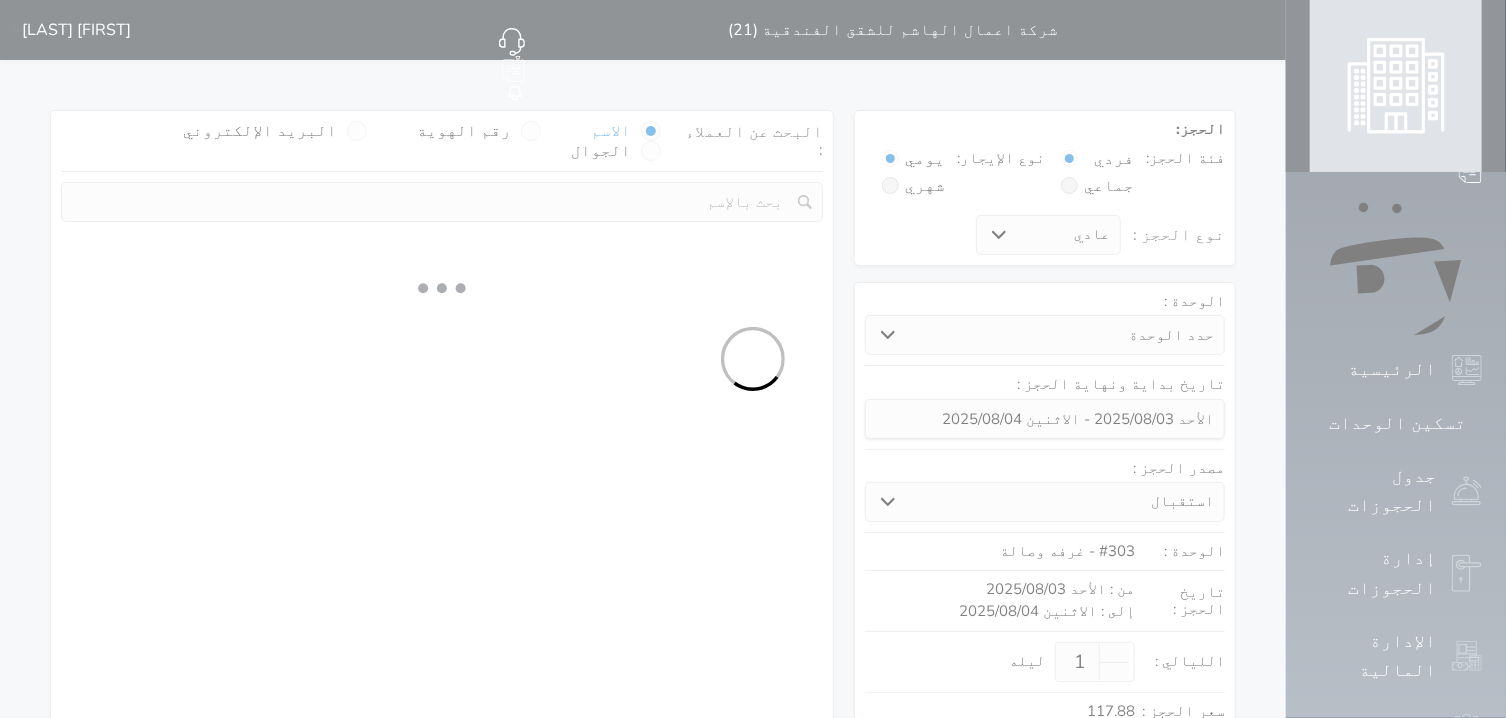 select 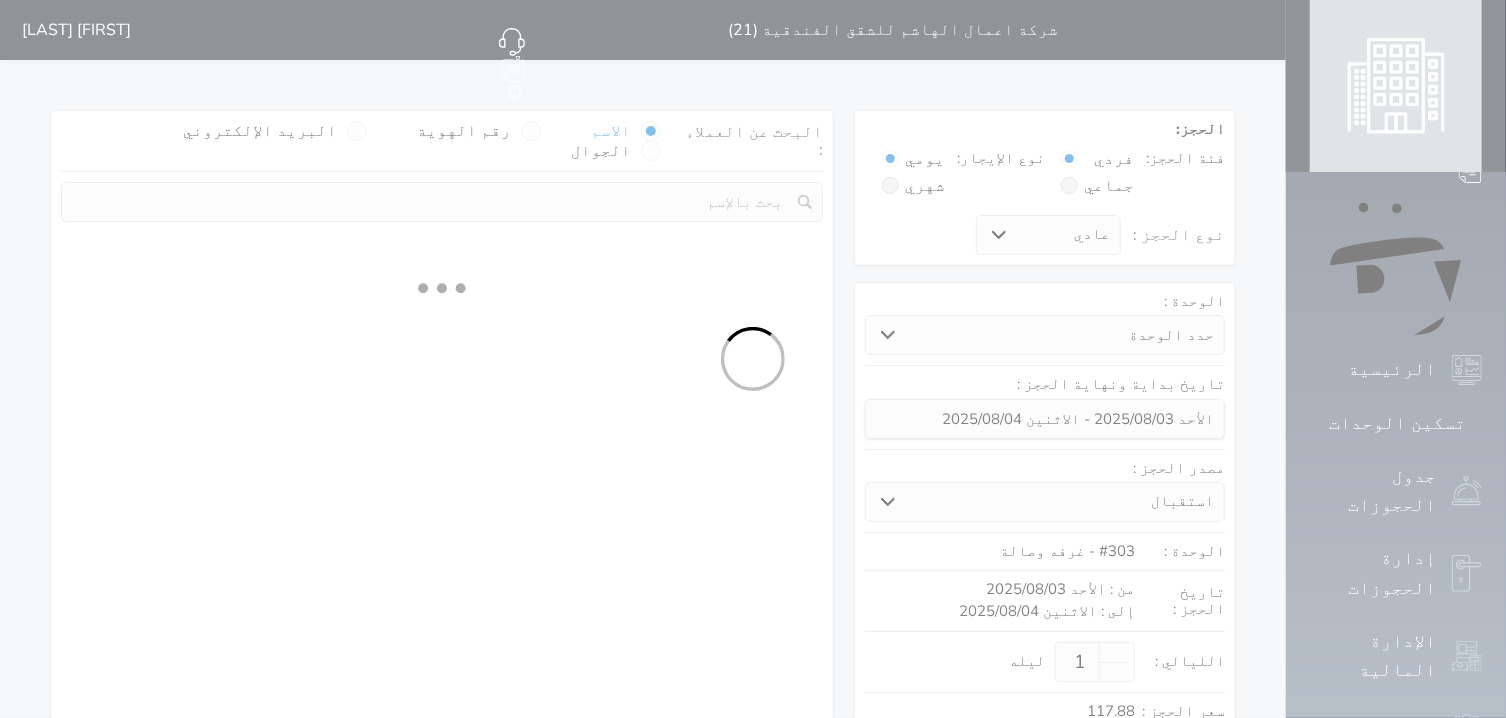 select on "7" 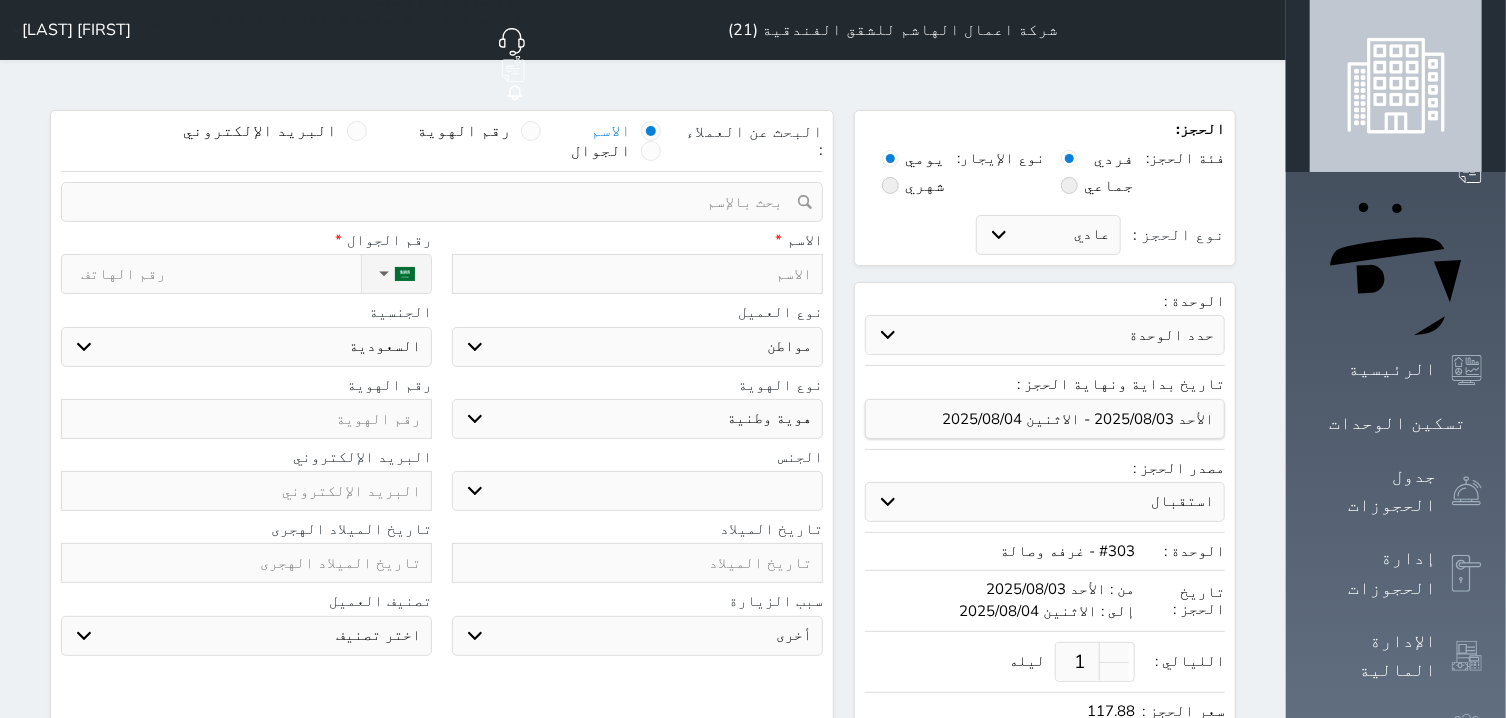 select 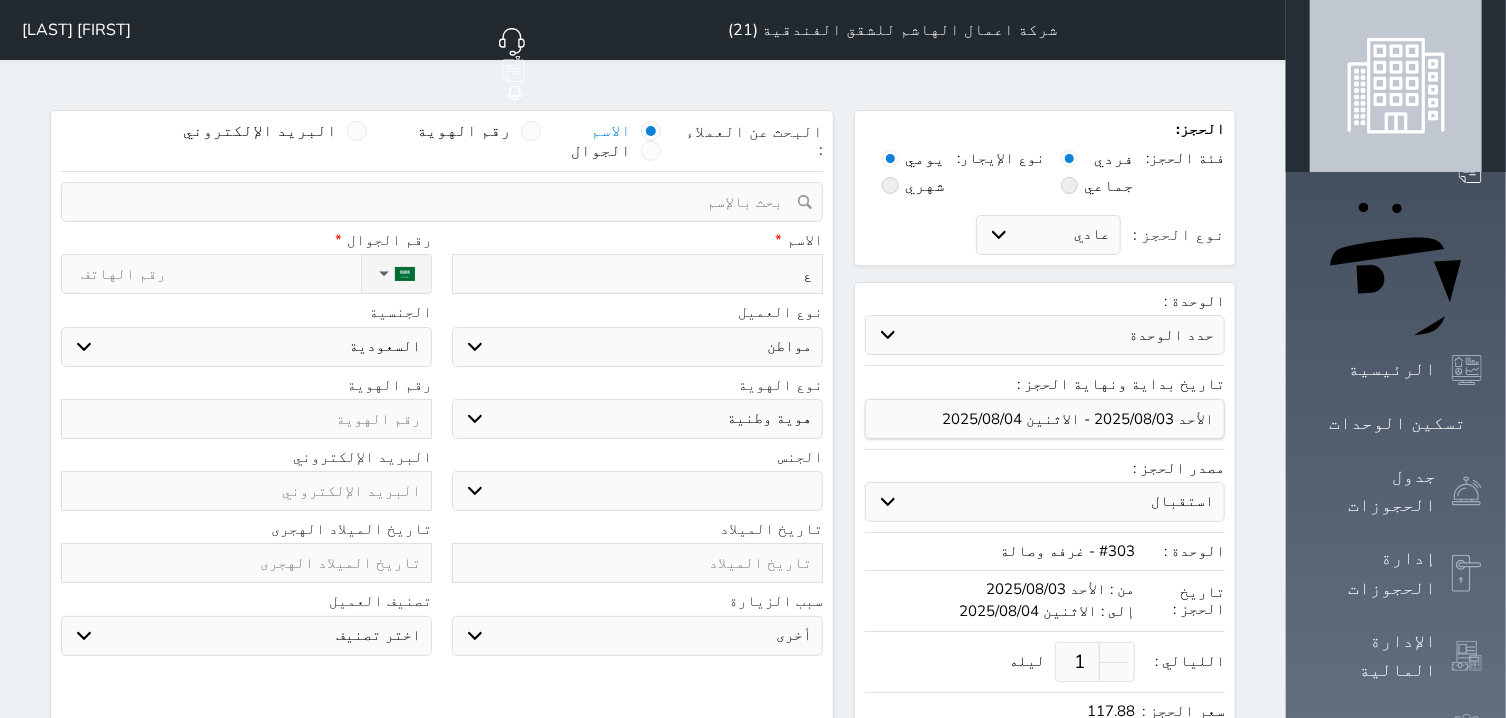 type on "عل" 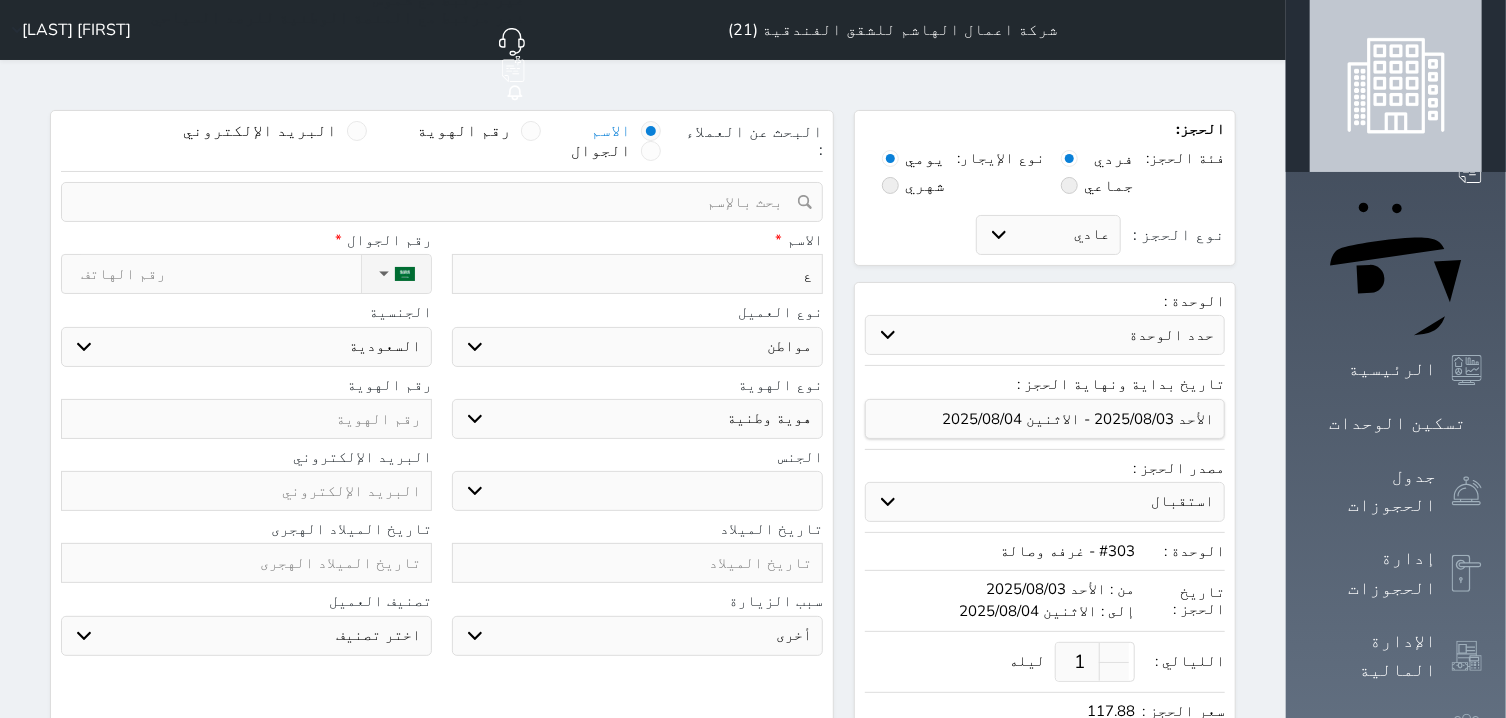 select 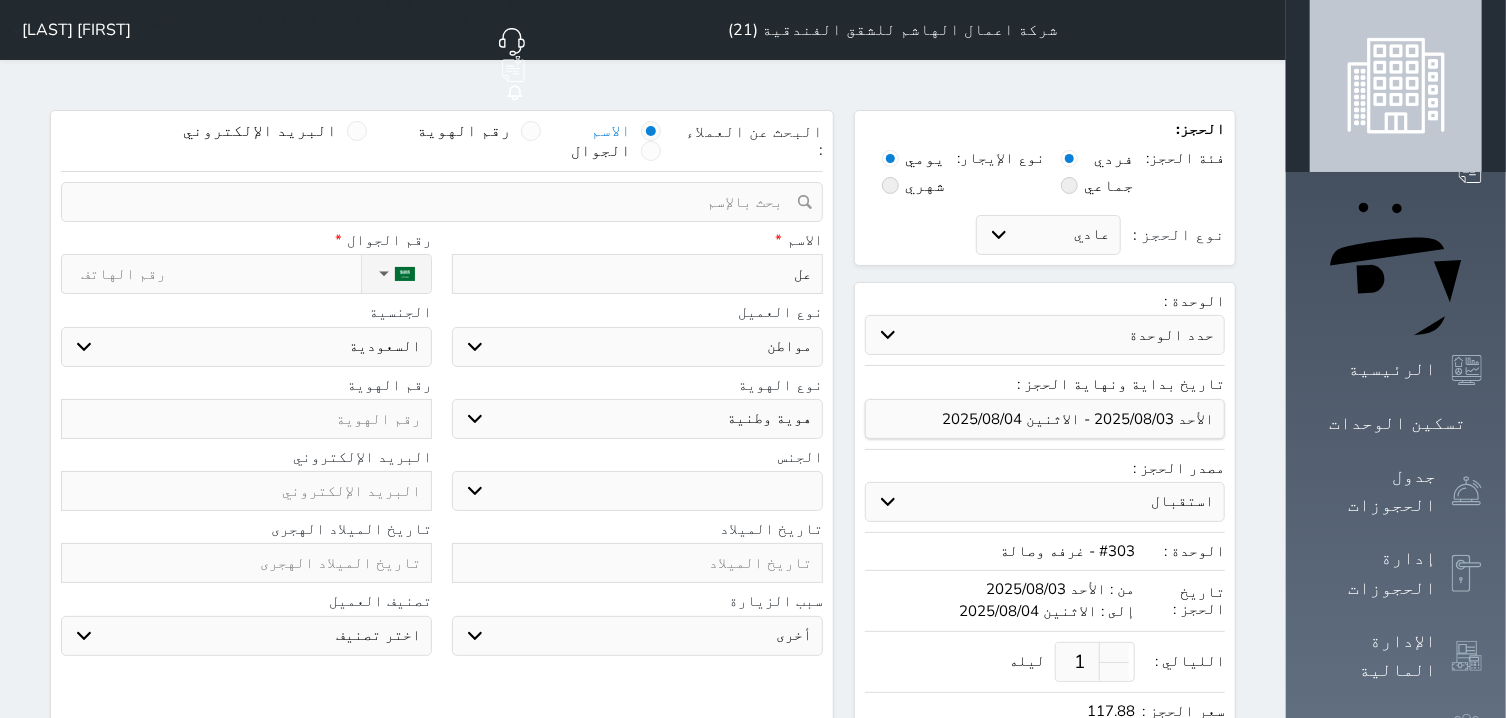 type on "علي" 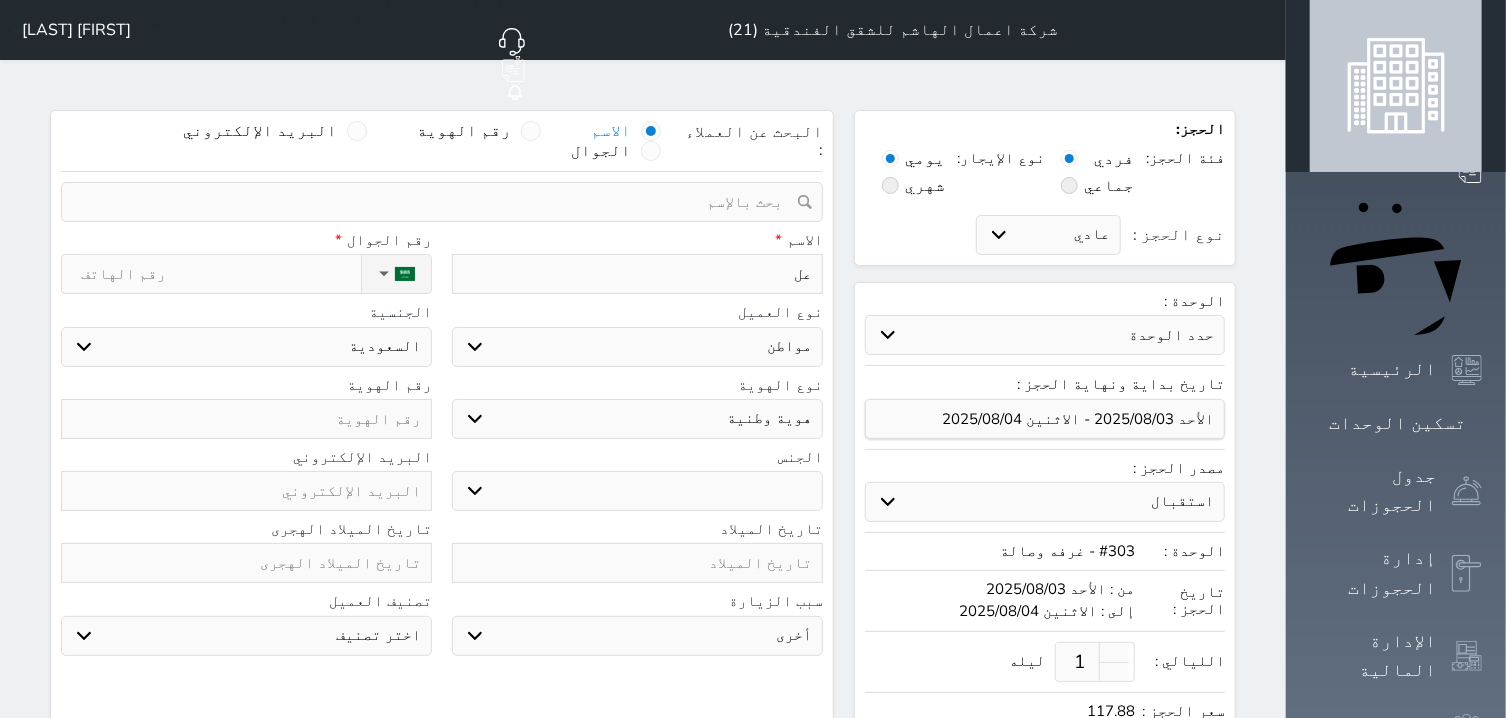 select 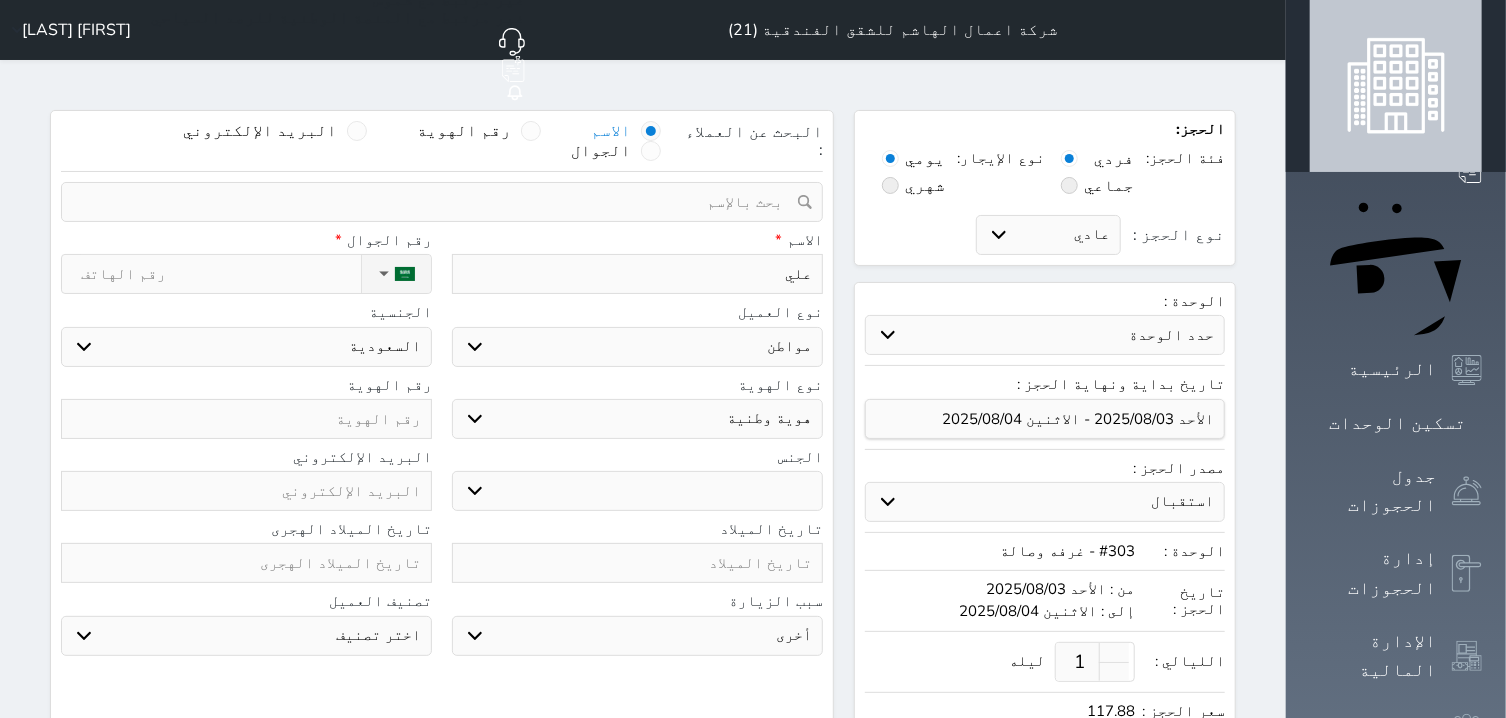 type on "علي" 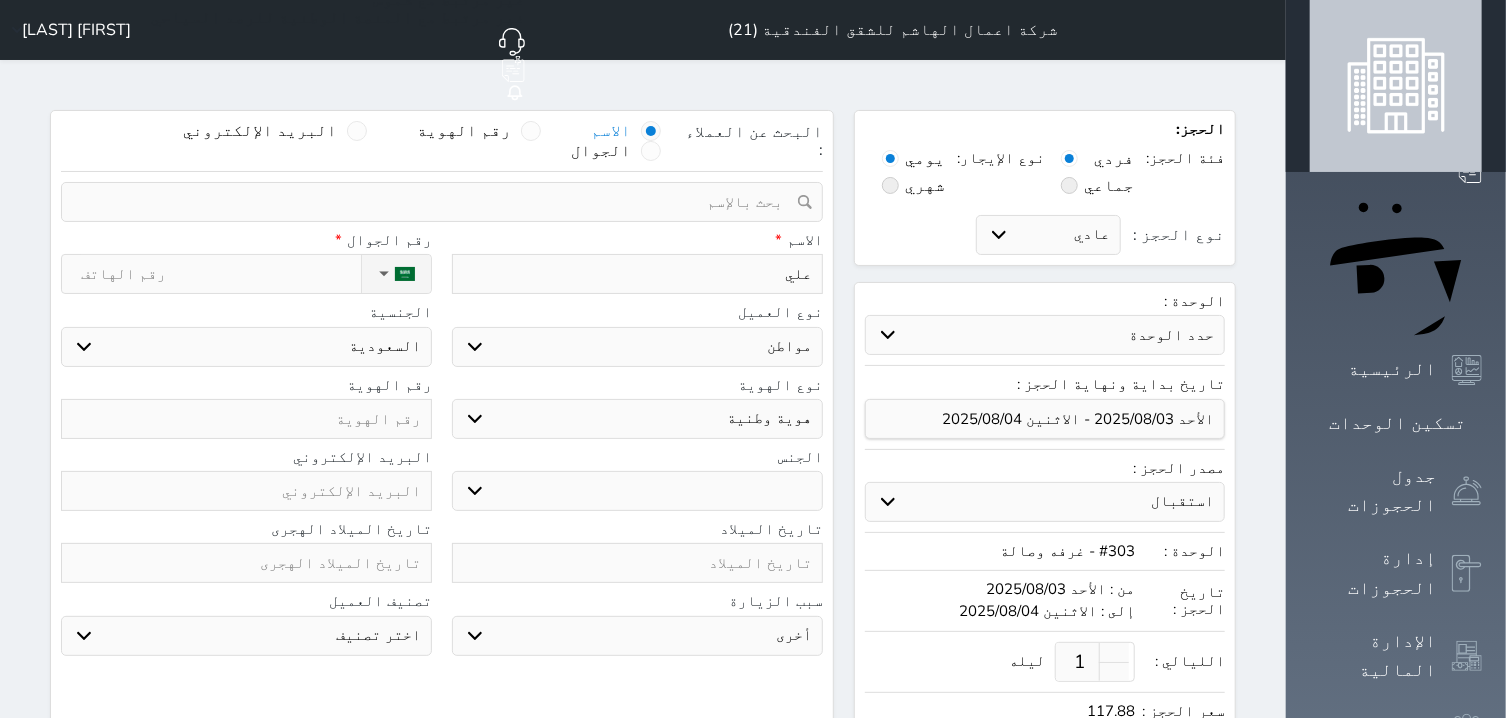 select 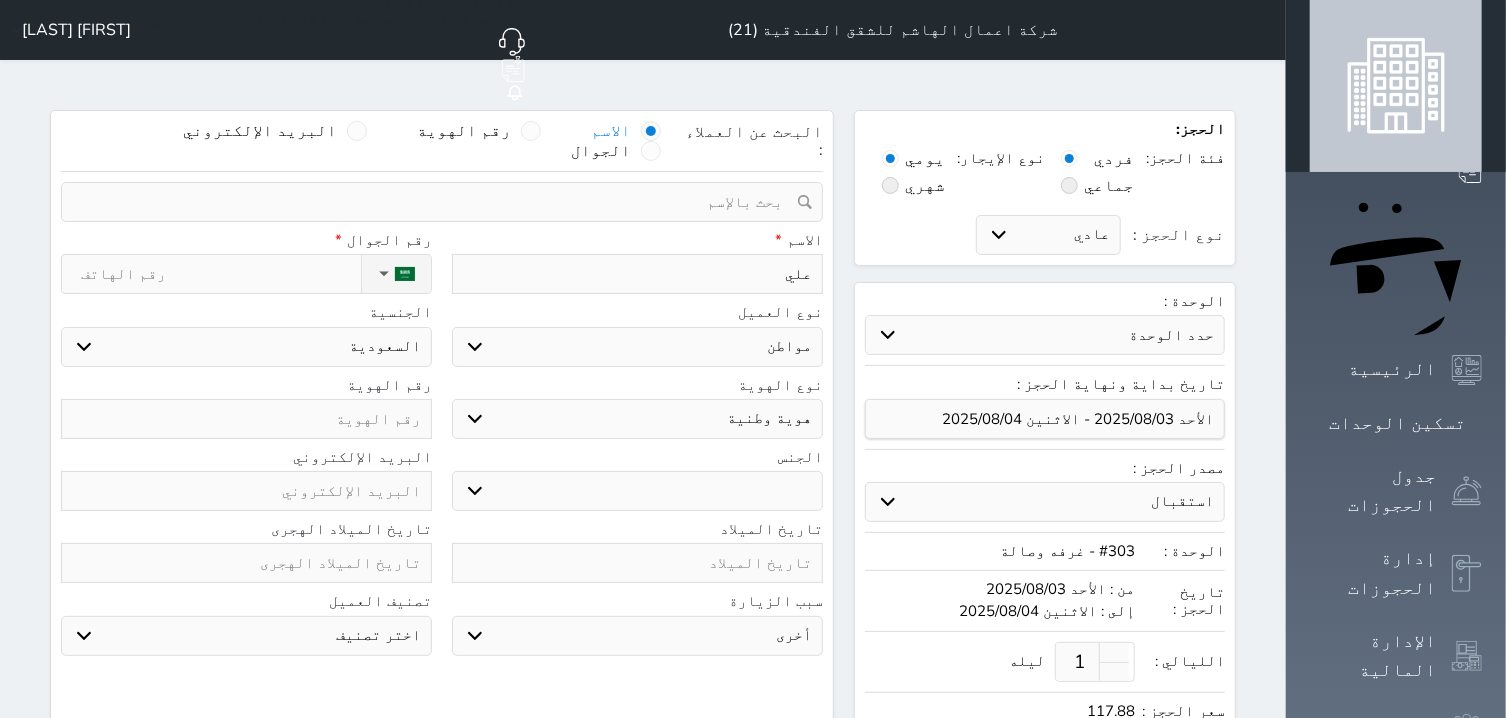 type on "[FIRST] [LAST]" 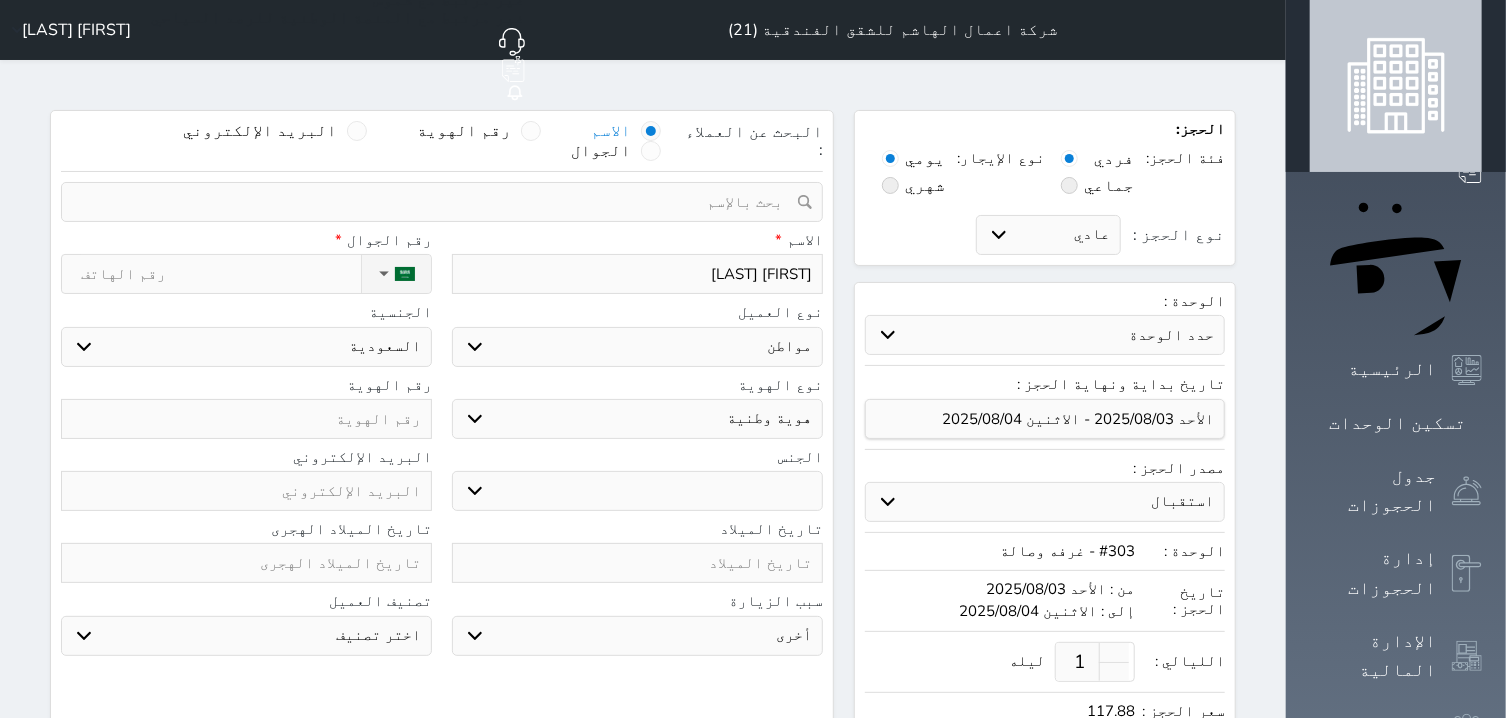 type on "[FIRST] [LAST]" 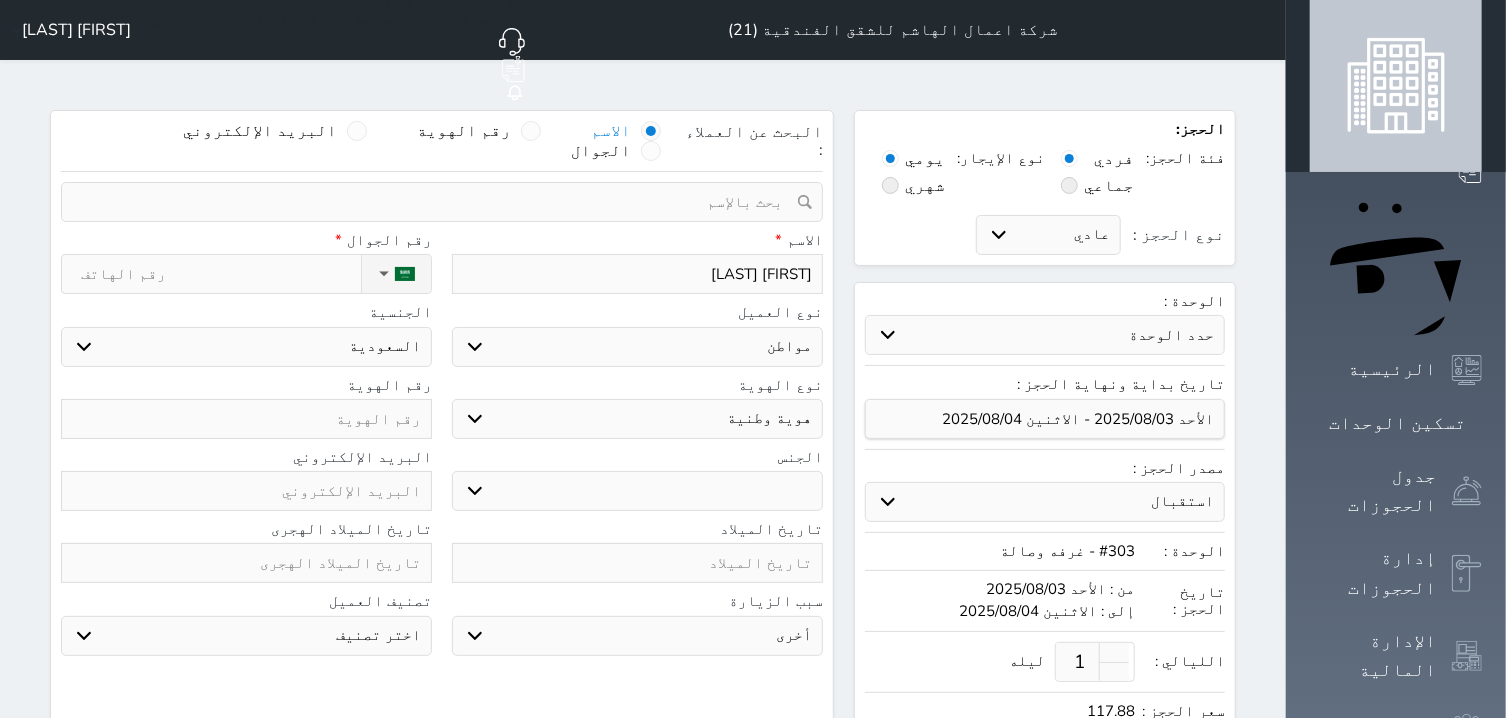 select 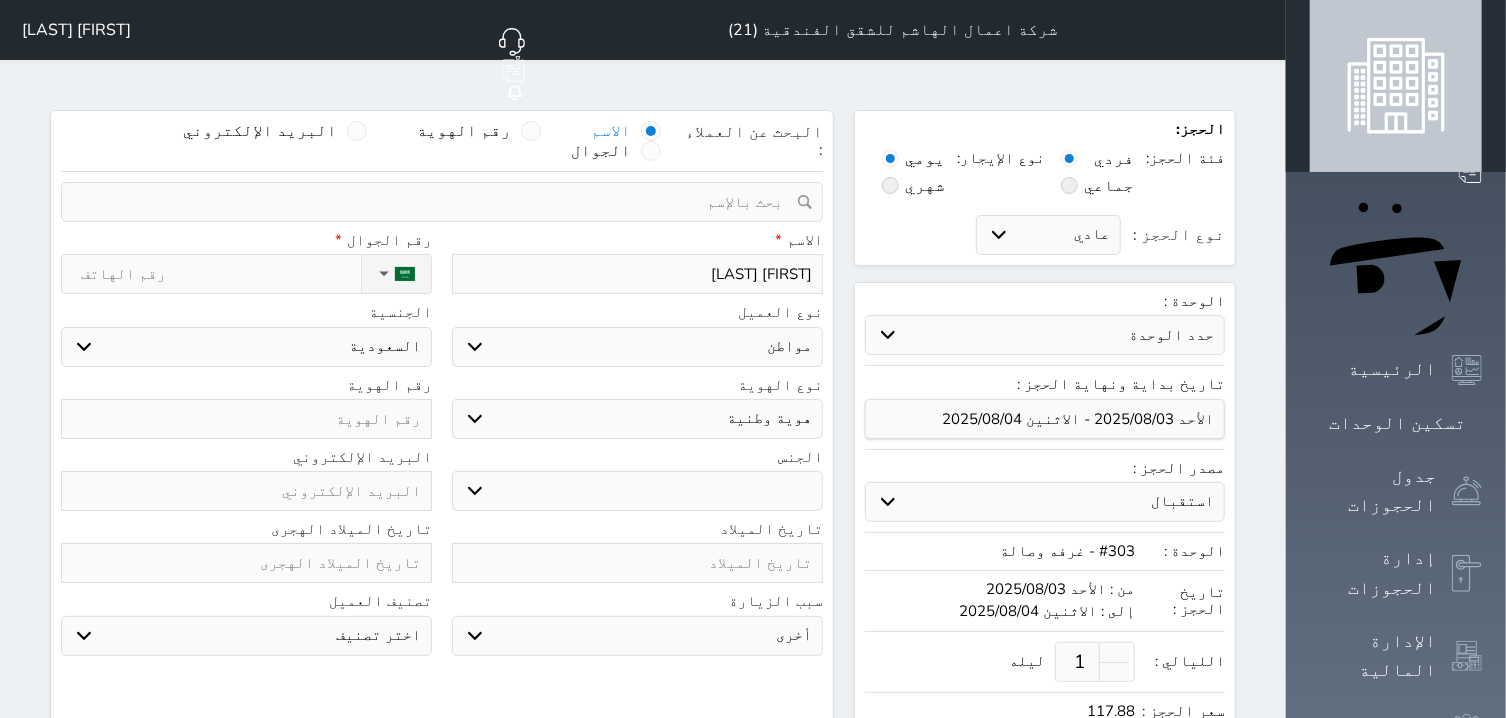 type on "علي صالح" 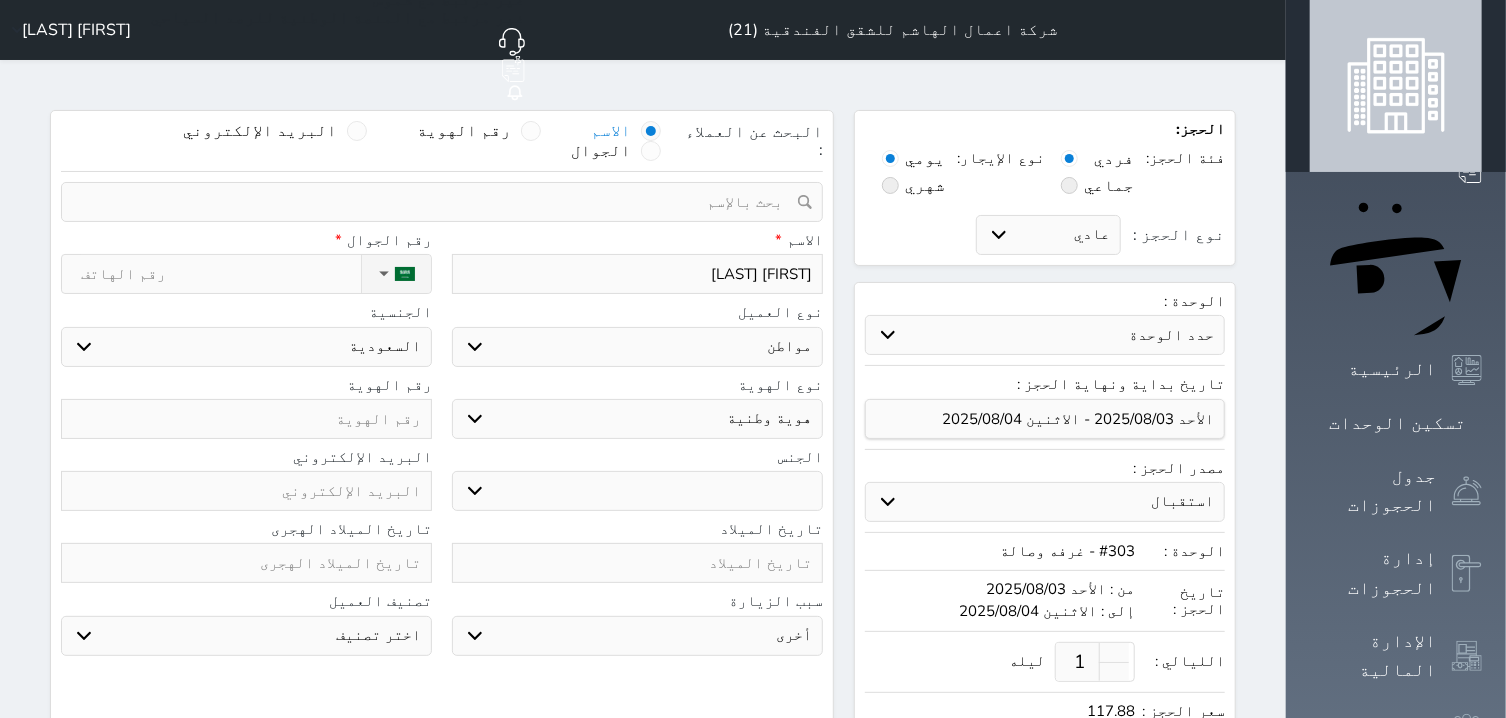 select 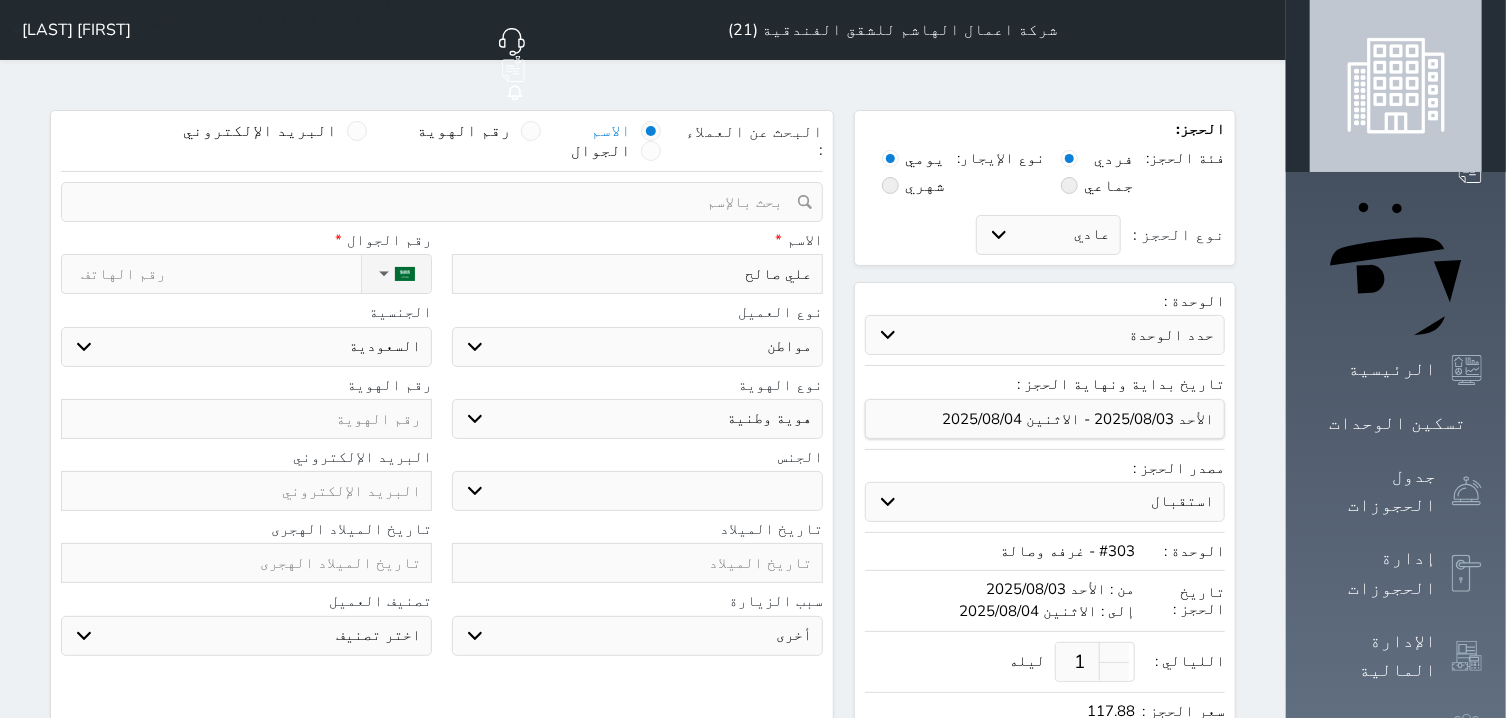 type on "علي صالح" 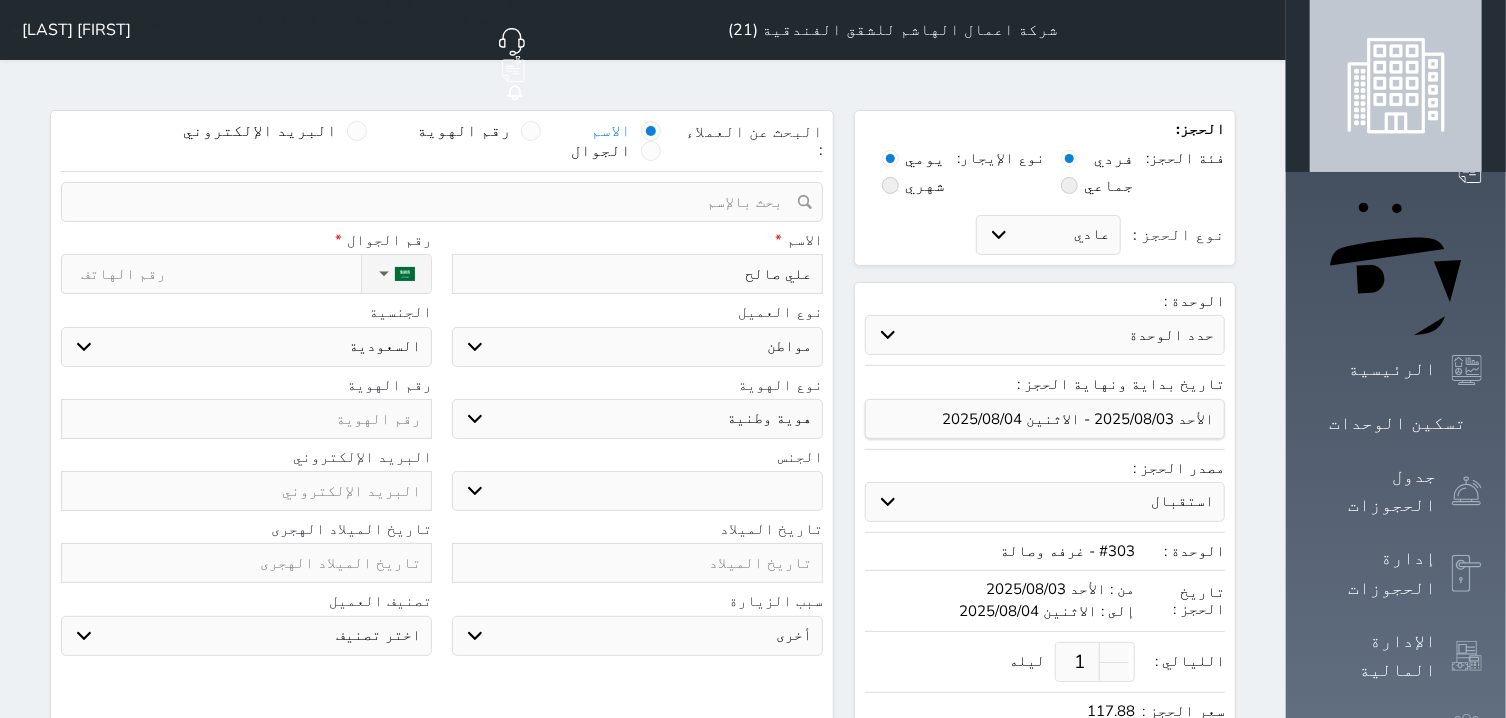 select 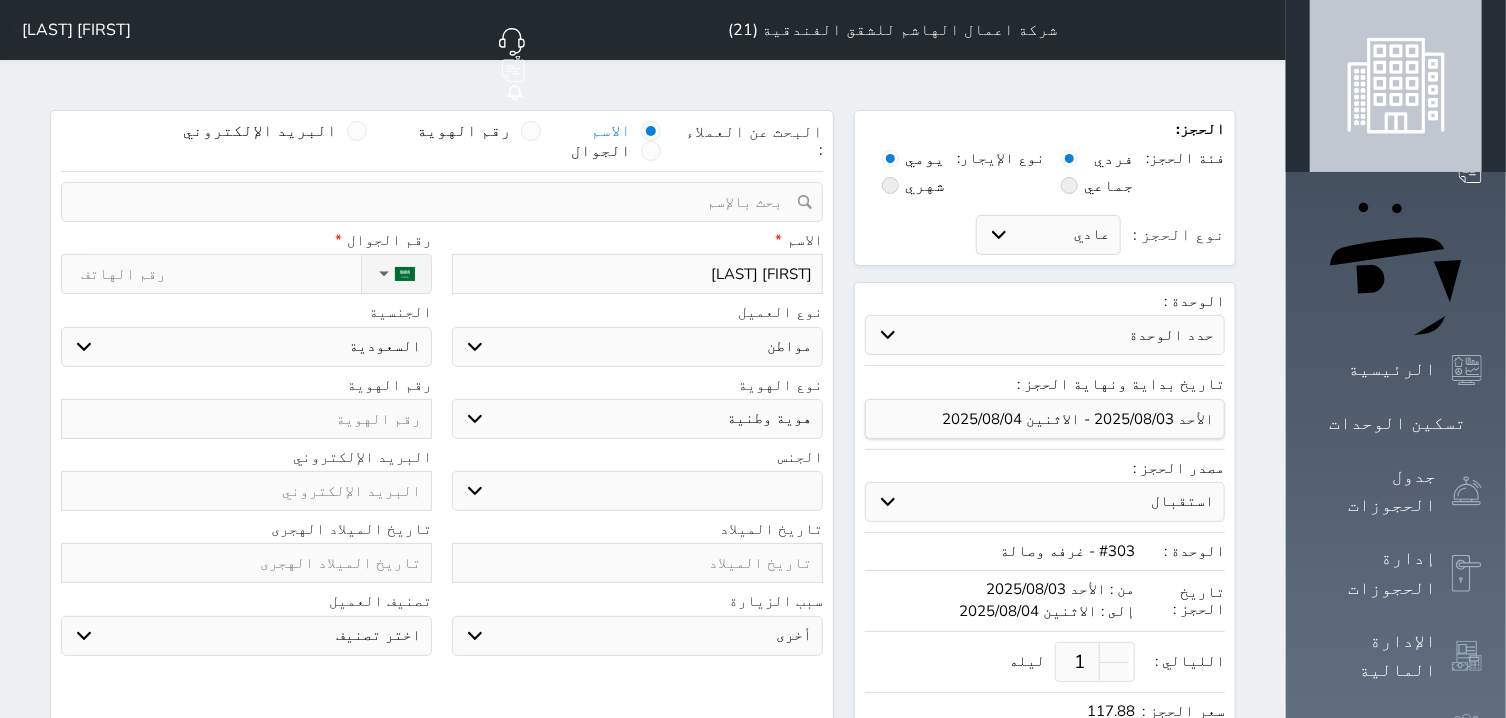 type on "[FIRST] [LAST]" 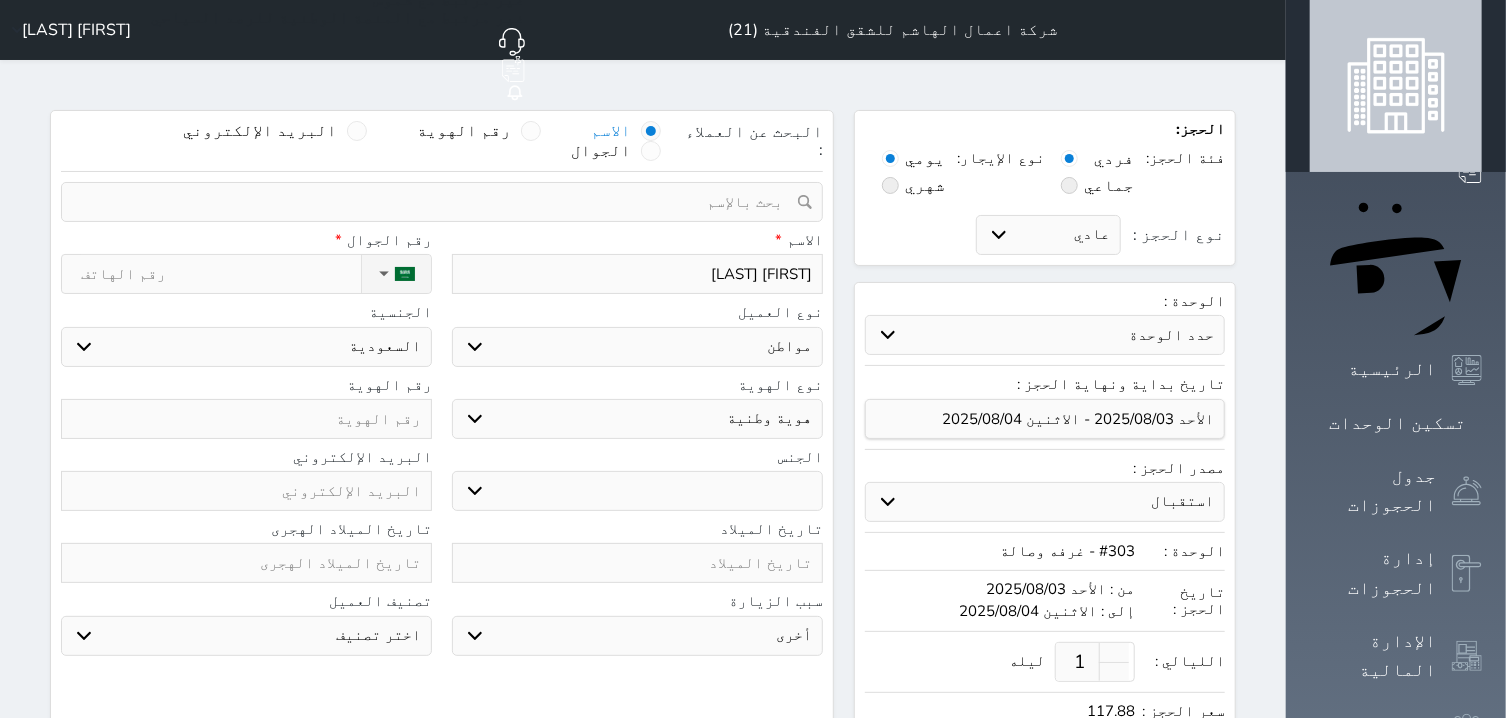 select 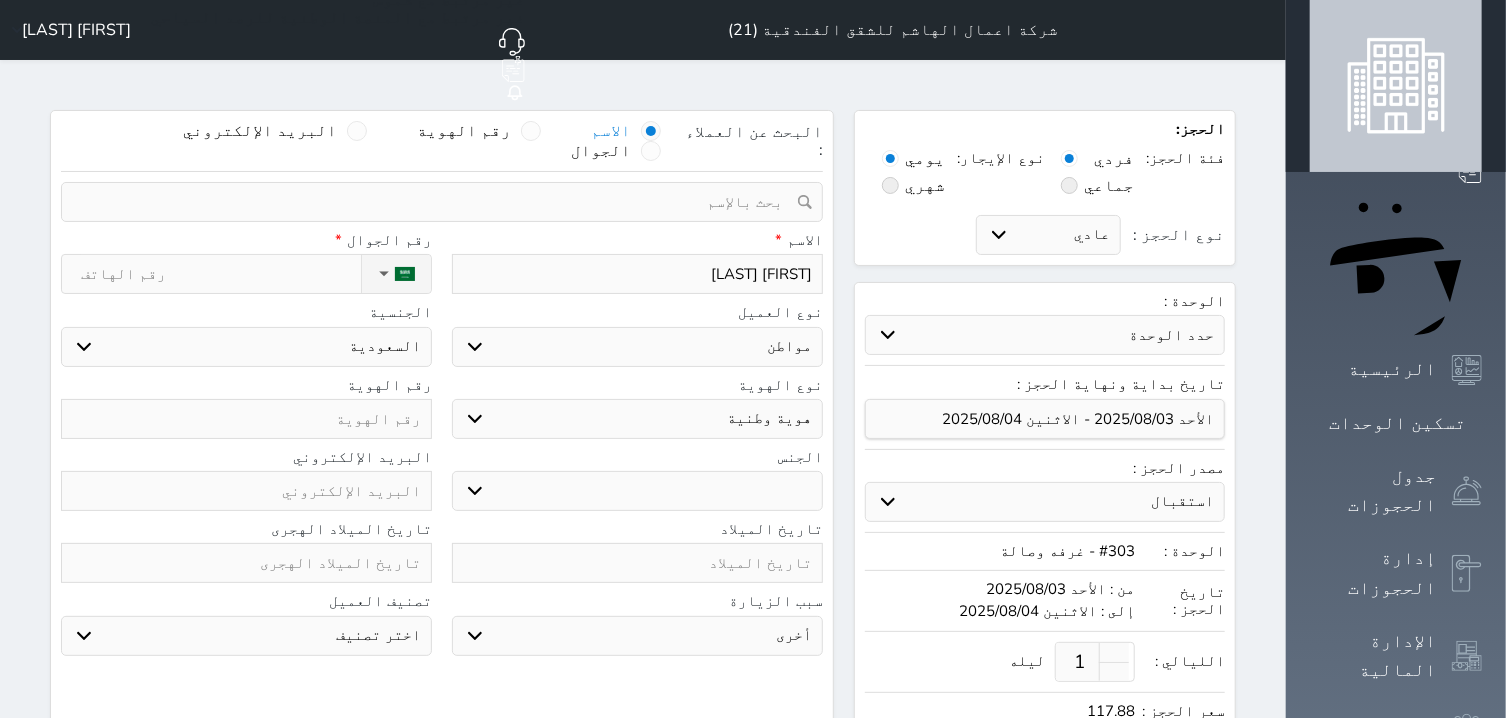 type on "[FIRST] [LAST]" 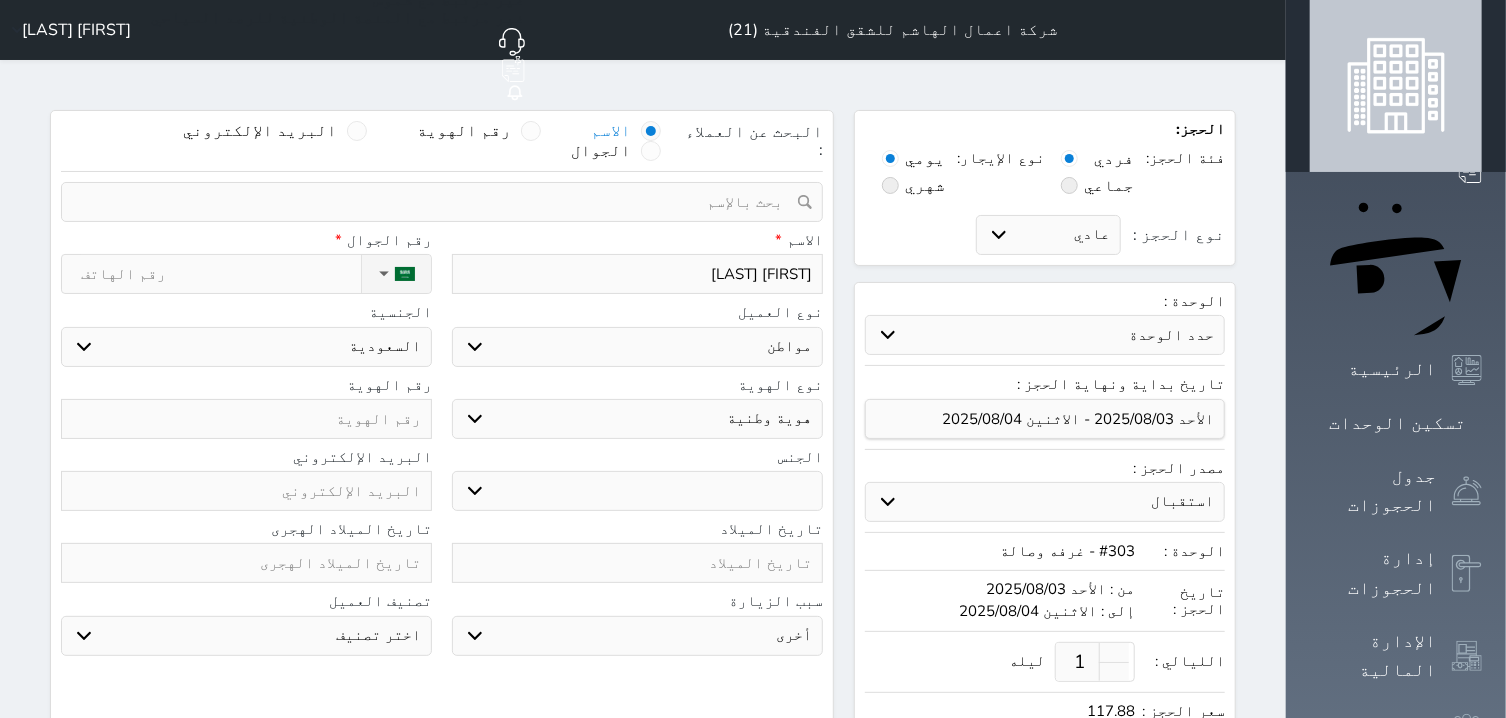 select 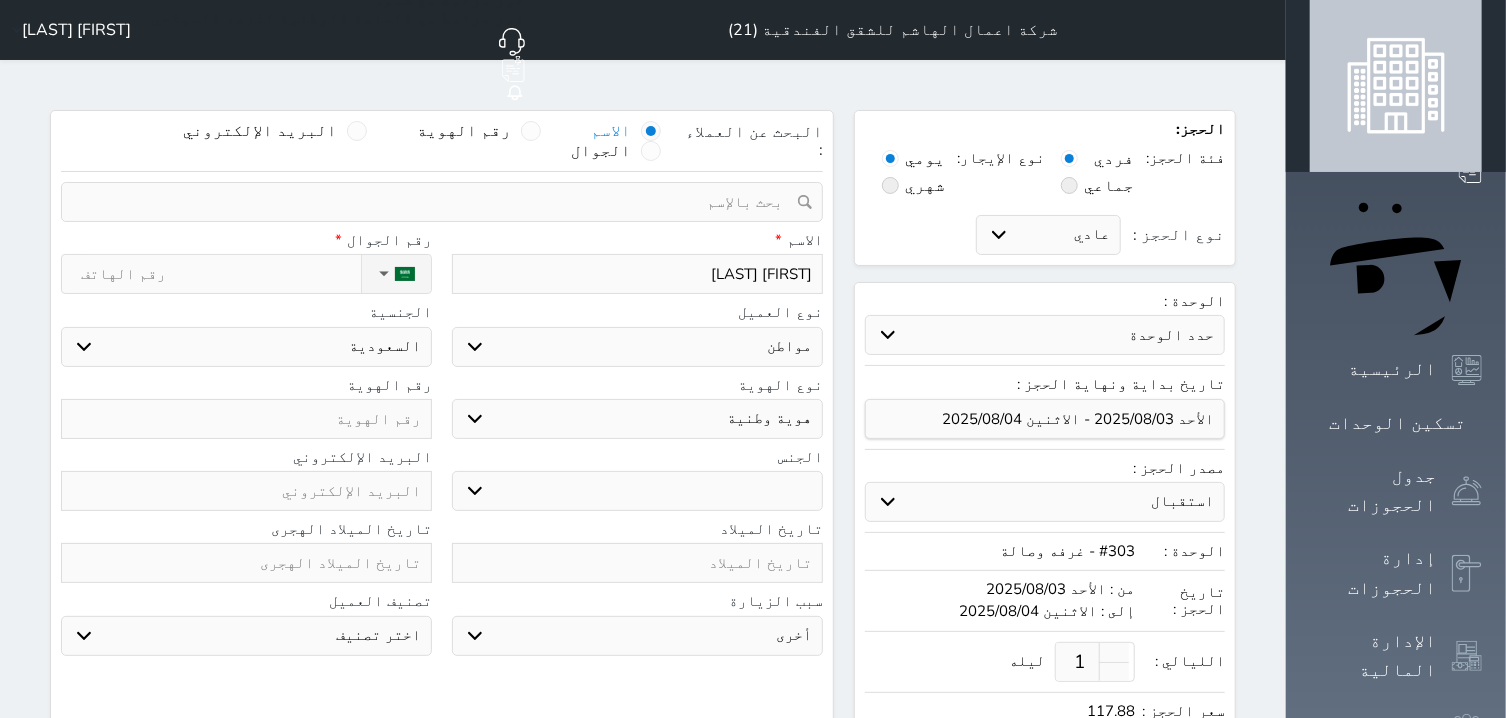 type on "[FIRST] [LAST]" 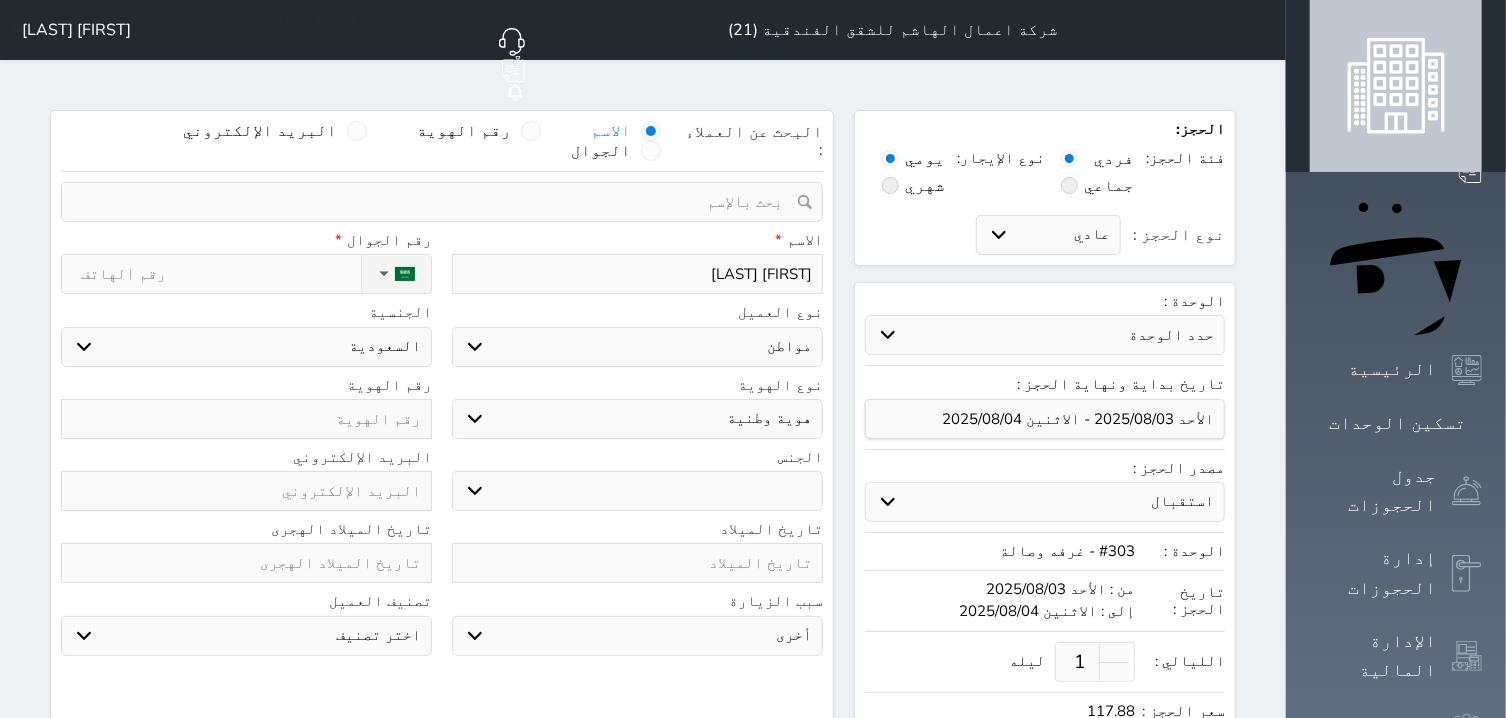 select 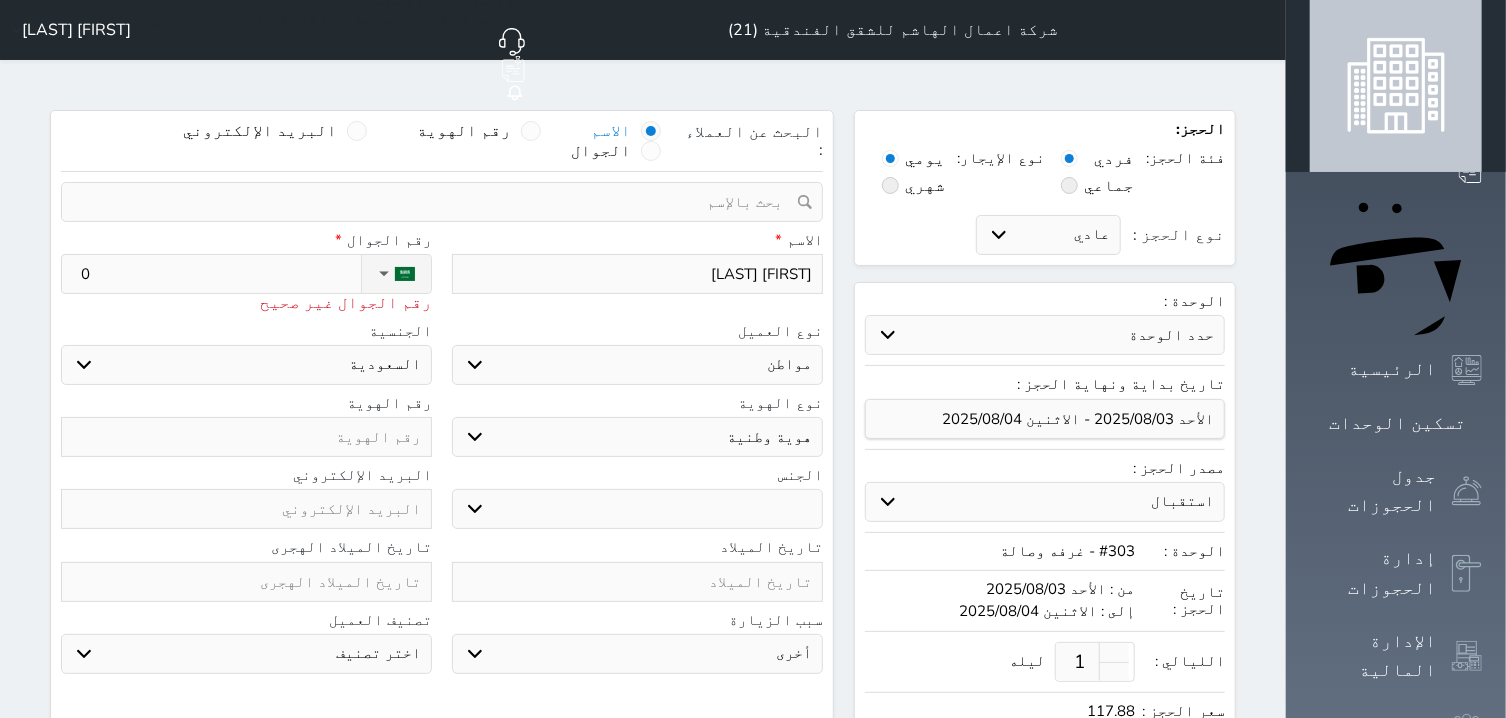 type on "05" 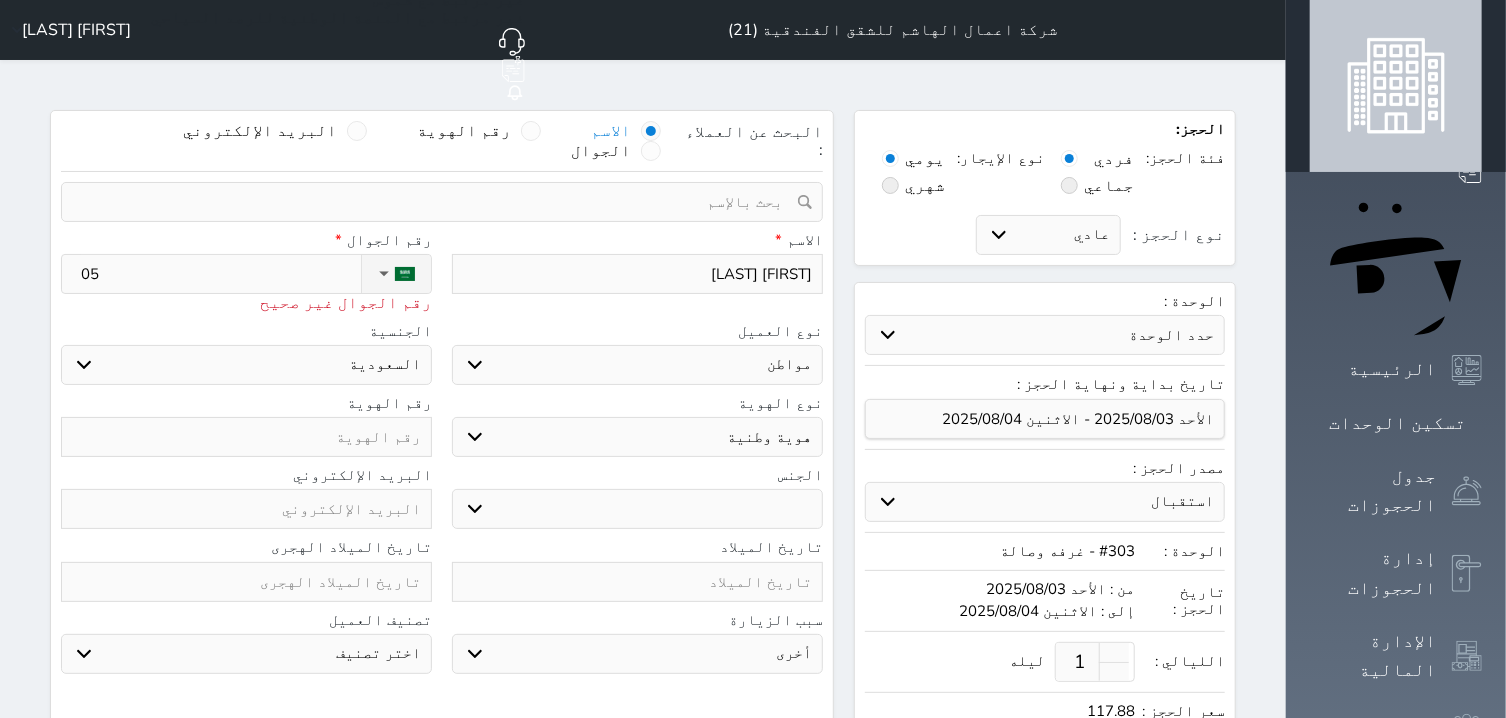 type on "058" 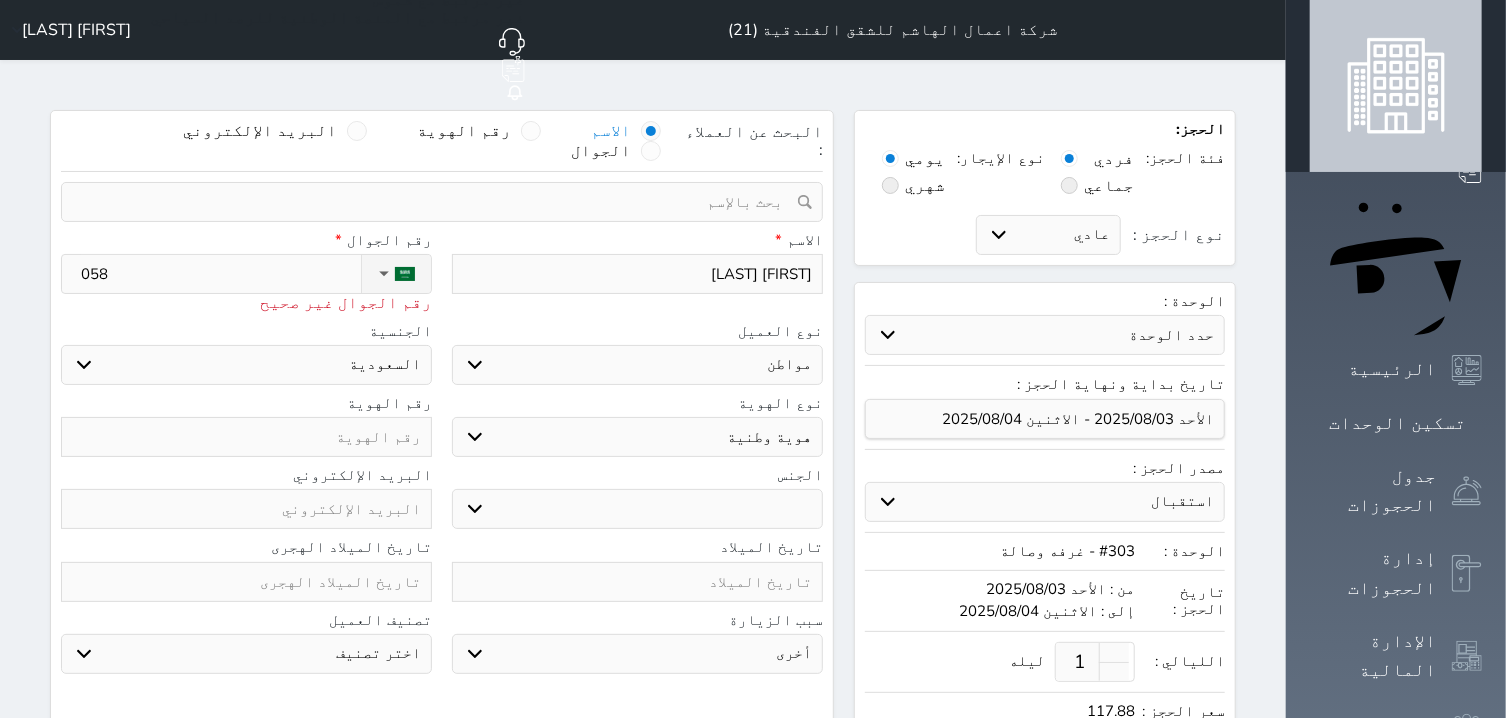 select 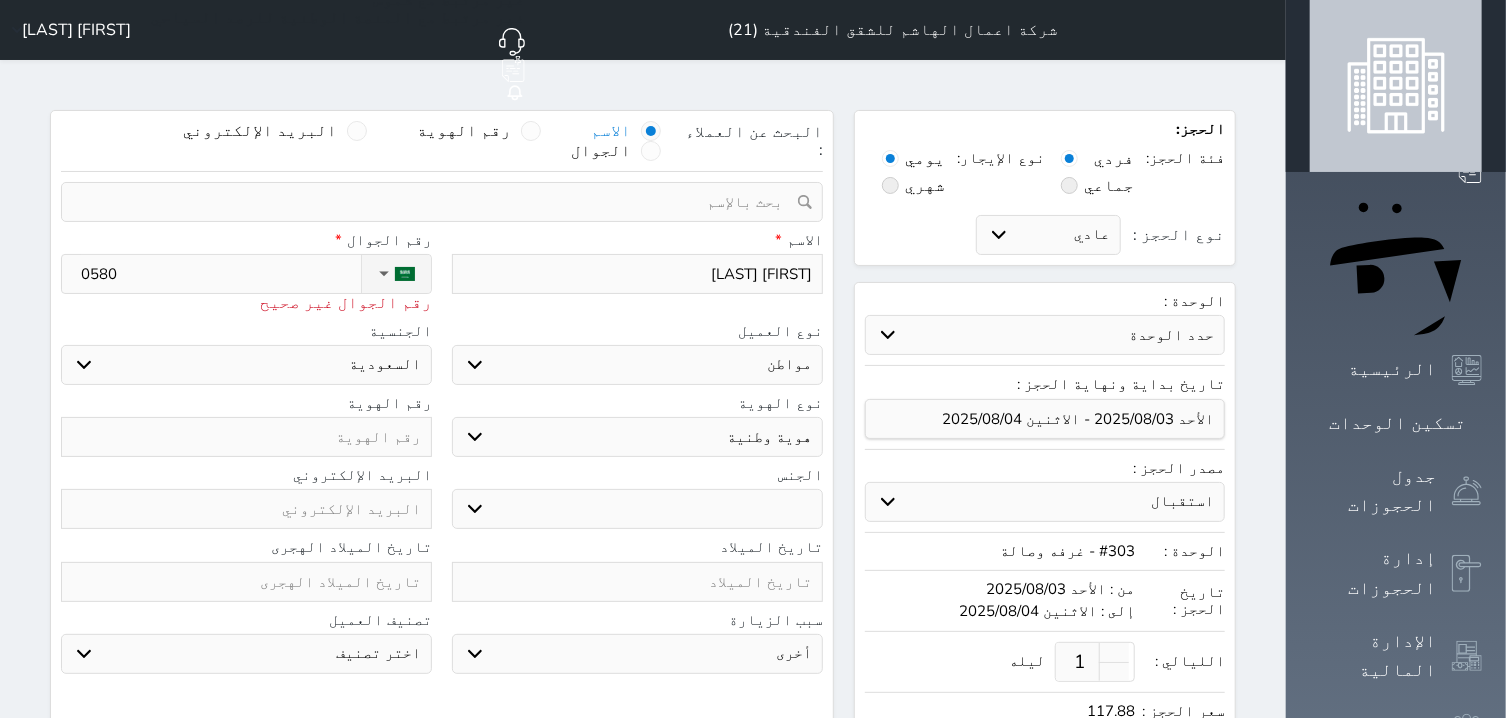 type on "[PHONE_PREFIX]" 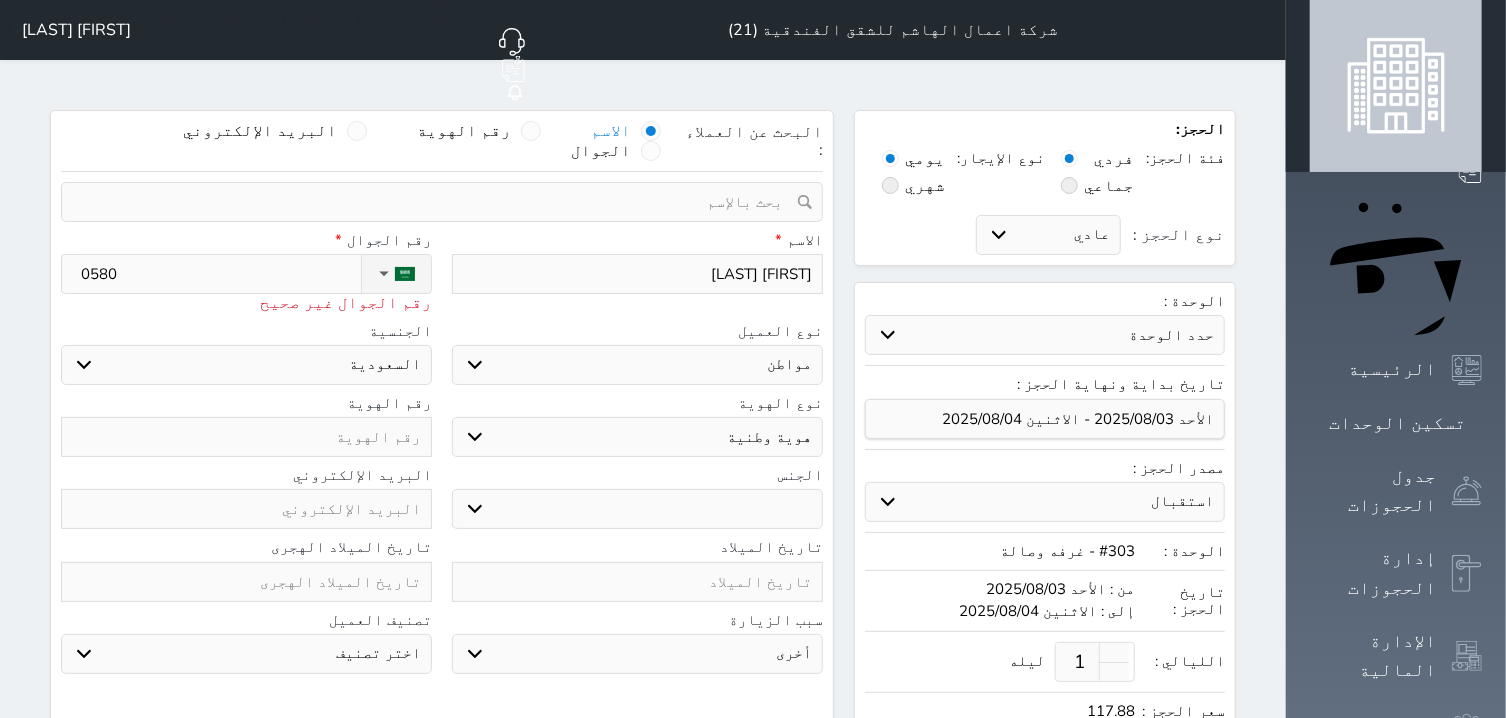 select 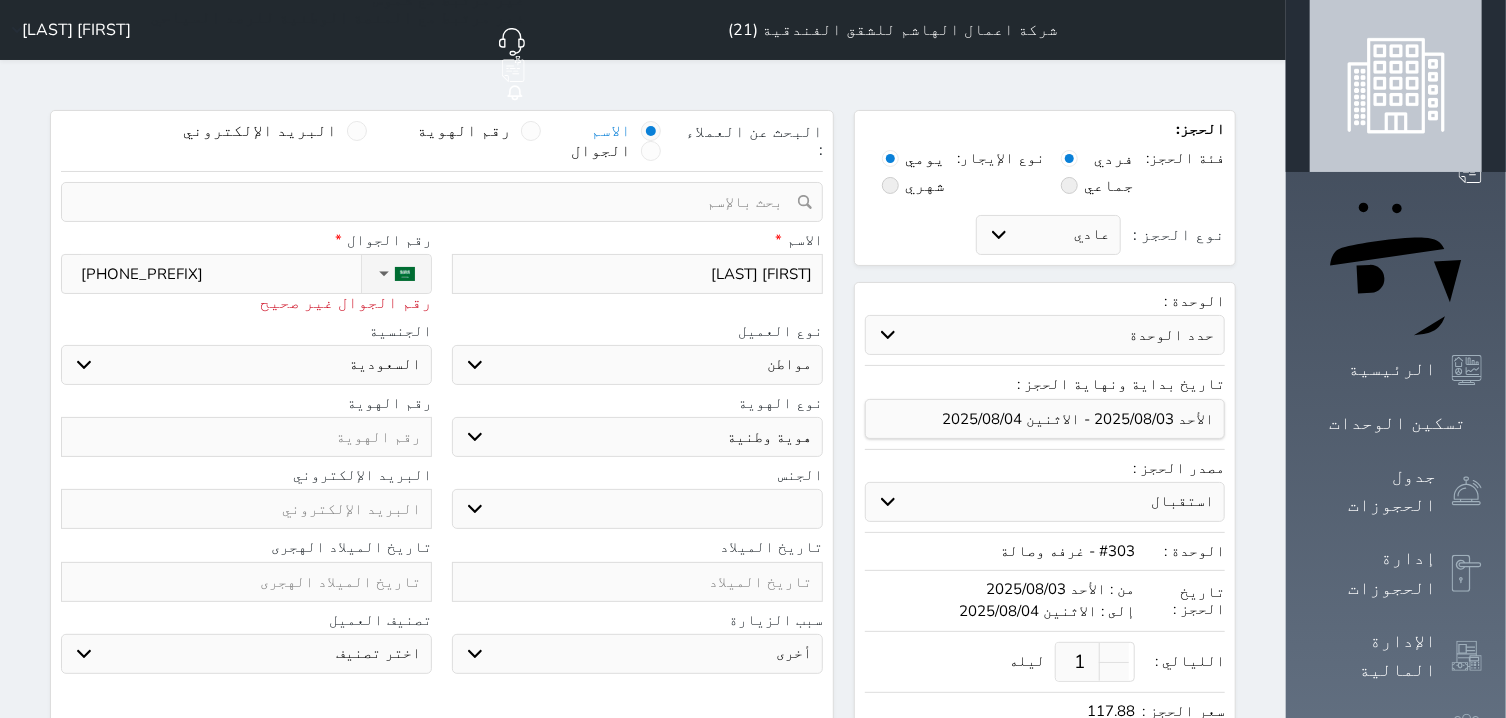type on "[PHONE_PREFIX]" 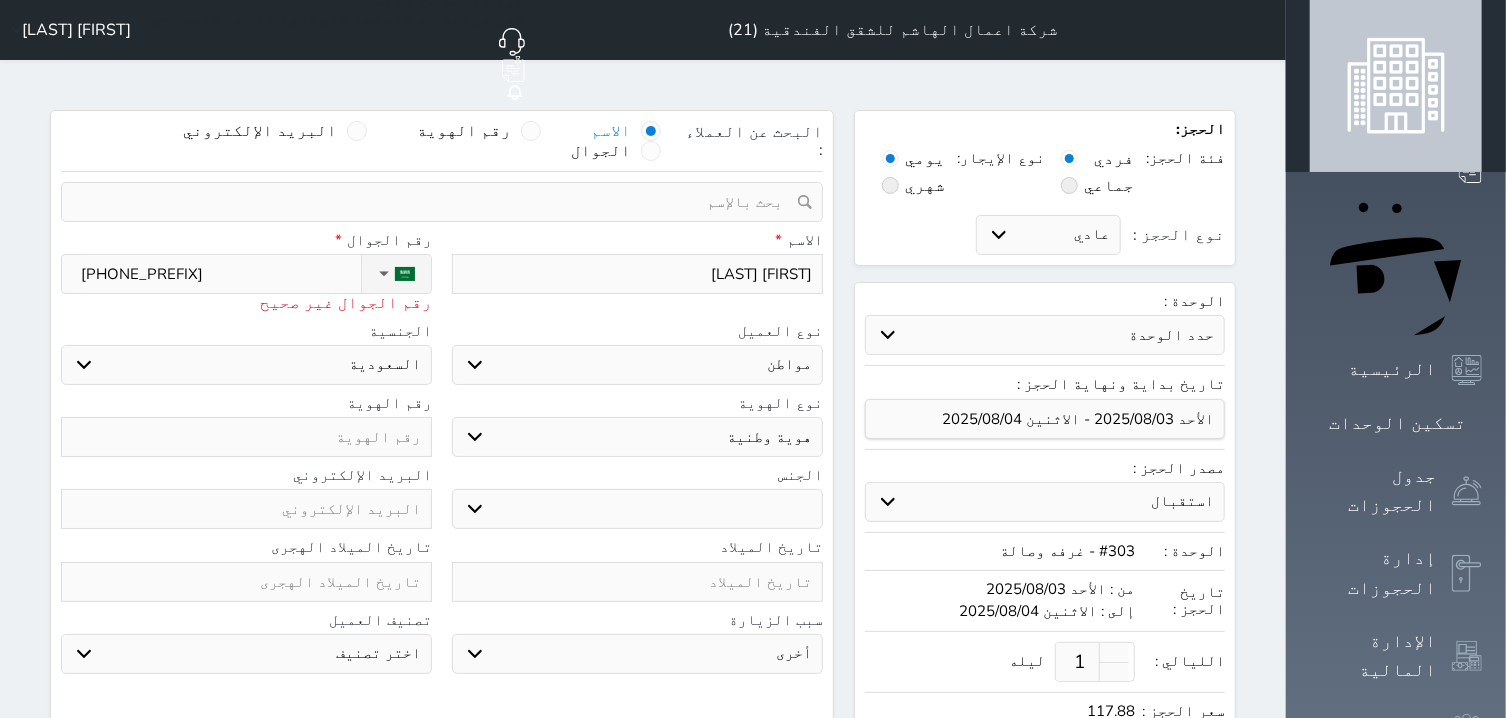 select 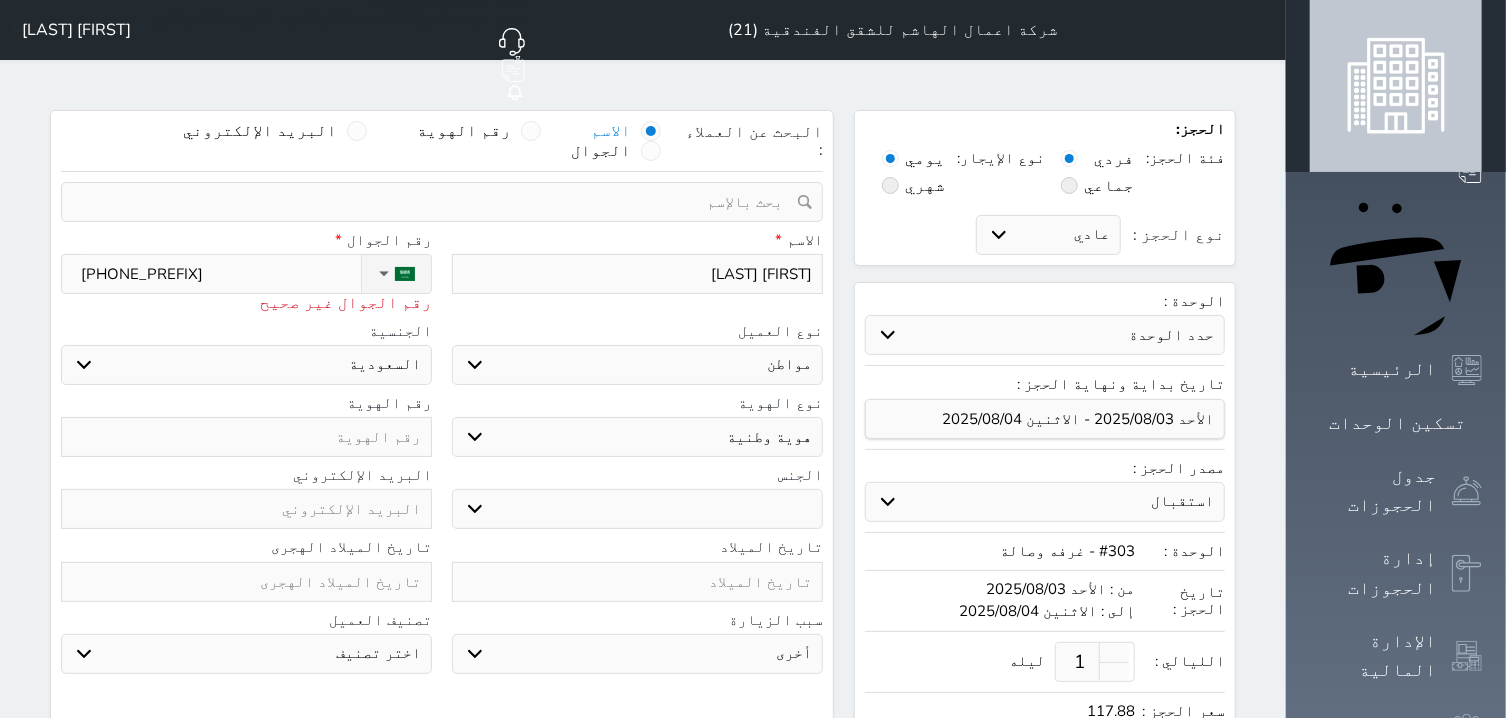 type on "[PHONE_PREFIX]" 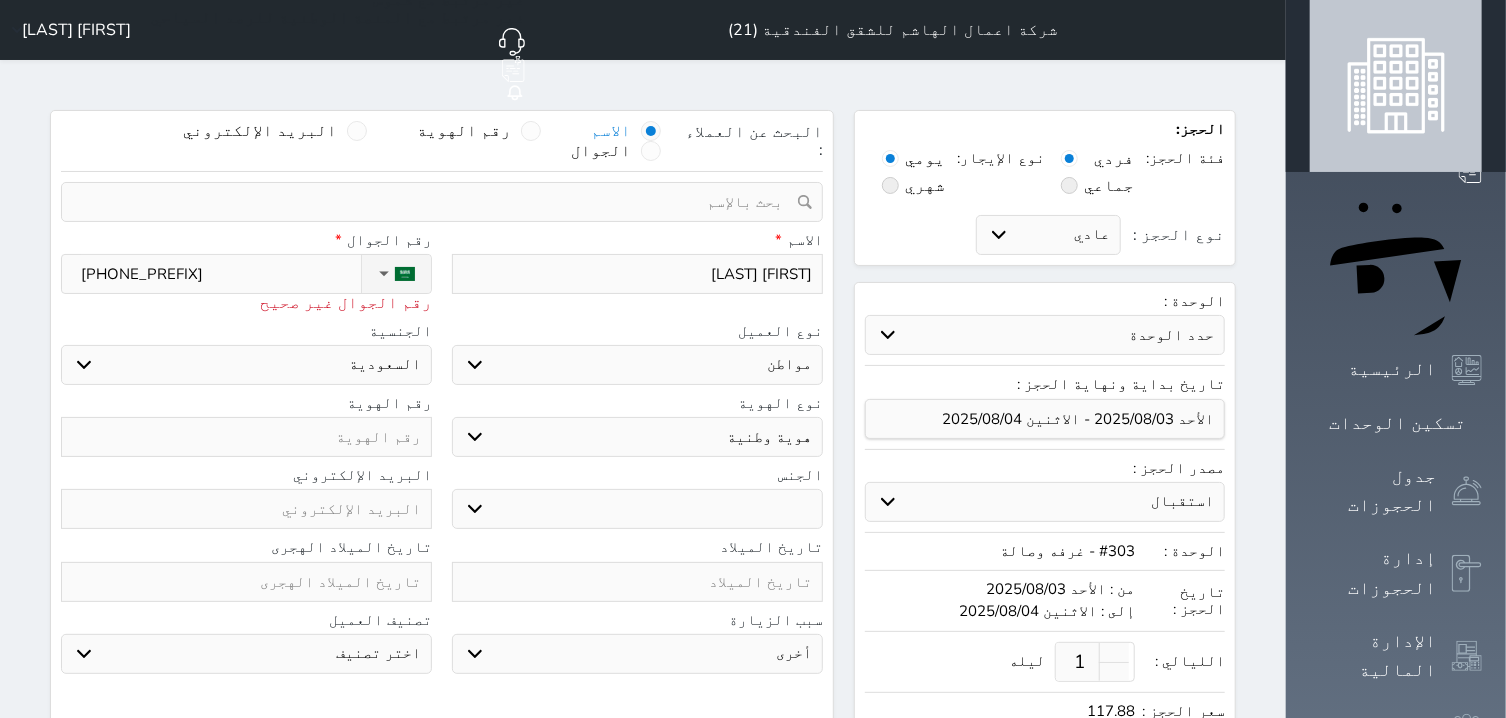 select 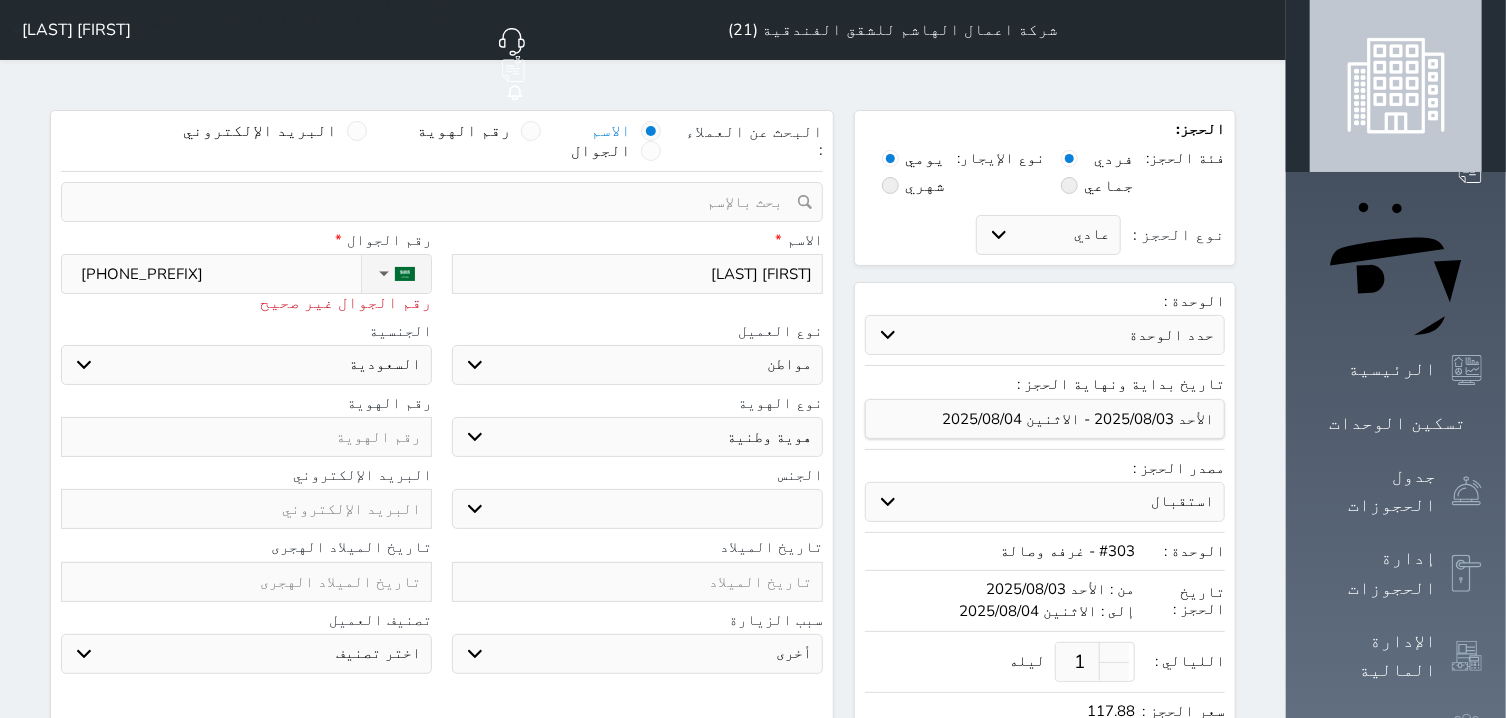 type on "[PHONE_PREFIX]" 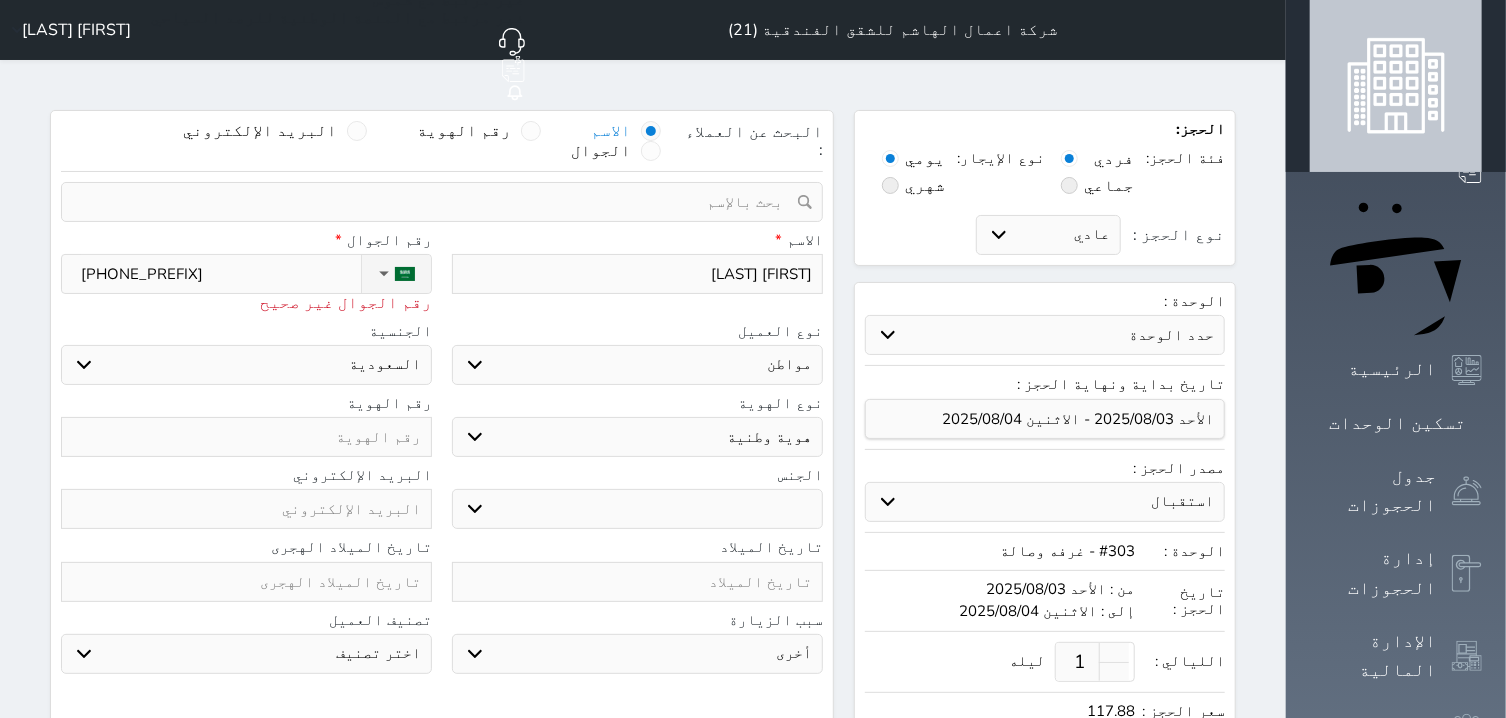 select 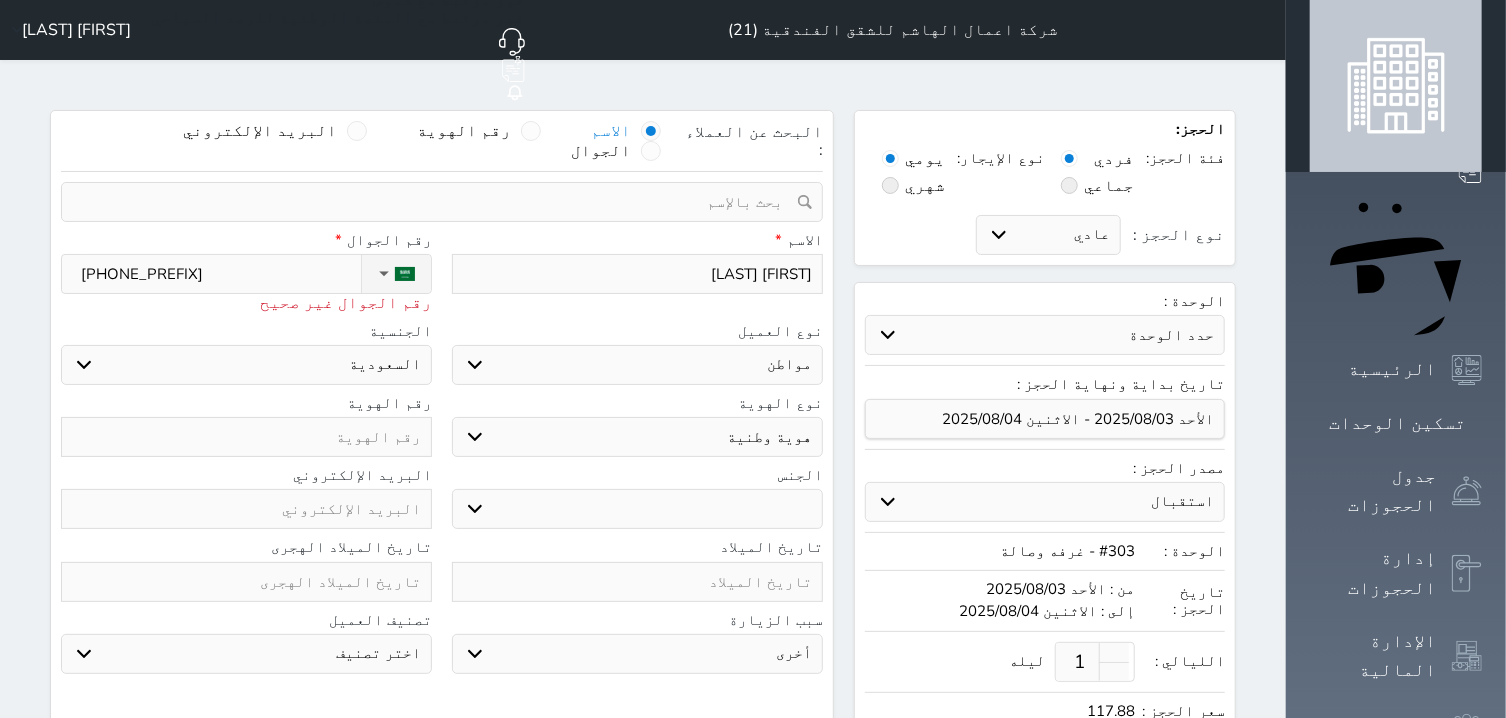 type on "[PHONE_PREFIX]" 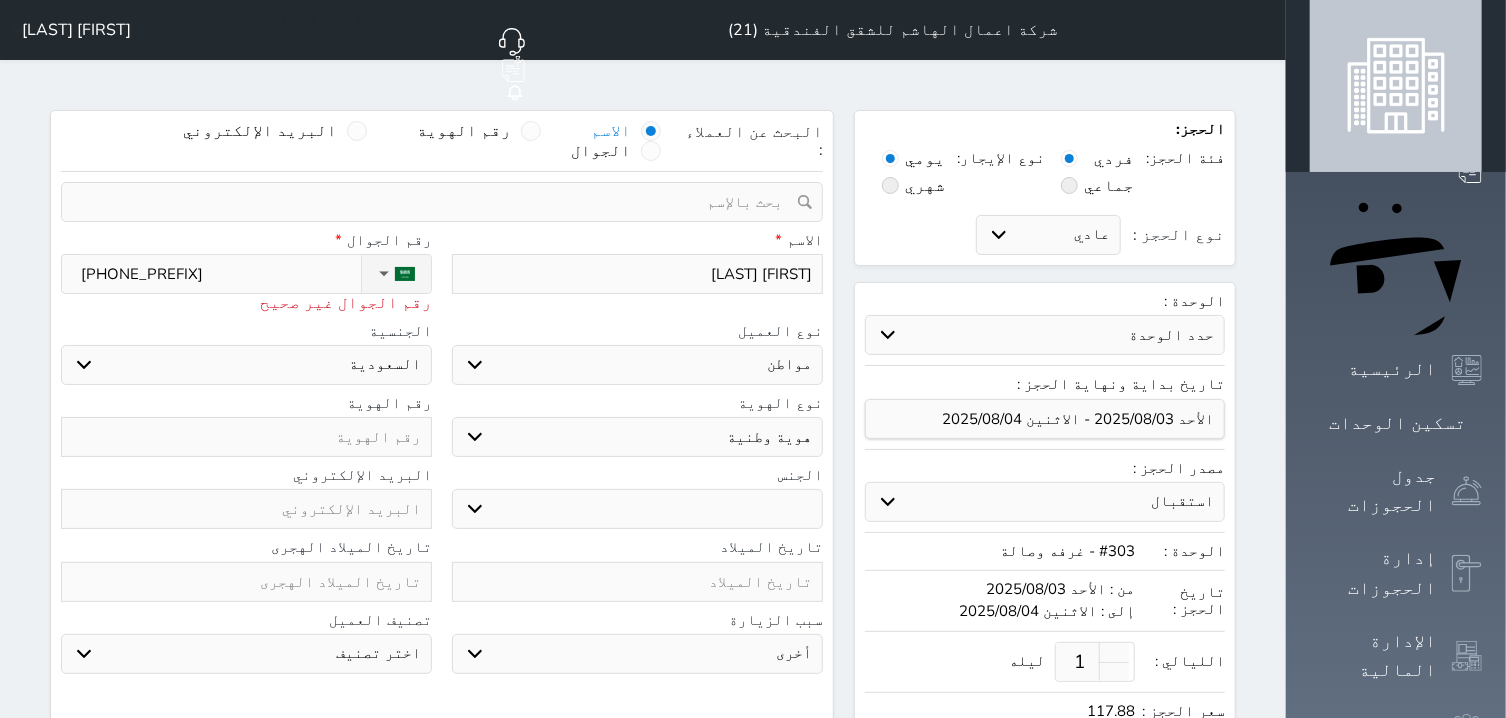 select 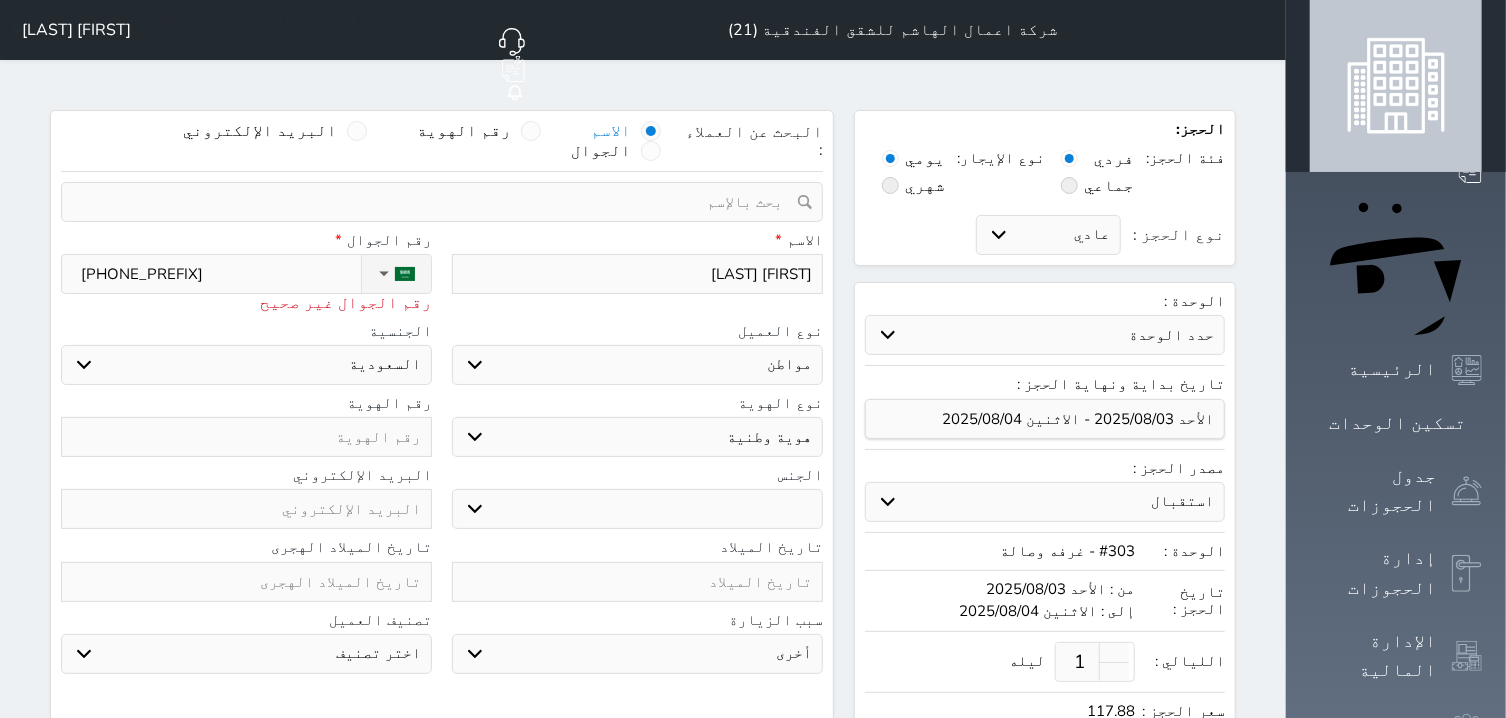type on "[PHONE]" 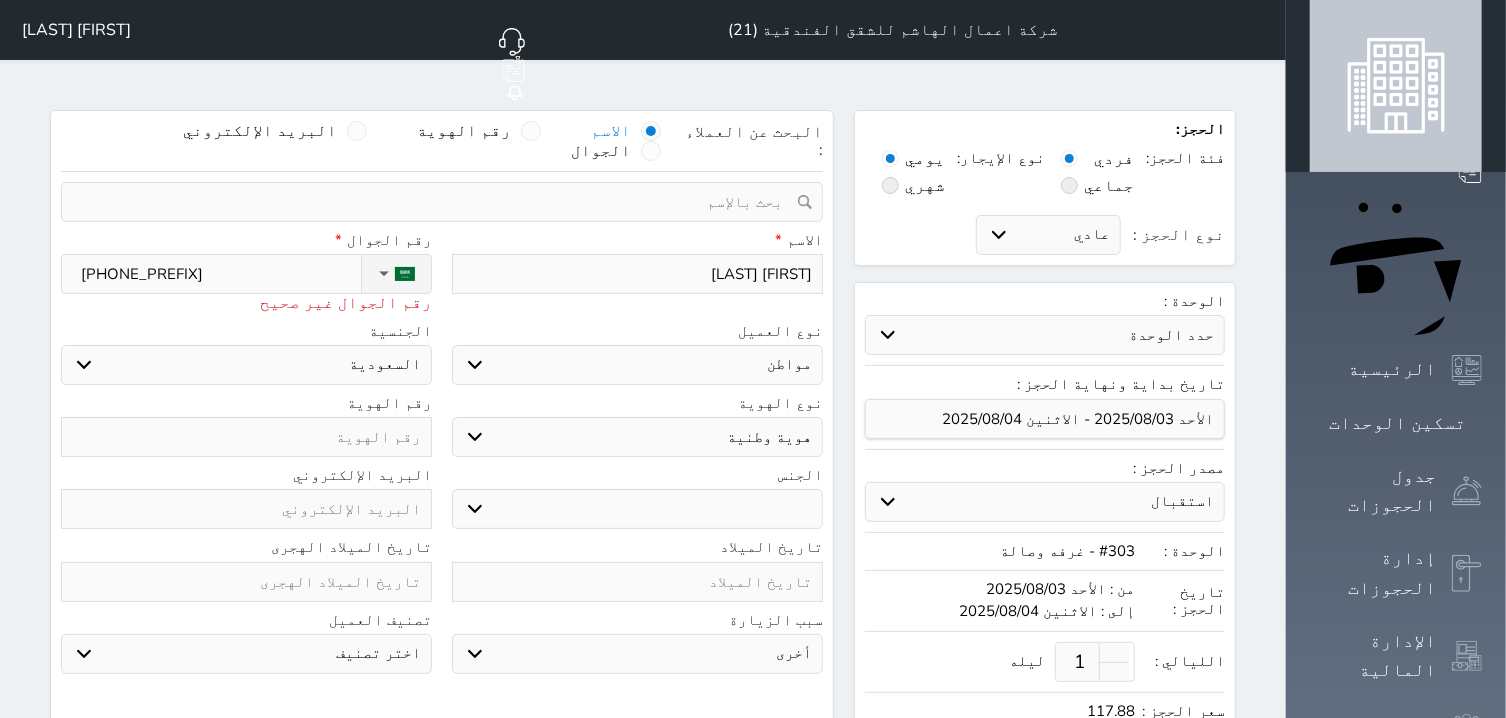 select 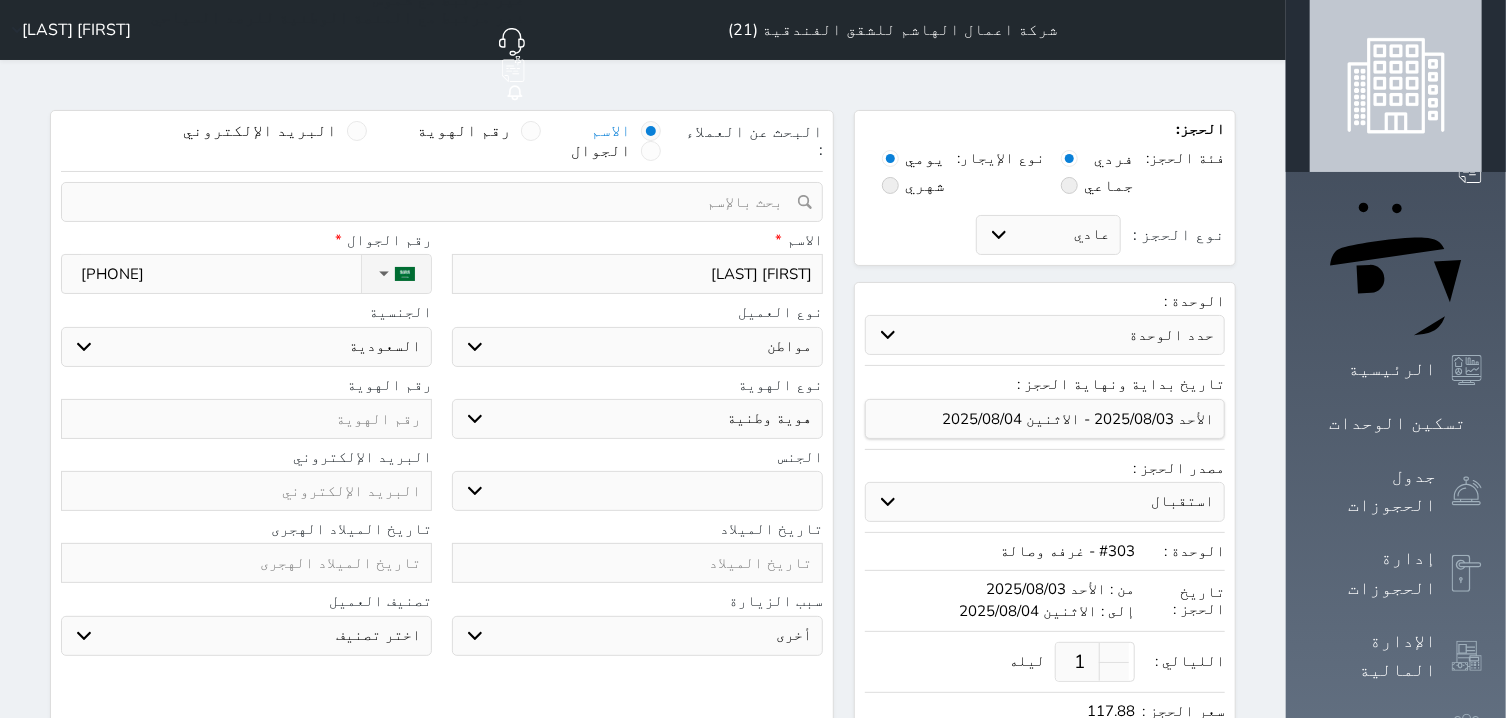 type on "[PHONE]" 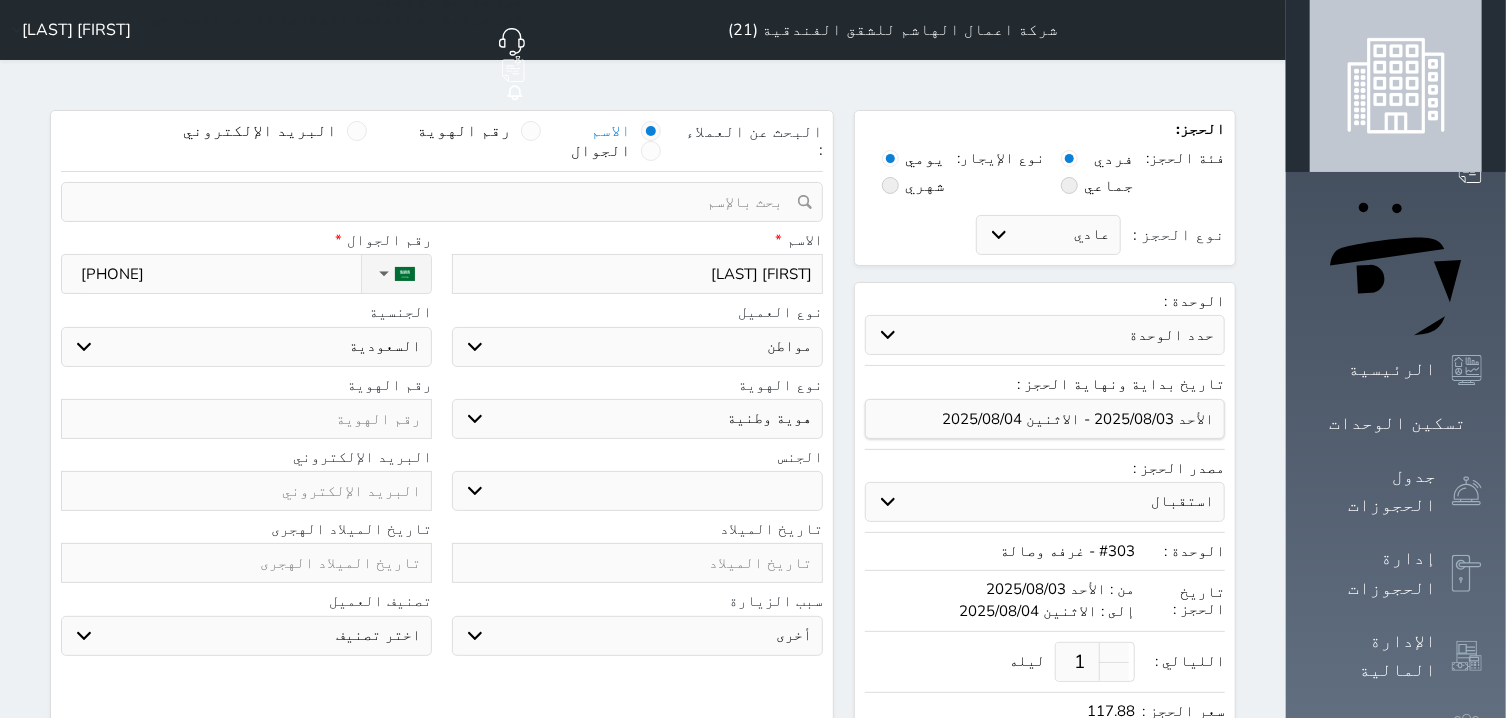 click at bounding box center [246, 419] 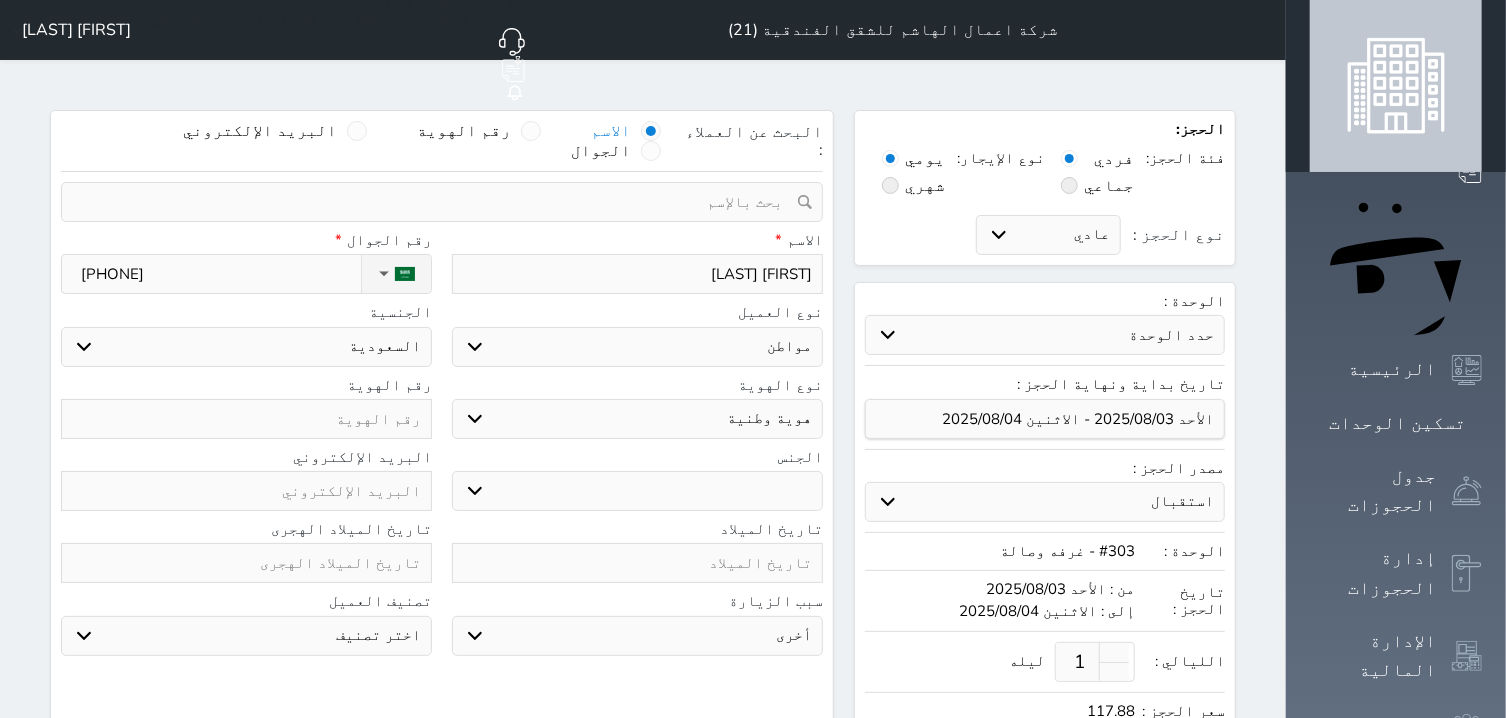 type on "1" 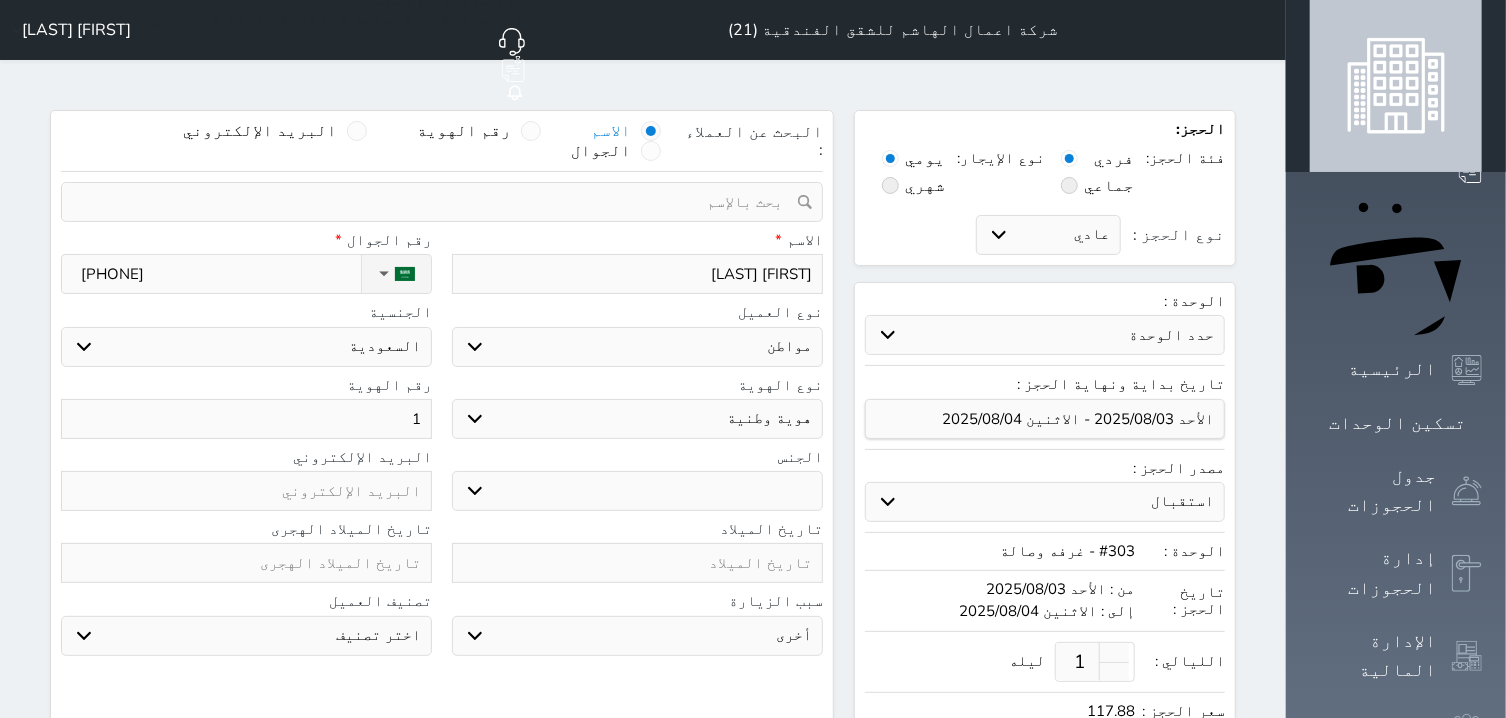 type on "10" 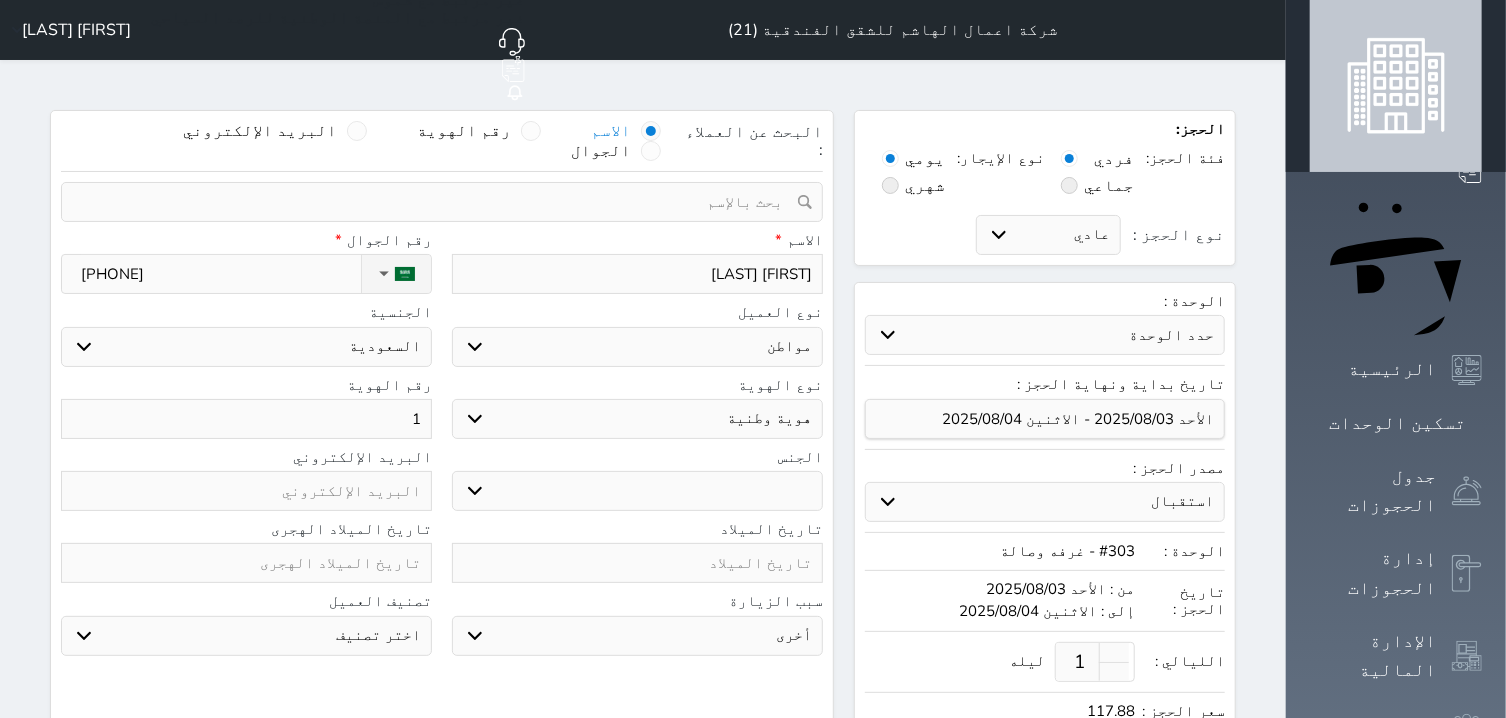 select 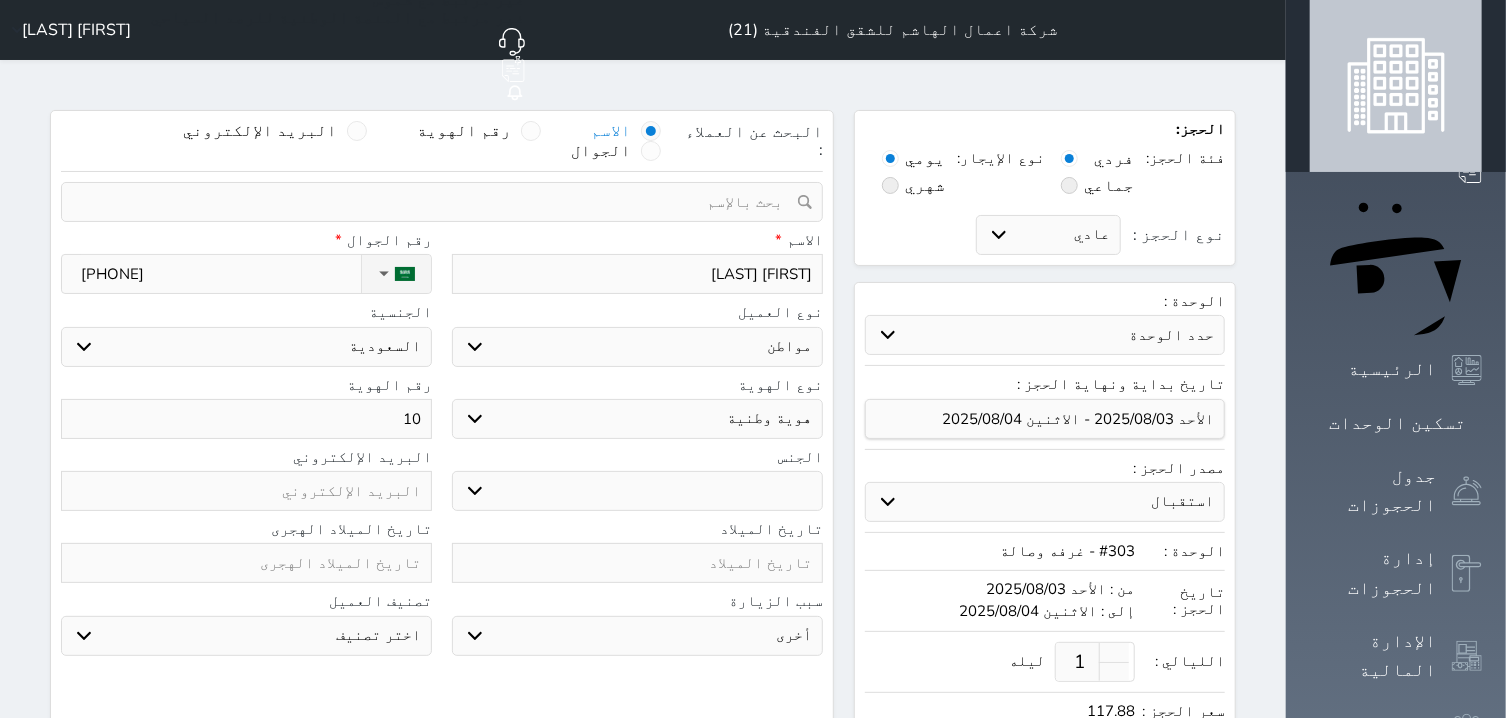 type on "104" 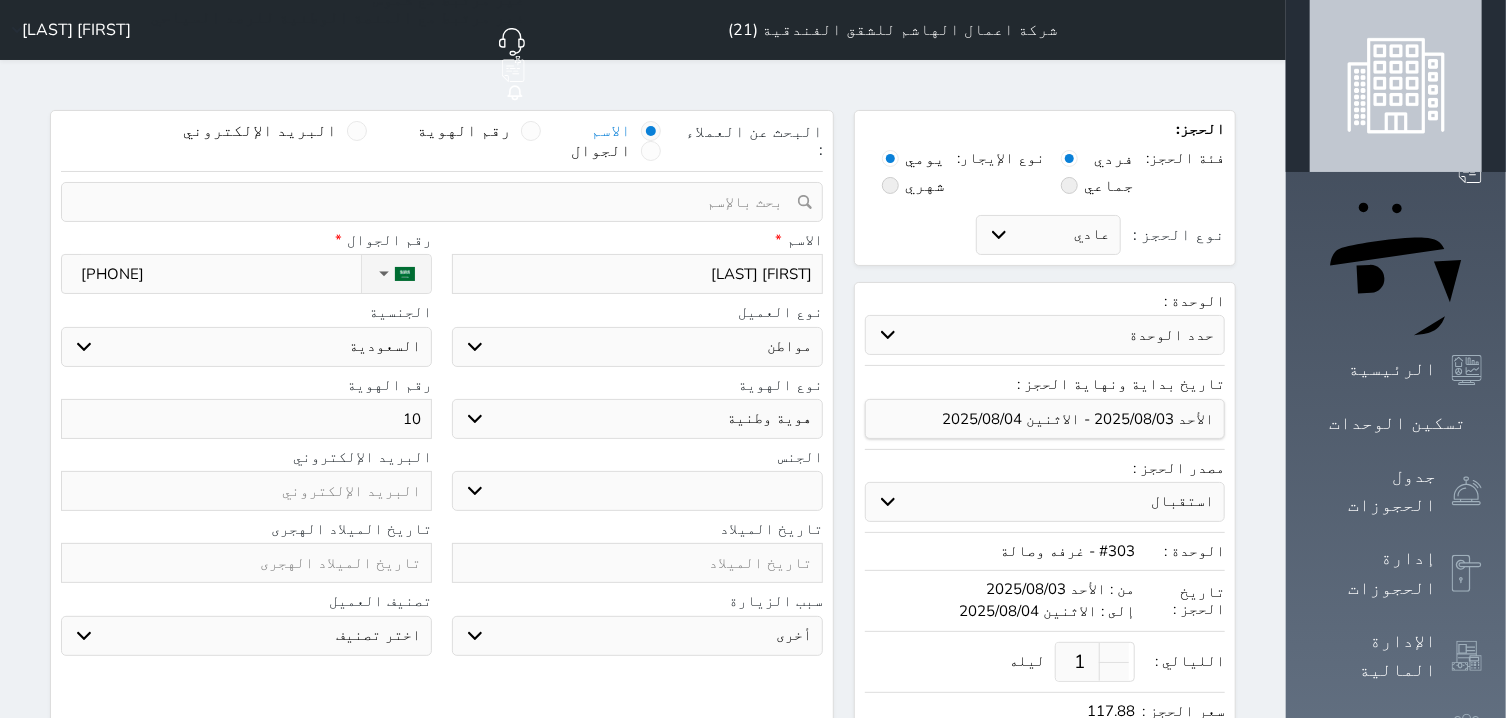 select 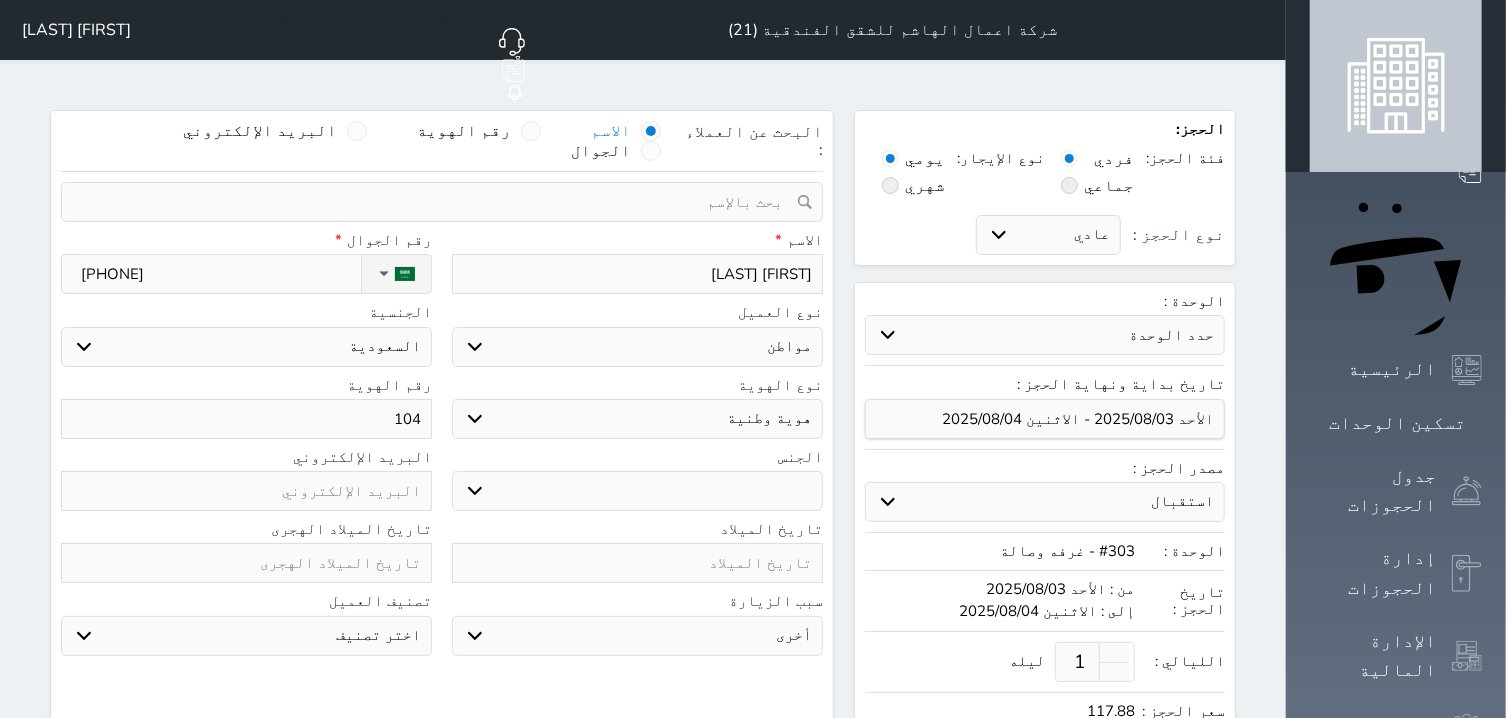 type 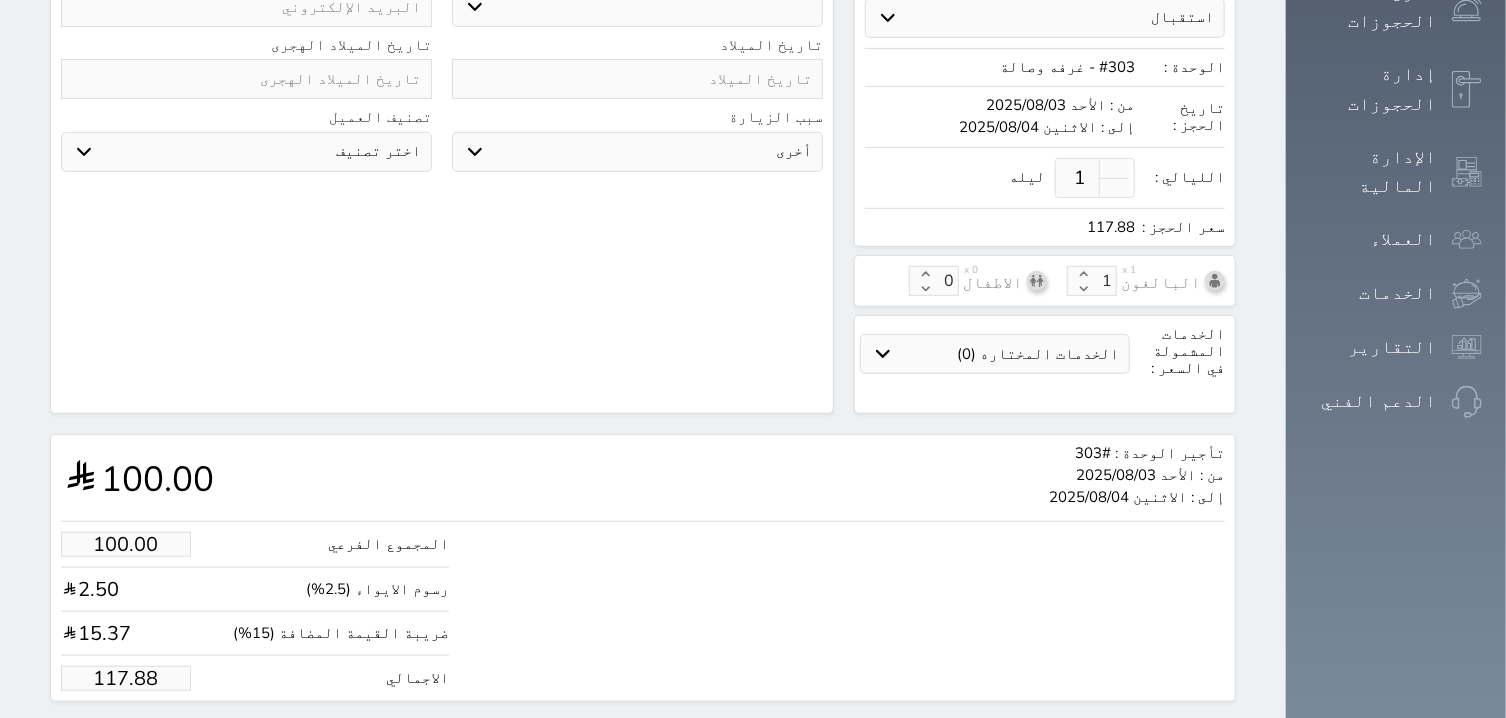 scroll, scrollTop: 532, scrollLeft: 0, axis: vertical 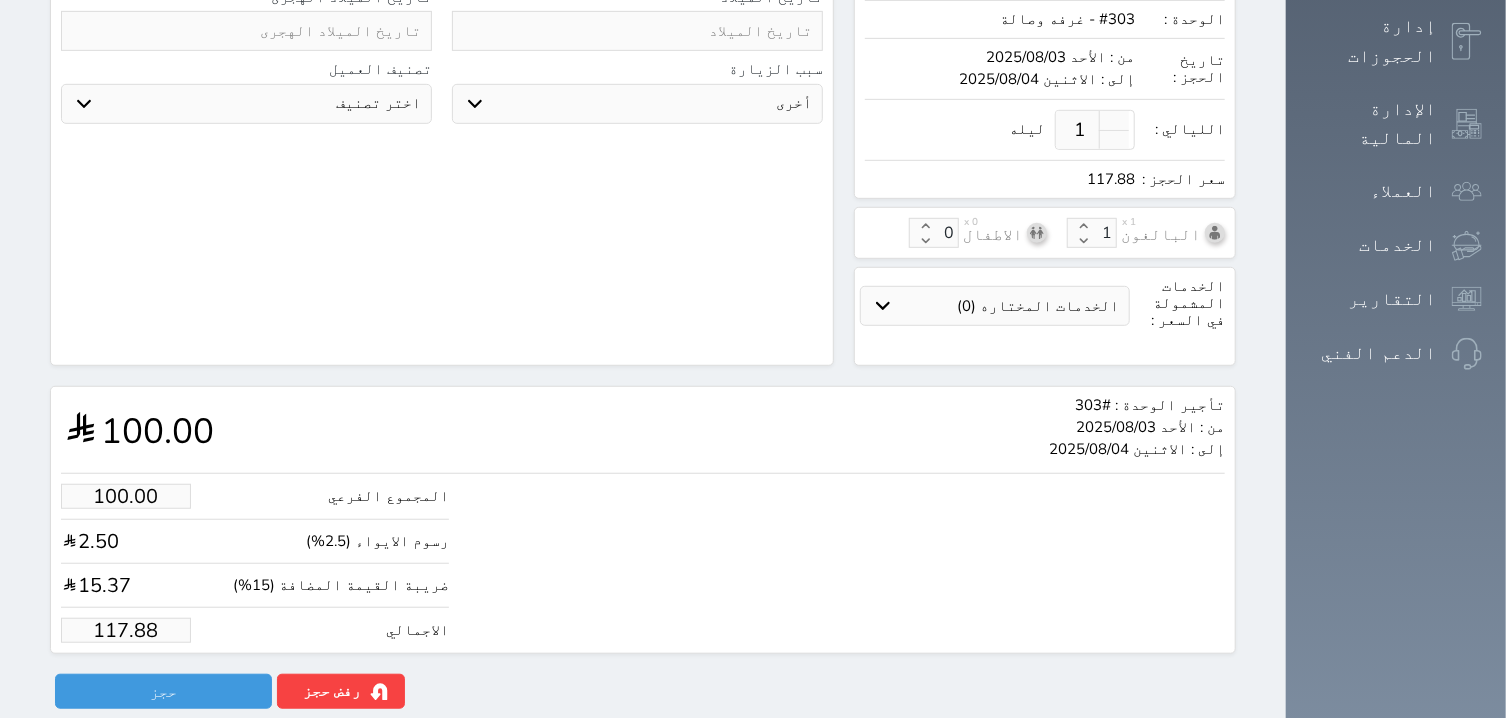 drag, startPoint x: 134, startPoint y: 610, endPoint x: 124, endPoint y: 604, distance: 11.661903 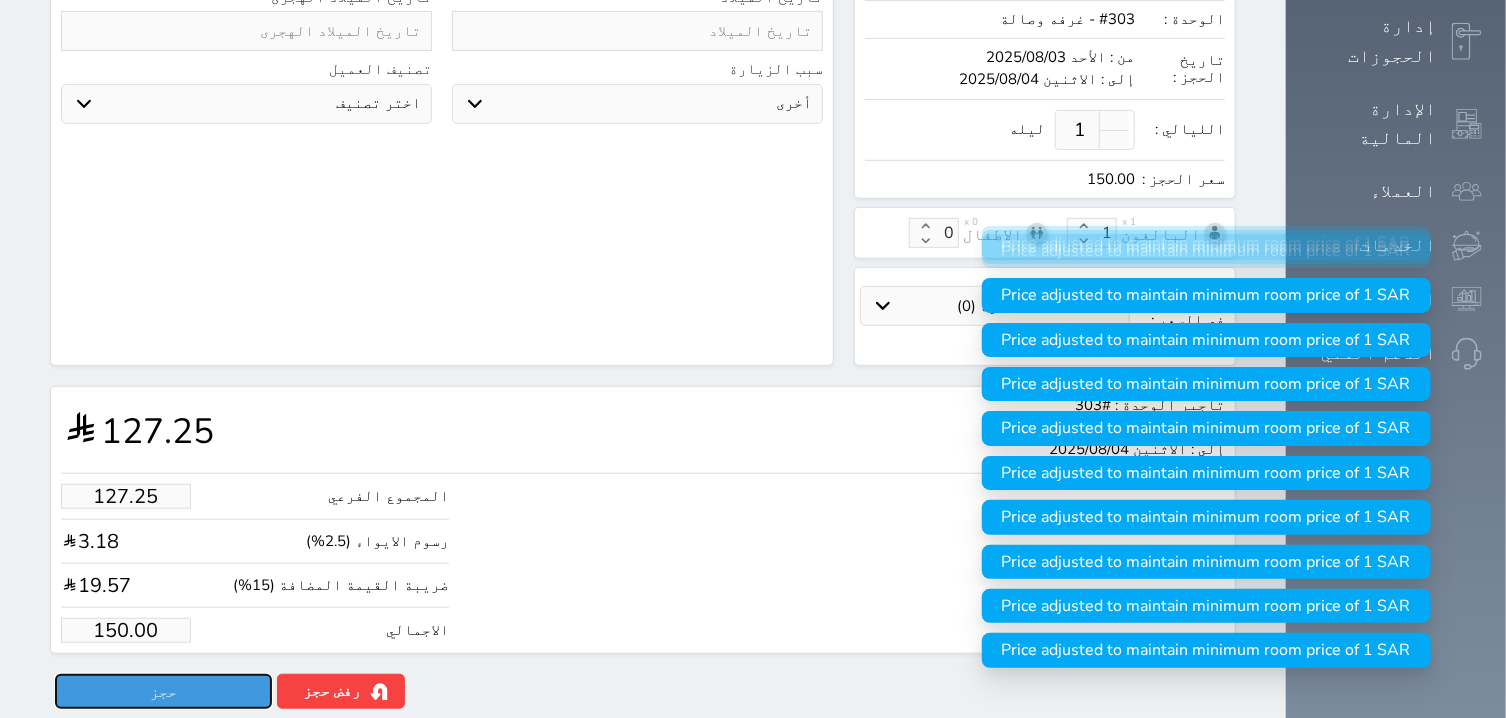 click on "حجز" at bounding box center (163, 691) 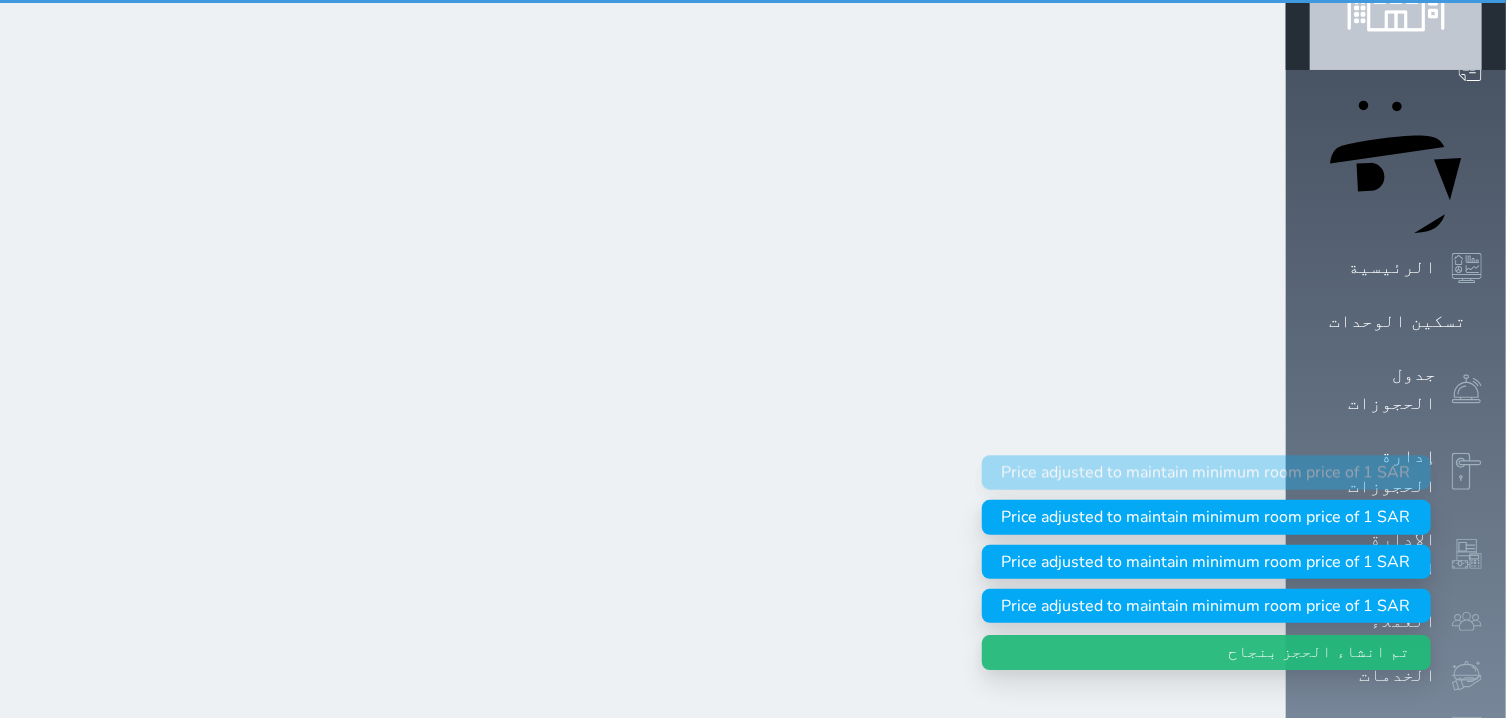 scroll, scrollTop: 0, scrollLeft: 0, axis: both 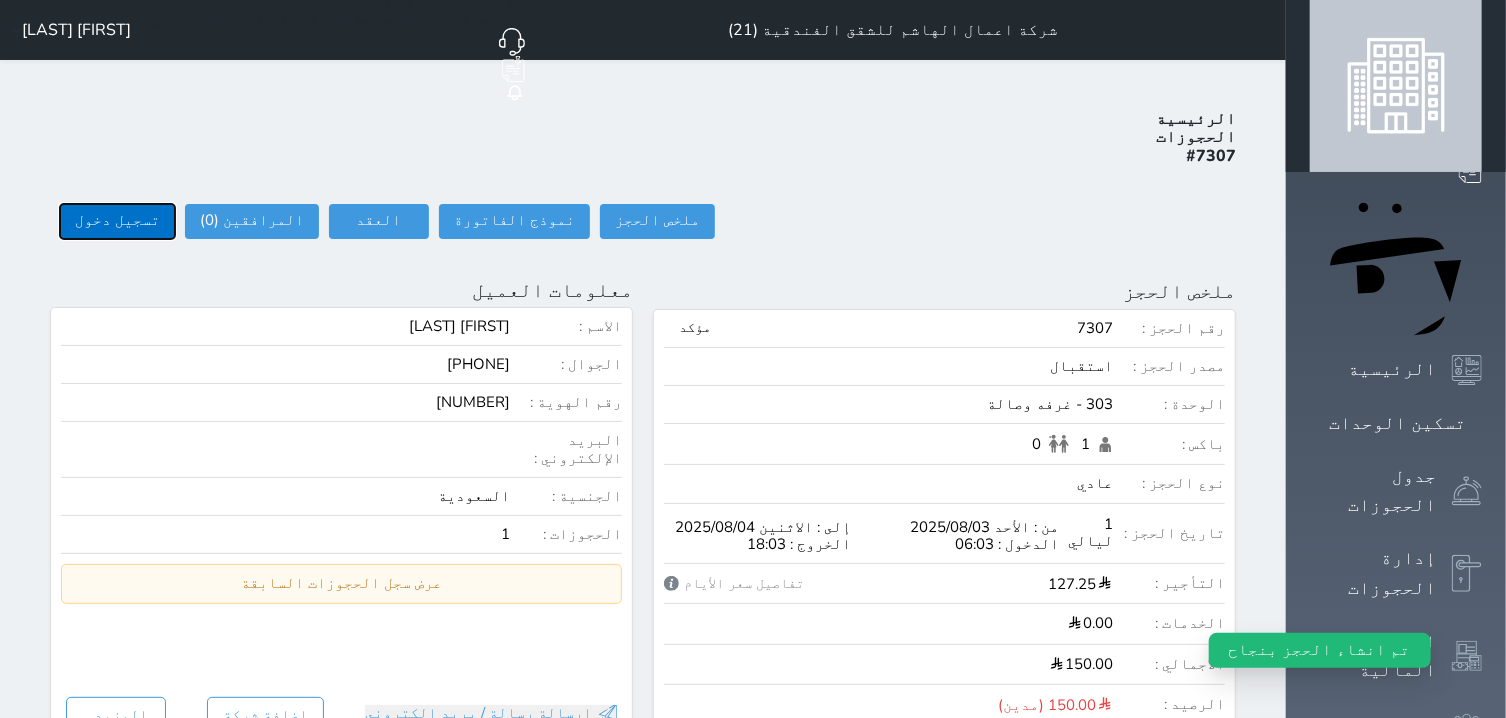 click on "تسجيل دخول" at bounding box center [117, 221] 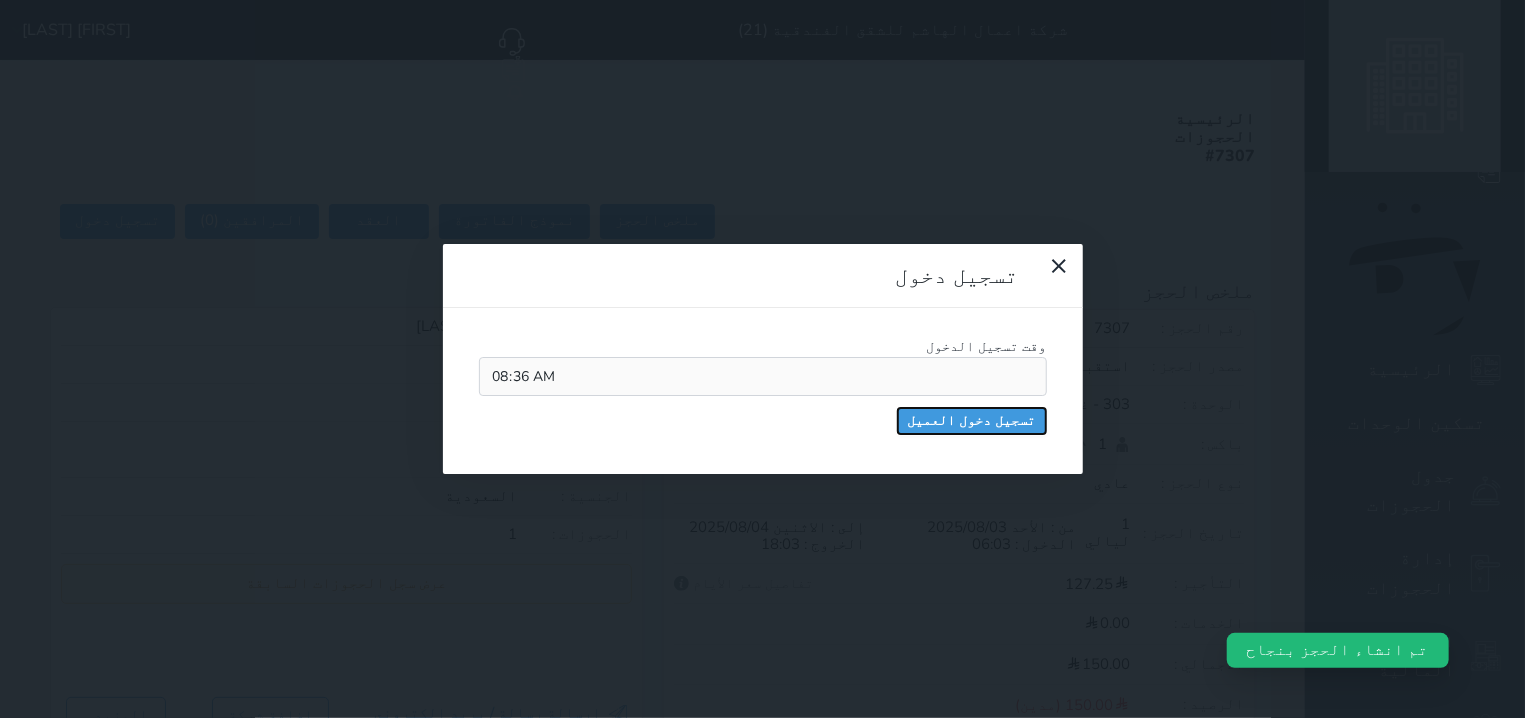 click on "تسجيل دخول العميل" at bounding box center [972, 421] 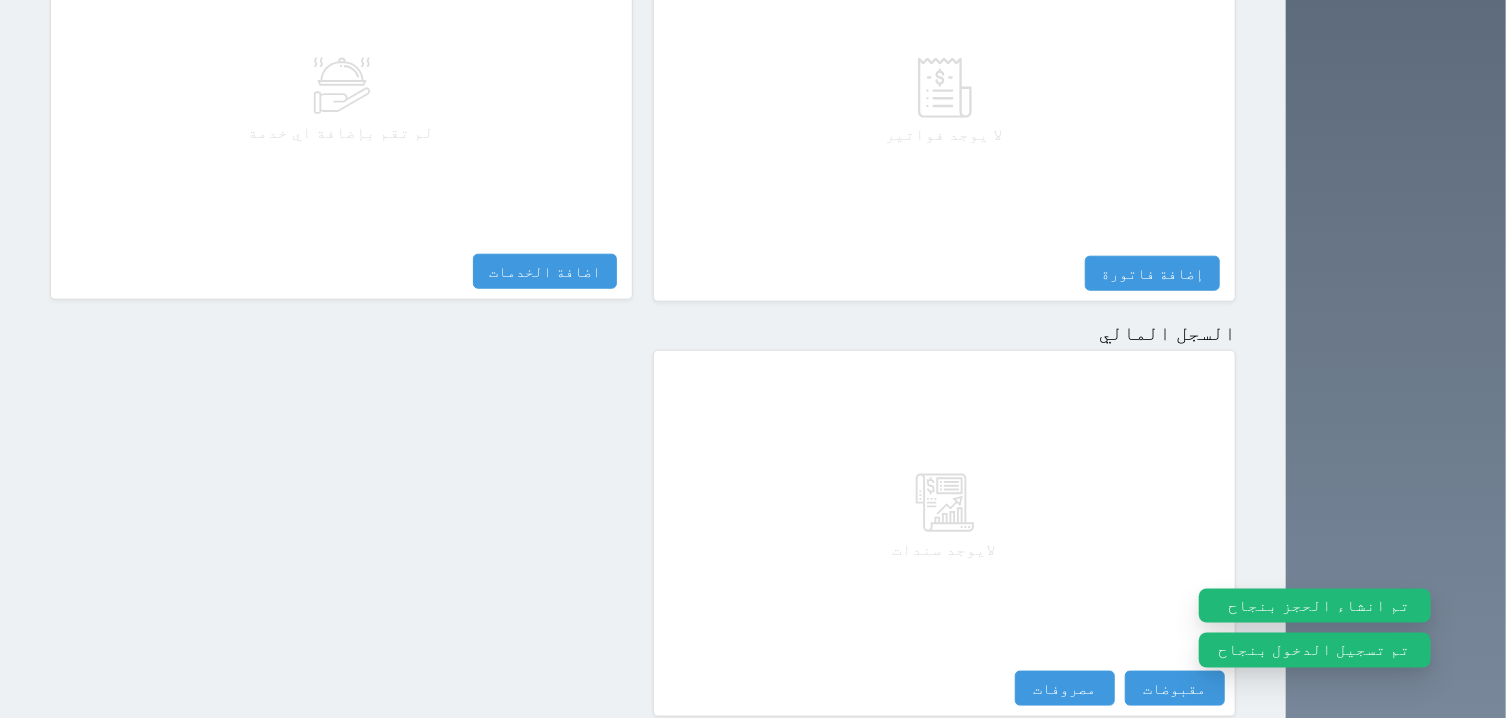 scroll, scrollTop: 1008, scrollLeft: 0, axis: vertical 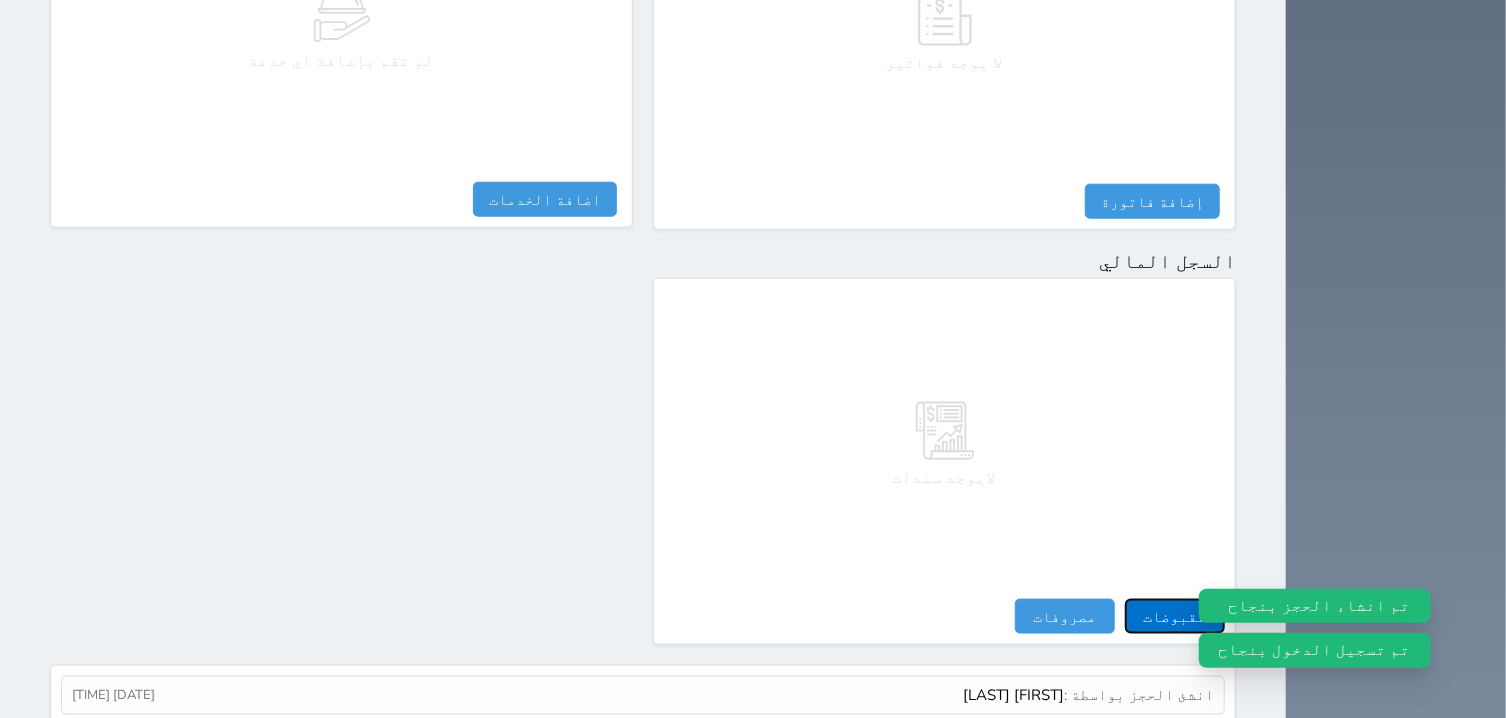 click on "مقبوضات" at bounding box center (1175, 616) 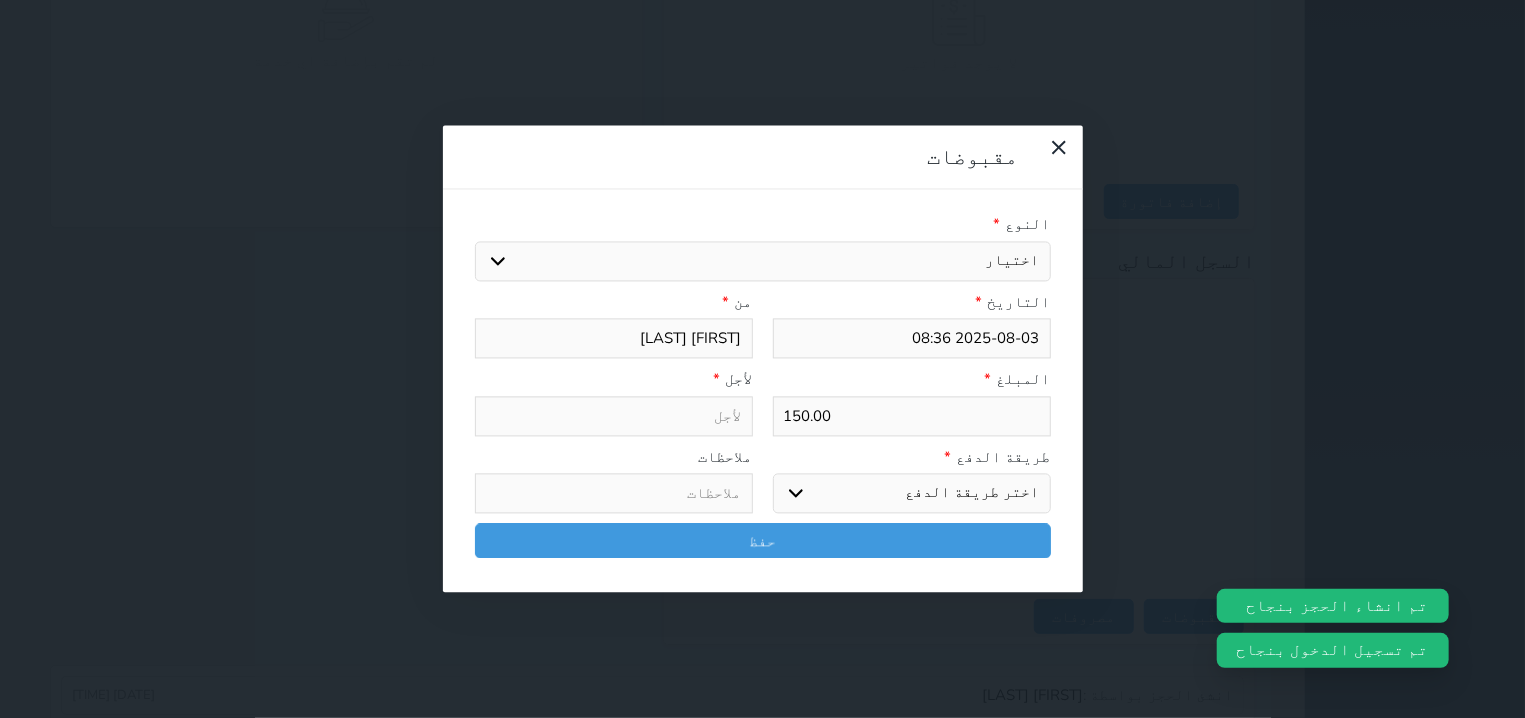 click on "اختيار   مقبوضات عامة قيمة إيجار فواتير تامين عربون لا ينطبق آخر مغسلة واي فاي - الإنترنت مواقف السيارات طعام الأغذية والمشروبات مشروبات المشروبات الباردة المشروبات الساخنة الإفطار غداء عشاء مخبز و كعك حمام سباحة الصالة الرياضية سبا و خدمات الجمال اختيار وإسقاط (خدمات النقل) ميني بار كابل - تلفزيون سرير إضافي تصفيف الشعر التسوق خدمات الجولات السياحية المنظمة خدمات الدليل السياحي" at bounding box center [763, 261] 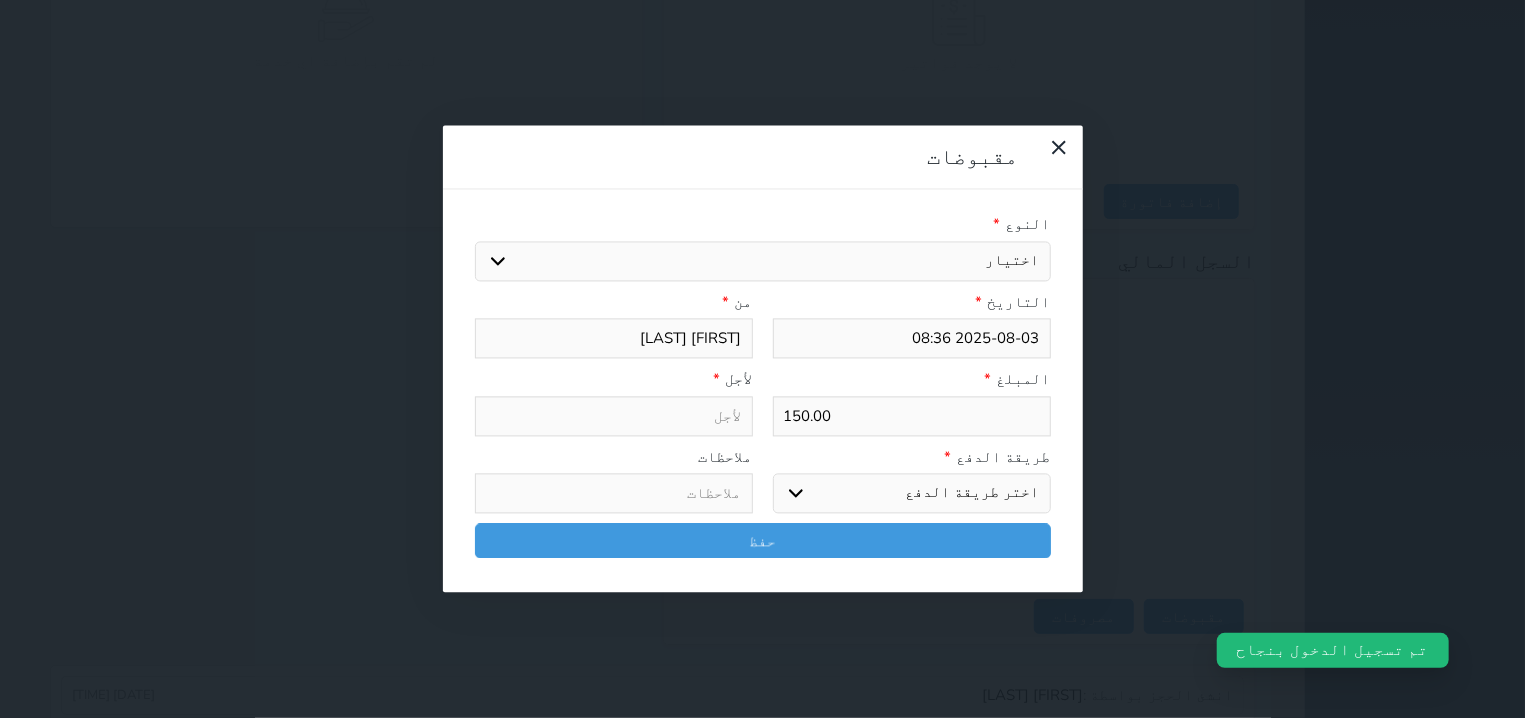 click on "قيمة إيجار" at bounding box center (0, 0) 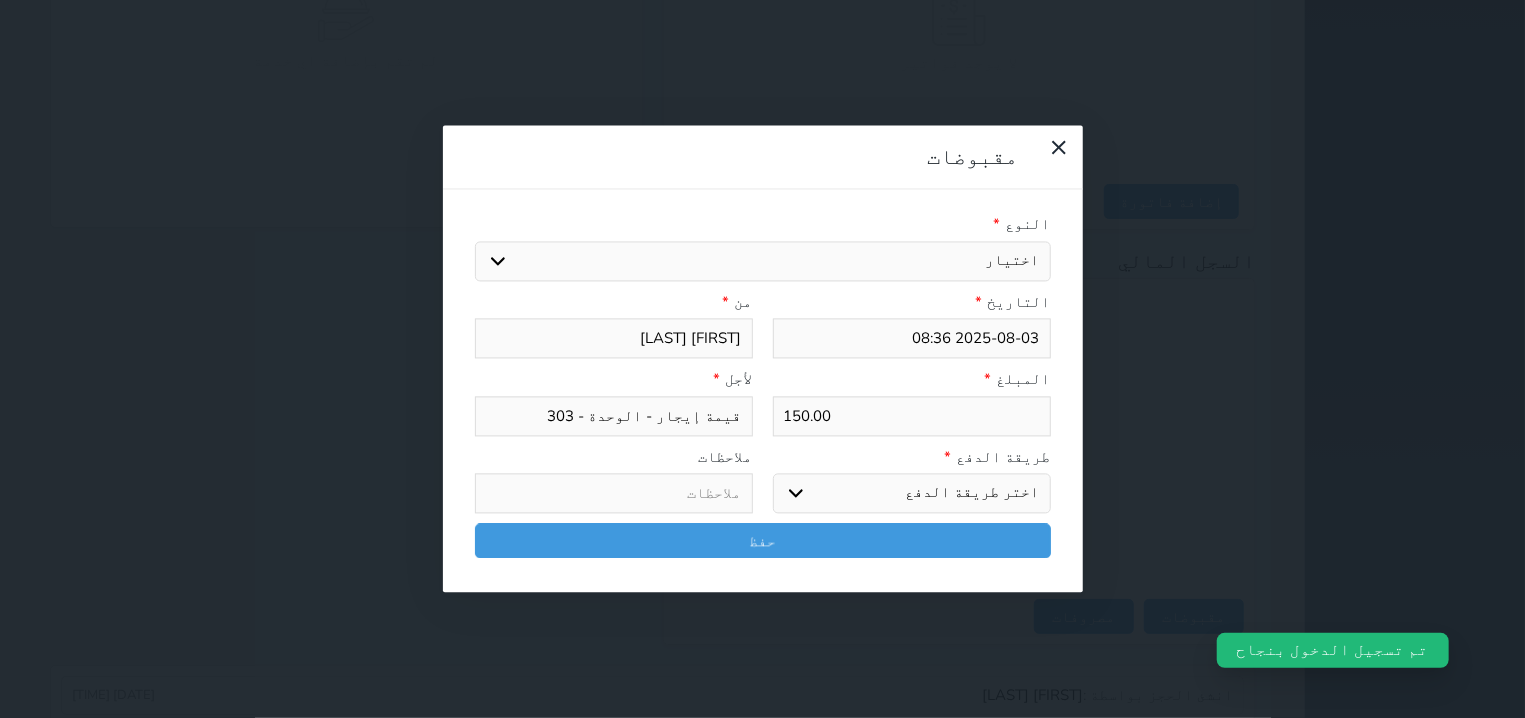 click on "اختر طريقة الدفع   دفع نقدى   تحويل بنكى   مدى   بطاقة ائتمان   آجل" at bounding box center (912, 494) 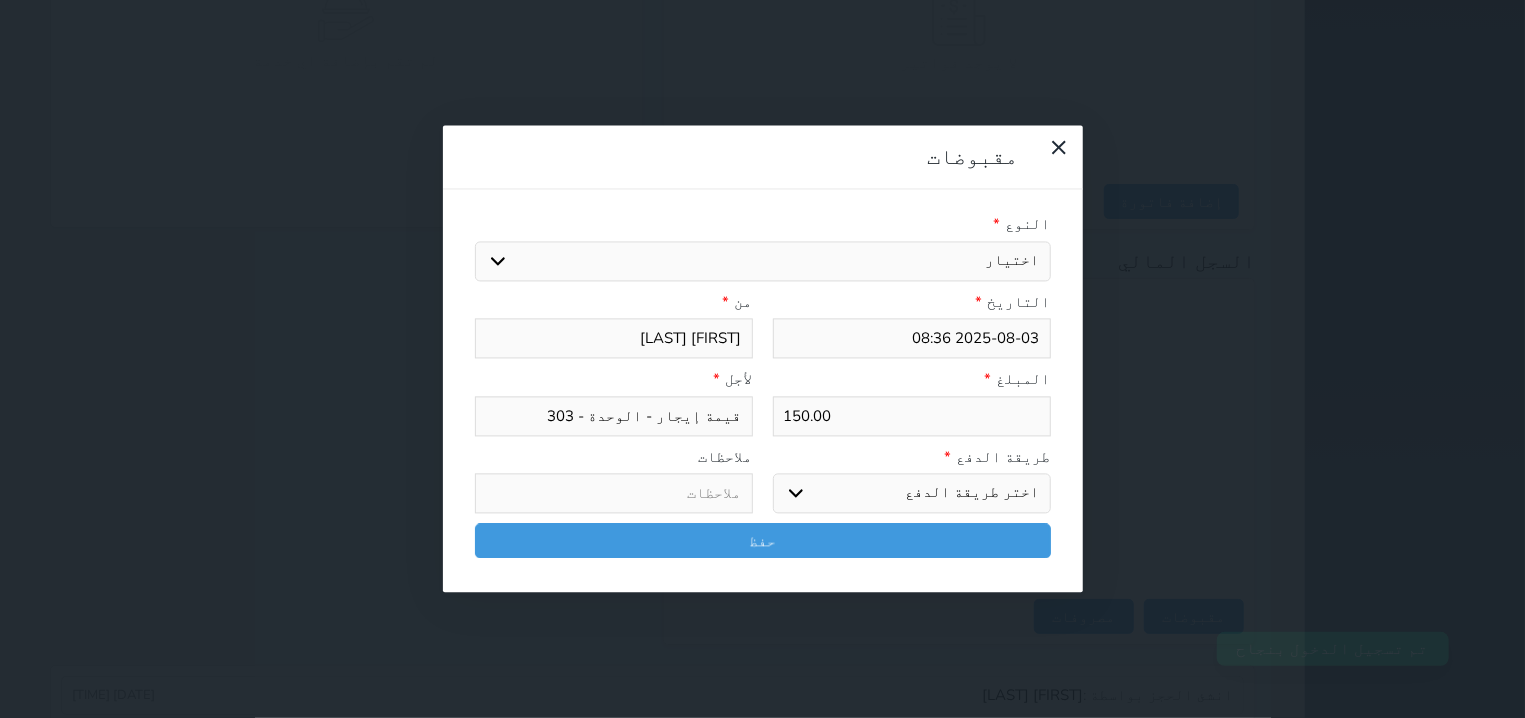click on "مدى" at bounding box center (0, 0) 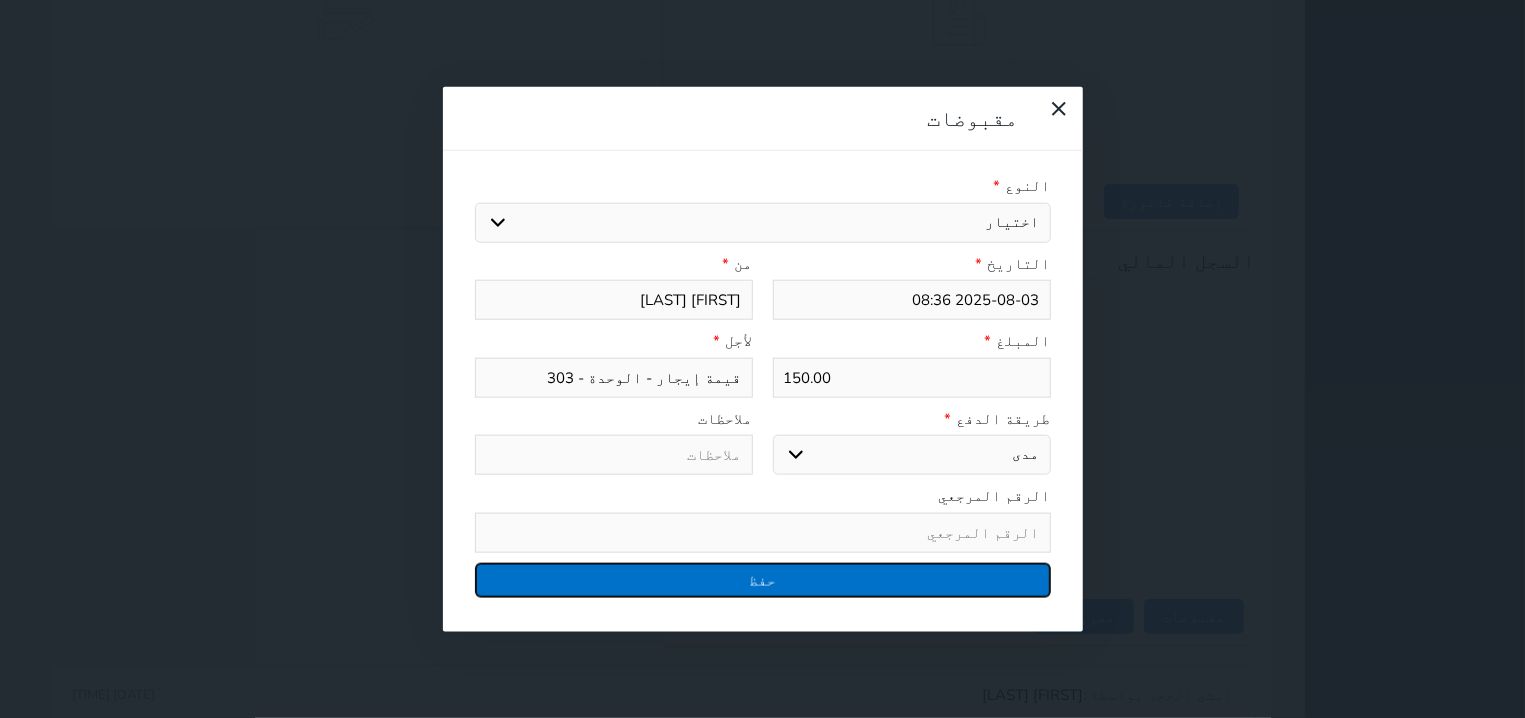 click on "حفظ" at bounding box center (763, 579) 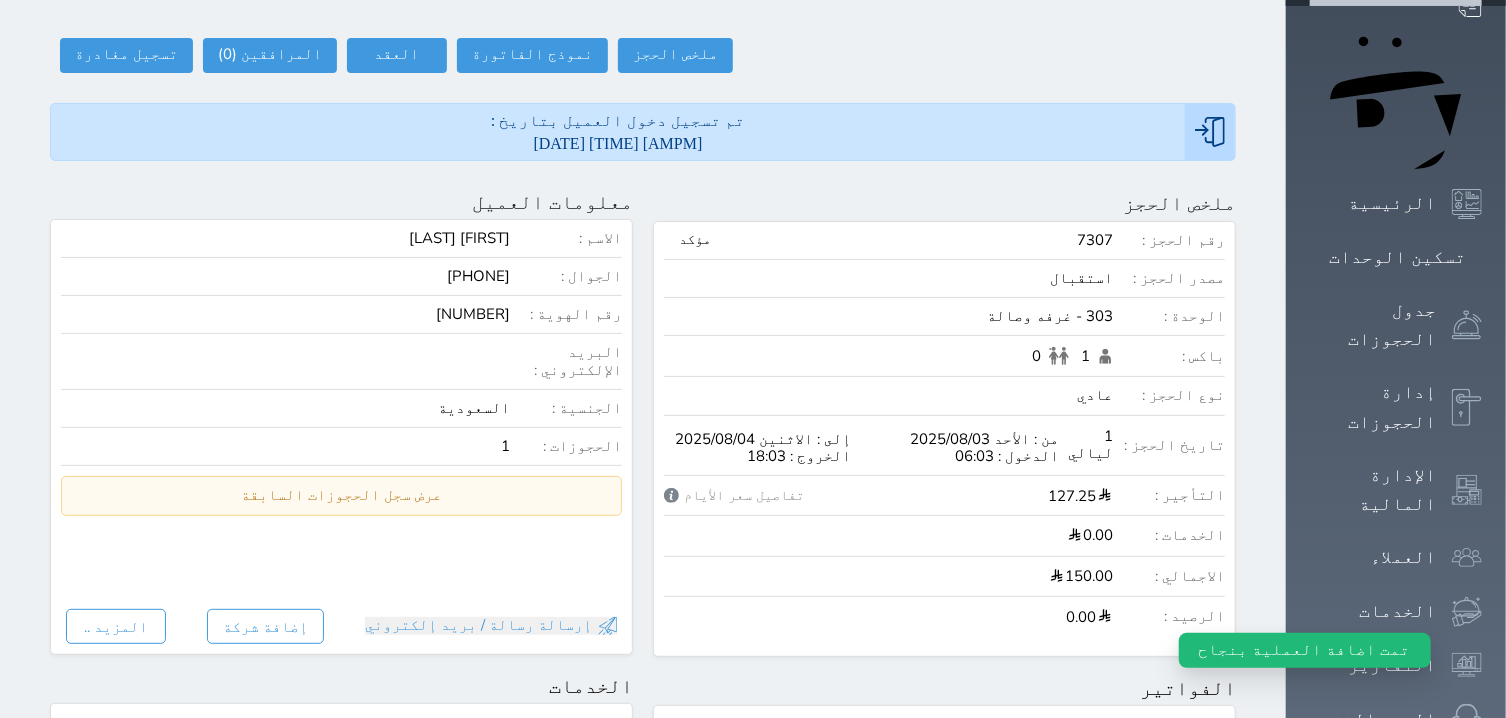 scroll, scrollTop: 117, scrollLeft: 0, axis: vertical 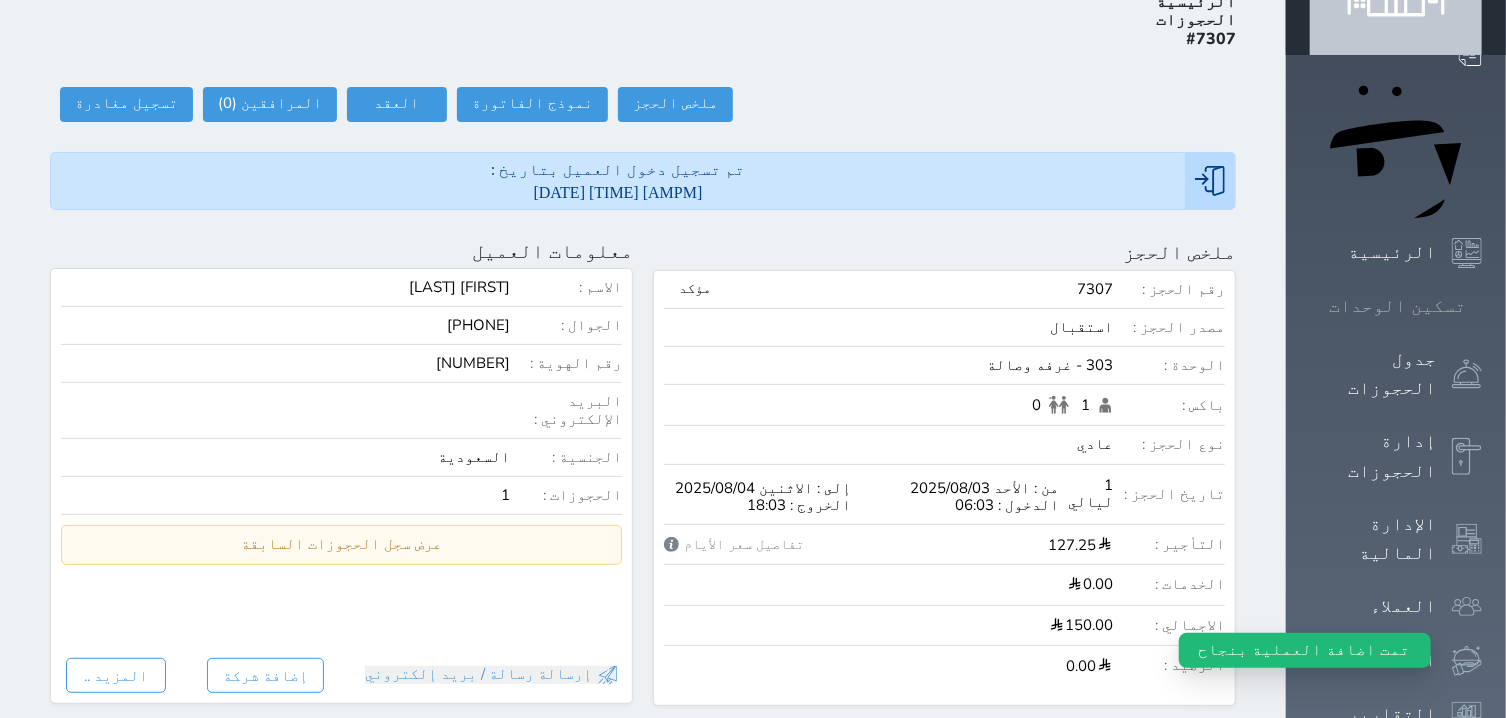 click 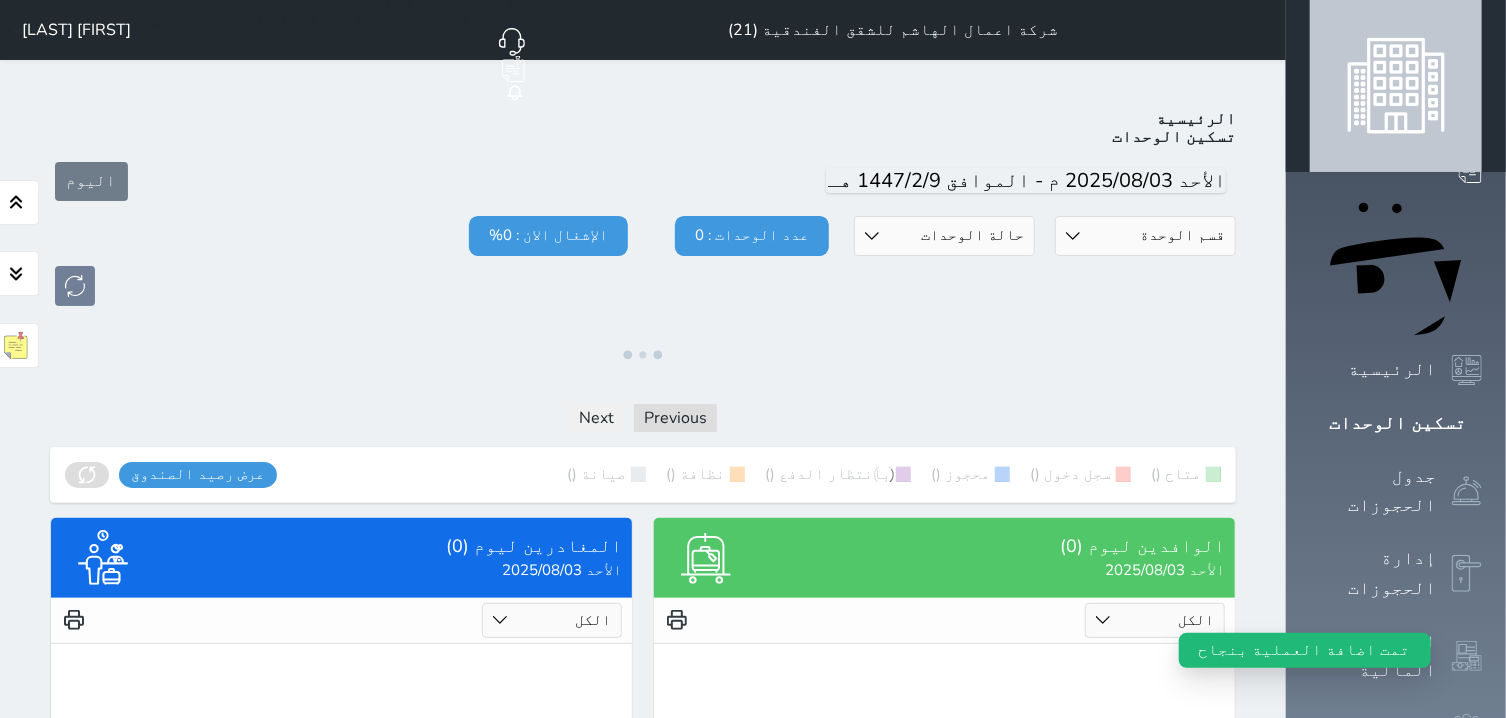 scroll, scrollTop: 135, scrollLeft: 0, axis: vertical 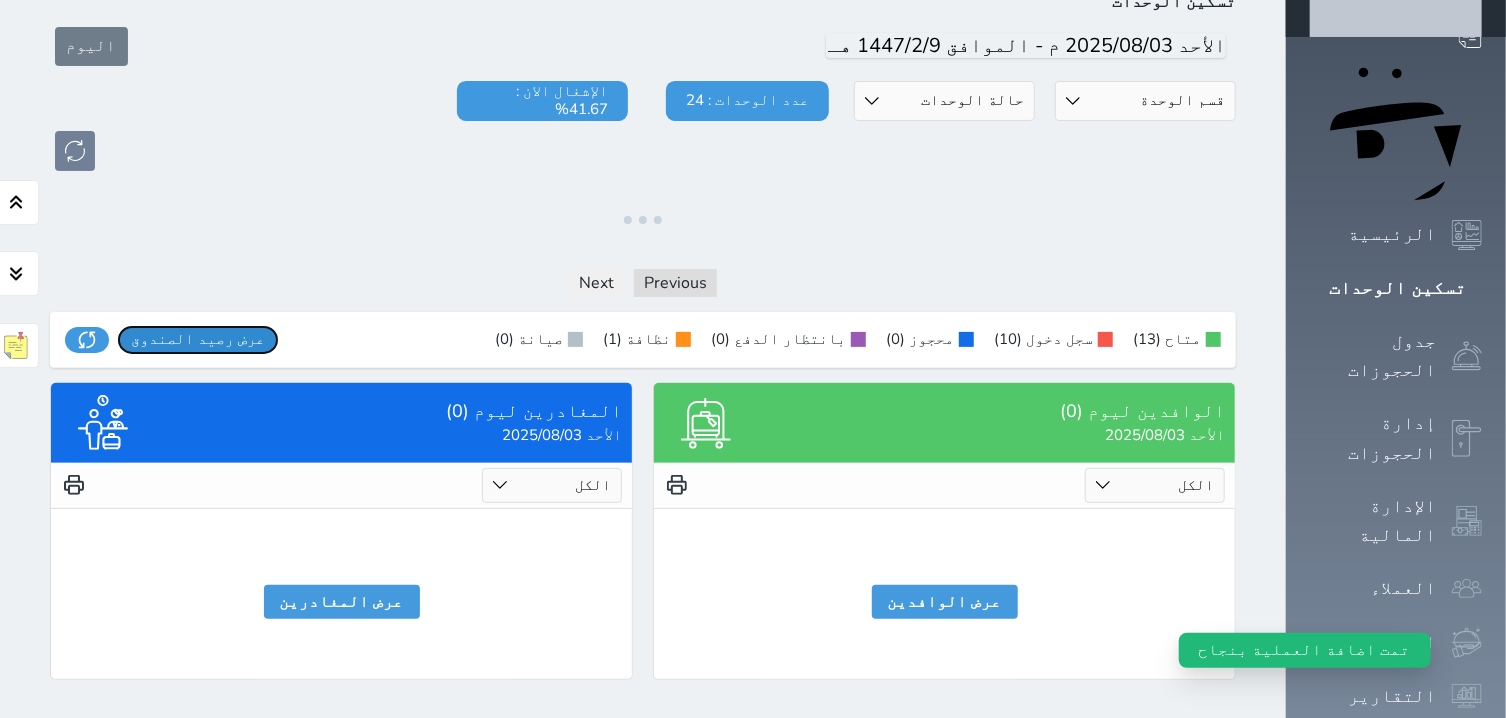 click on "عرض رصيد الصندوق" at bounding box center (198, 339) 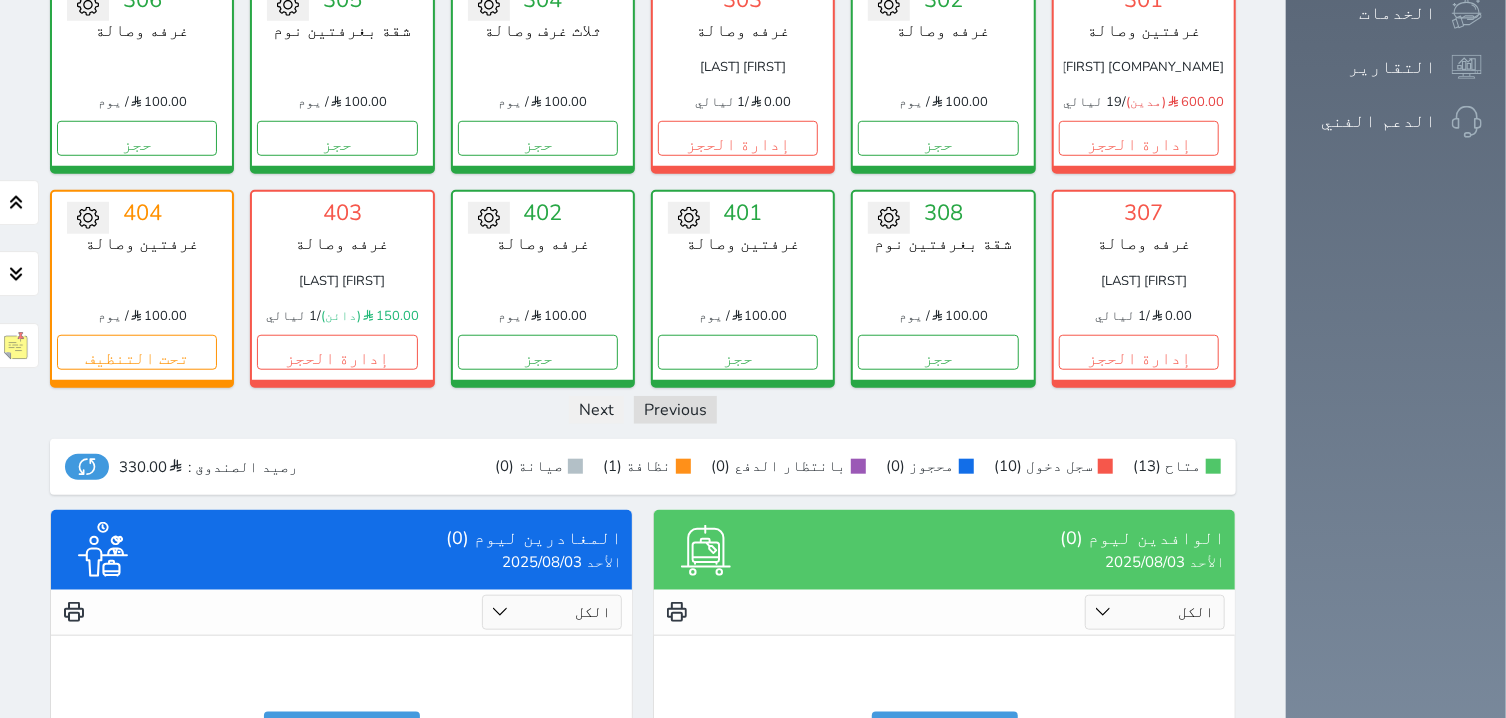 scroll, scrollTop: 713, scrollLeft: 0, axis: vertical 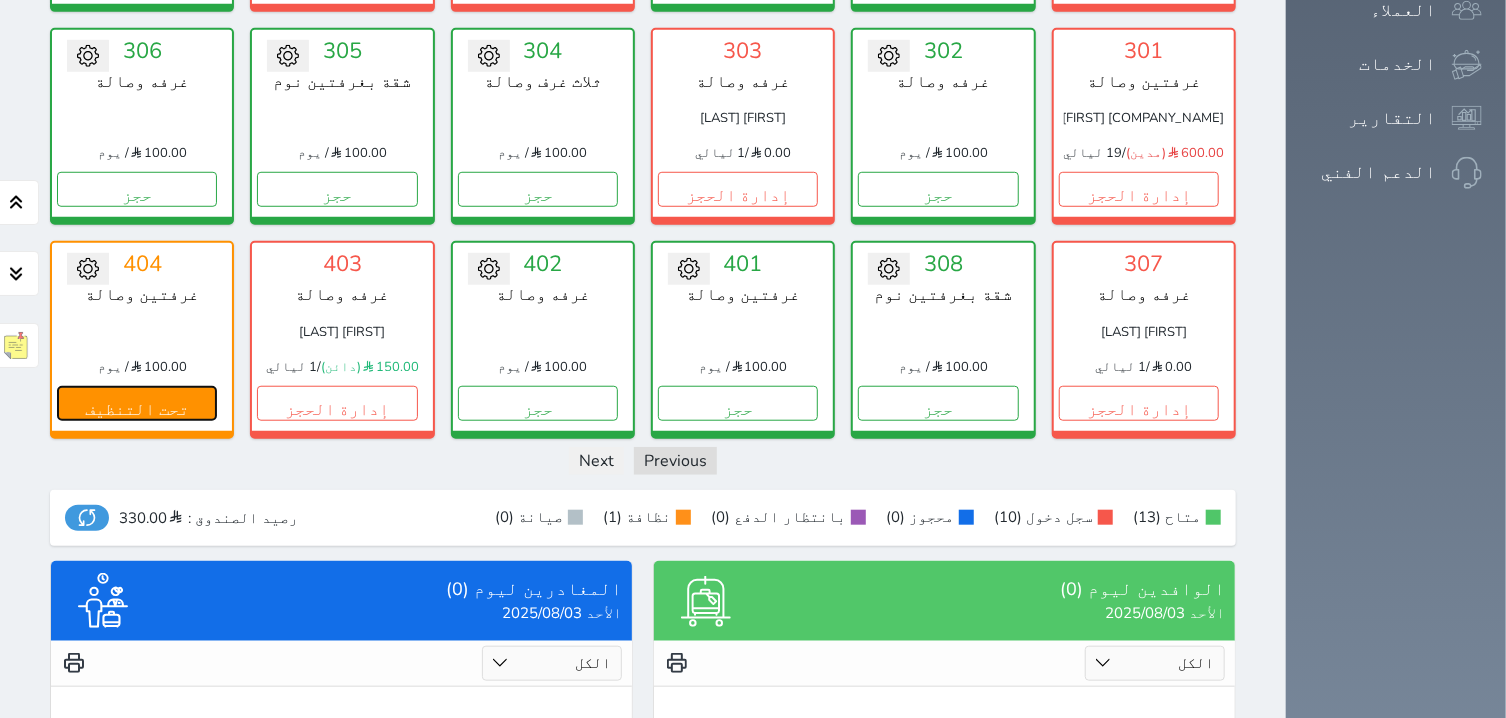 click on "تحت التنظيف" at bounding box center [137, 403] 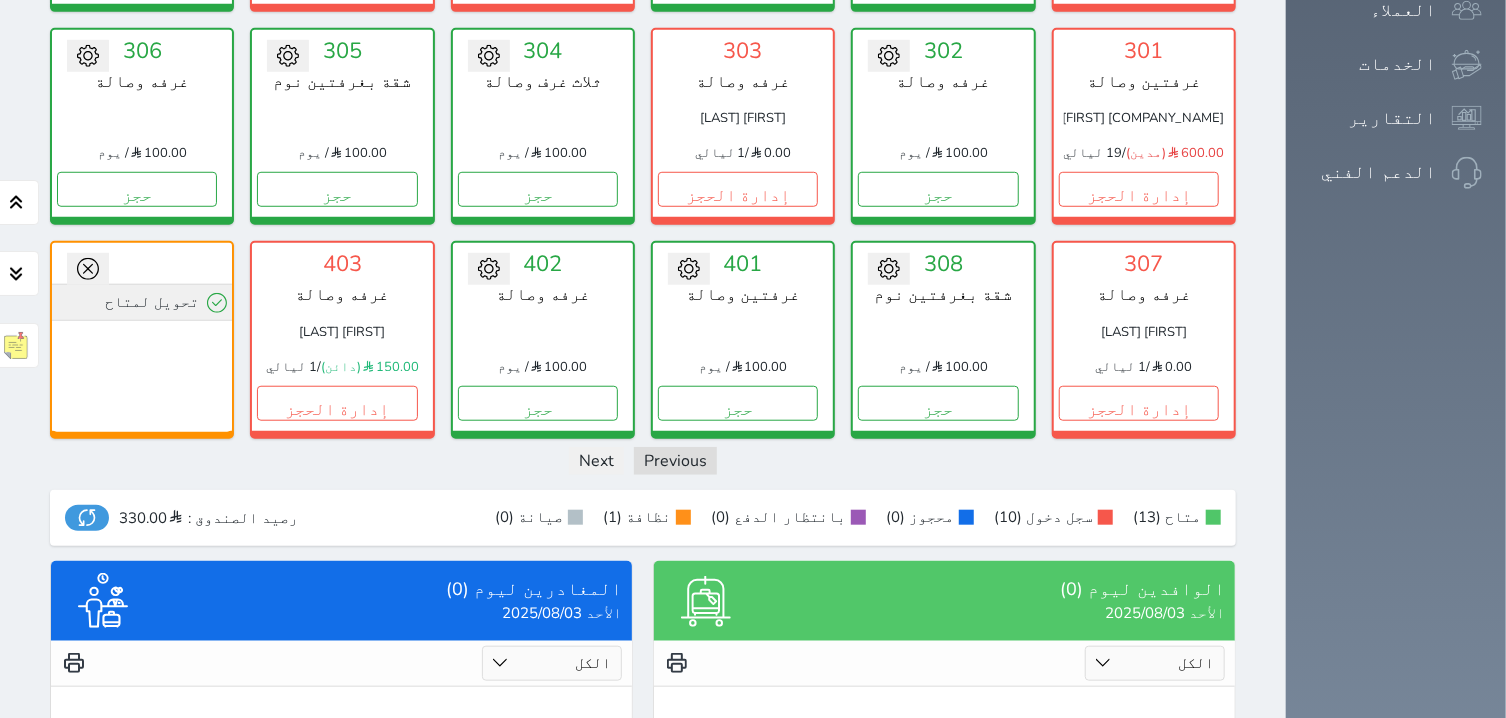 click on "تحويل لمتاح" at bounding box center [142, 302] 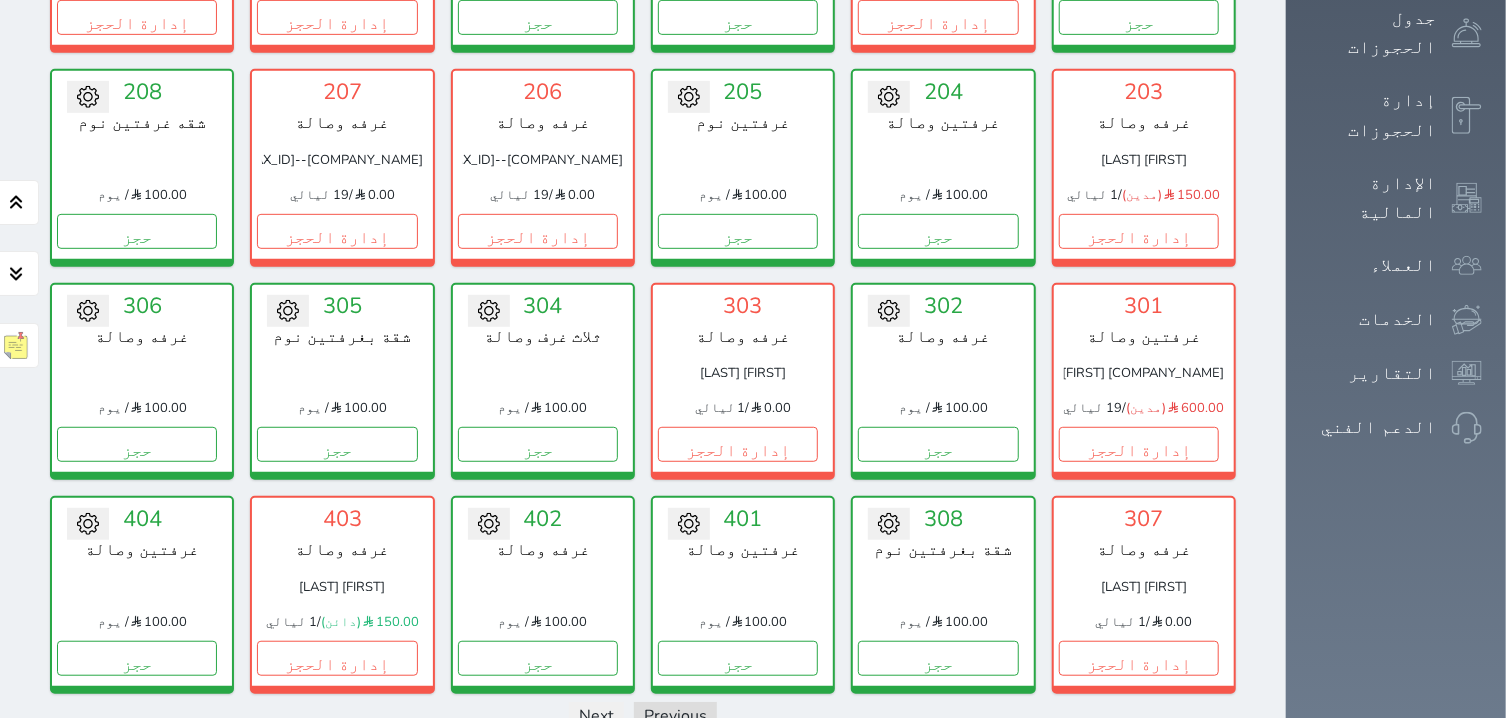 scroll, scrollTop: 204, scrollLeft: 0, axis: vertical 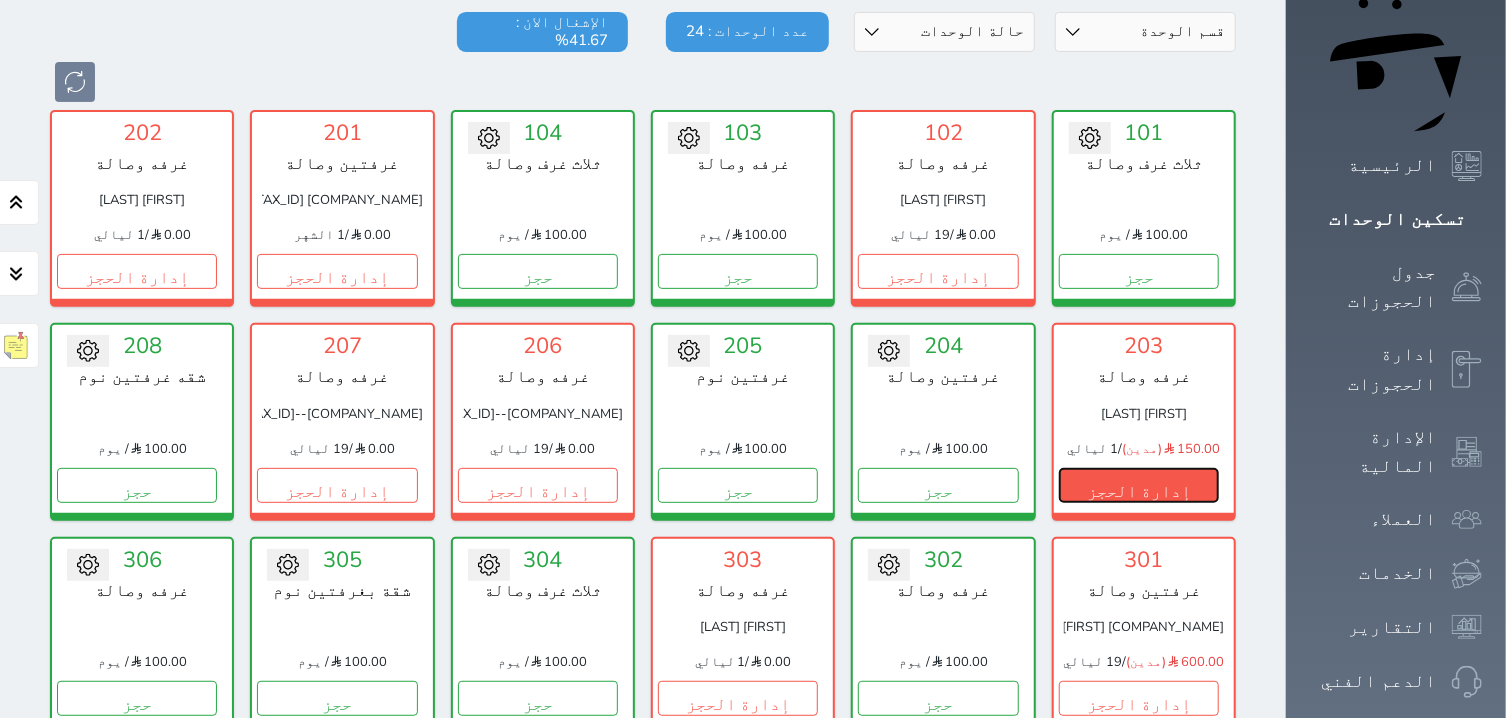 click on "إدارة الحجز" at bounding box center (1139, 485) 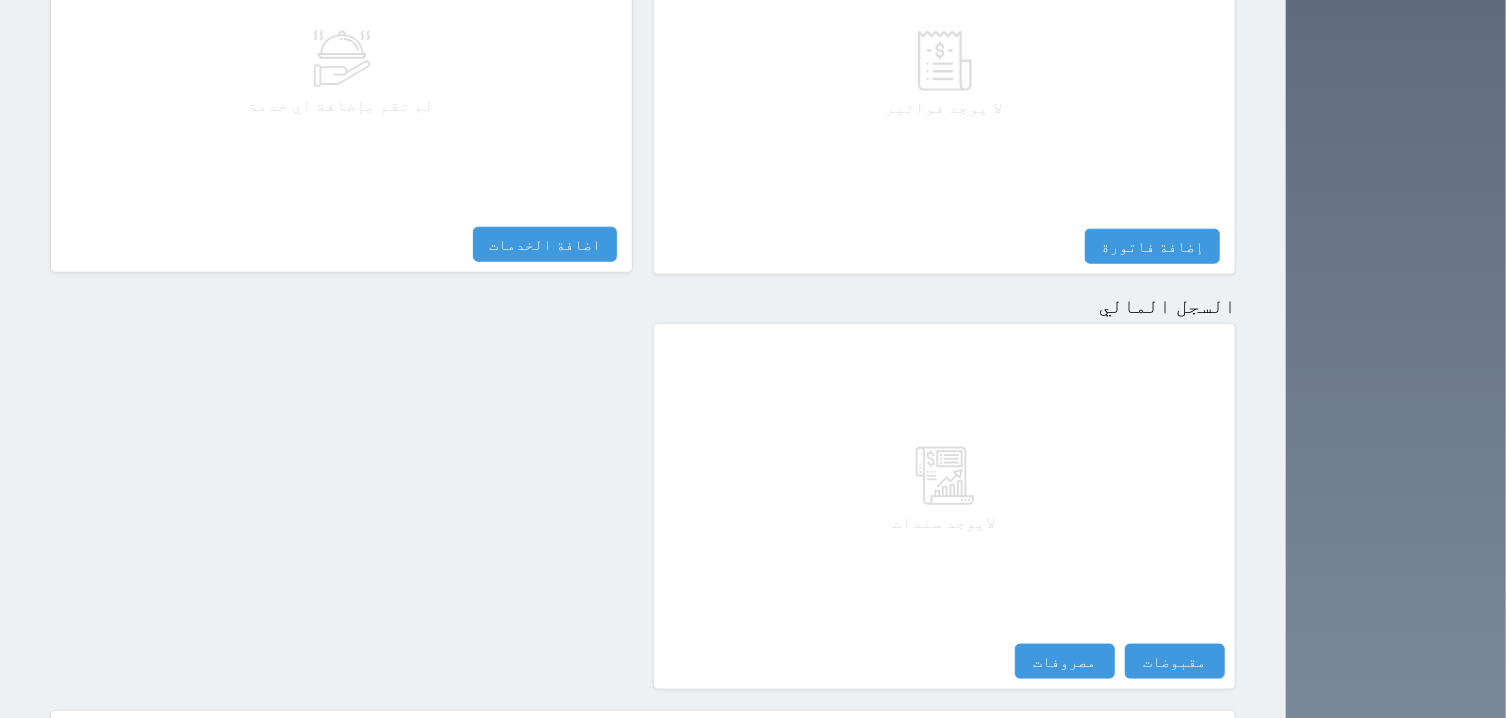 scroll, scrollTop: 1008, scrollLeft: 0, axis: vertical 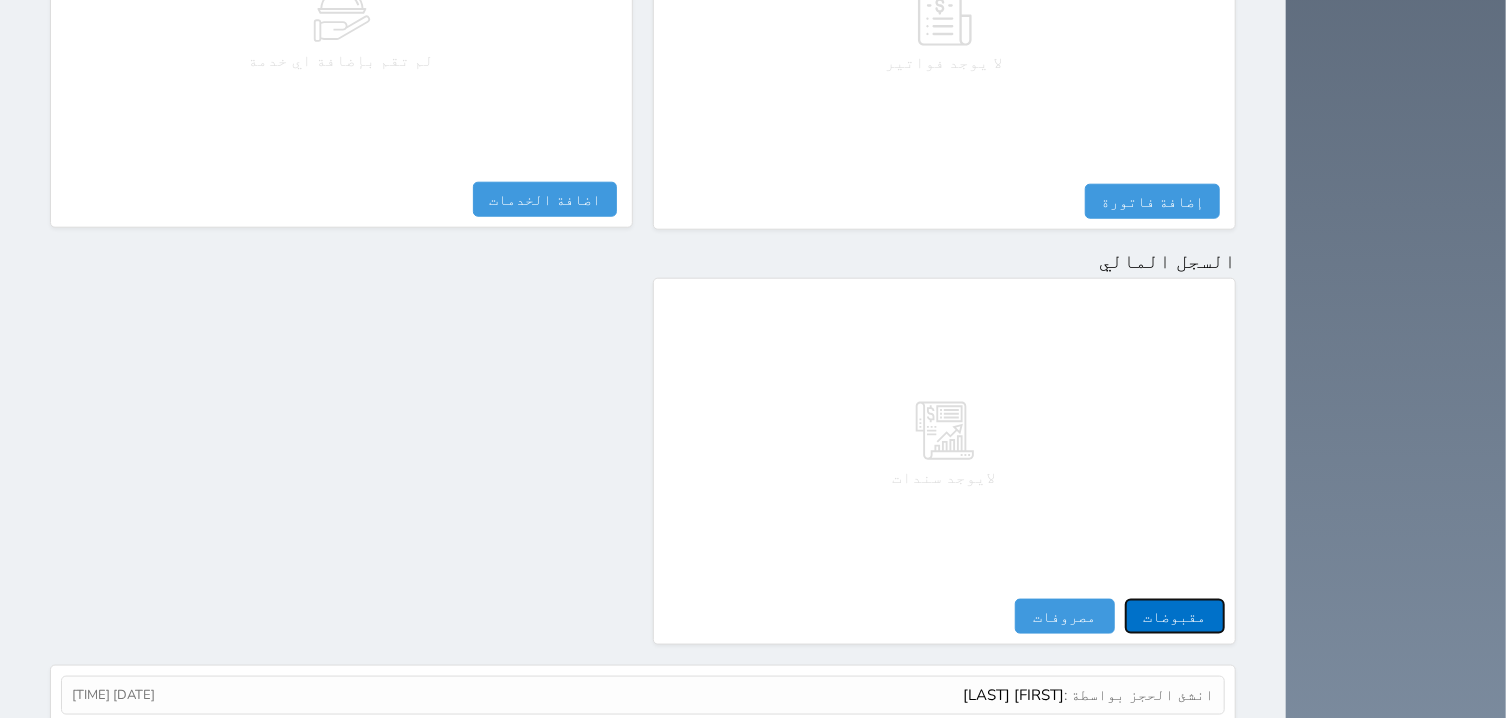 click on "مقبوضات" at bounding box center [1175, 616] 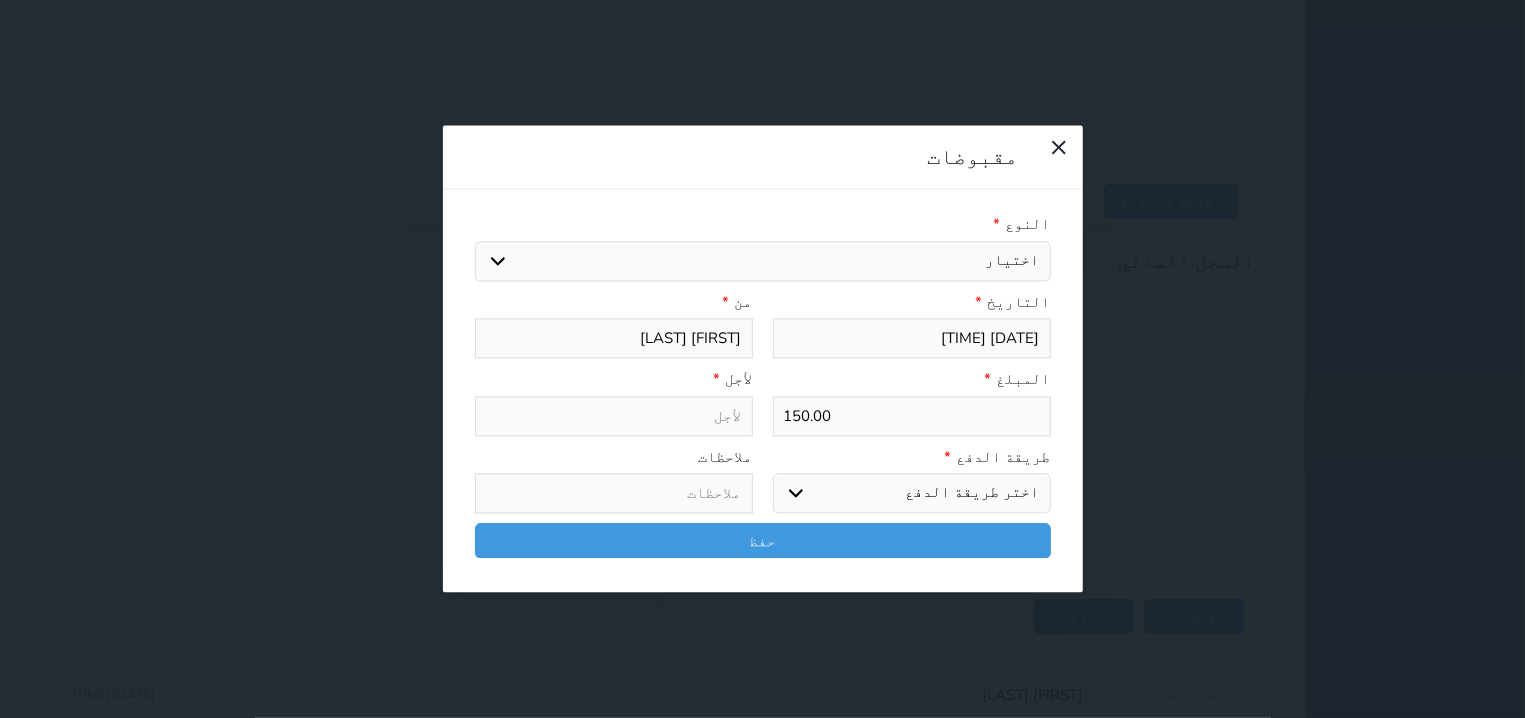 click on "اختيار   مقبوضات عامة قيمة إيجار فواتير تامين عربون لا ينطبق آخر مغسلة واي فاي - الإنترنت مواقف السيارات طعام الأغذية والمشروبات مشروبات المشروبات الباردة المشروبات الساخنة الإفطار غداء عشاء مخبز و كعك حمام سباحة الصالة الرياضية سبا و خدمات الجمال اختيار وإسقاط (خدمات النقل) ميني بار كابل - تلفزيون سرير إضافي تصفيف الشعر التسوق خدمات الجولات السياحية المنظمة خدمات الدليل السياحي" at bounding box center [763, 261] 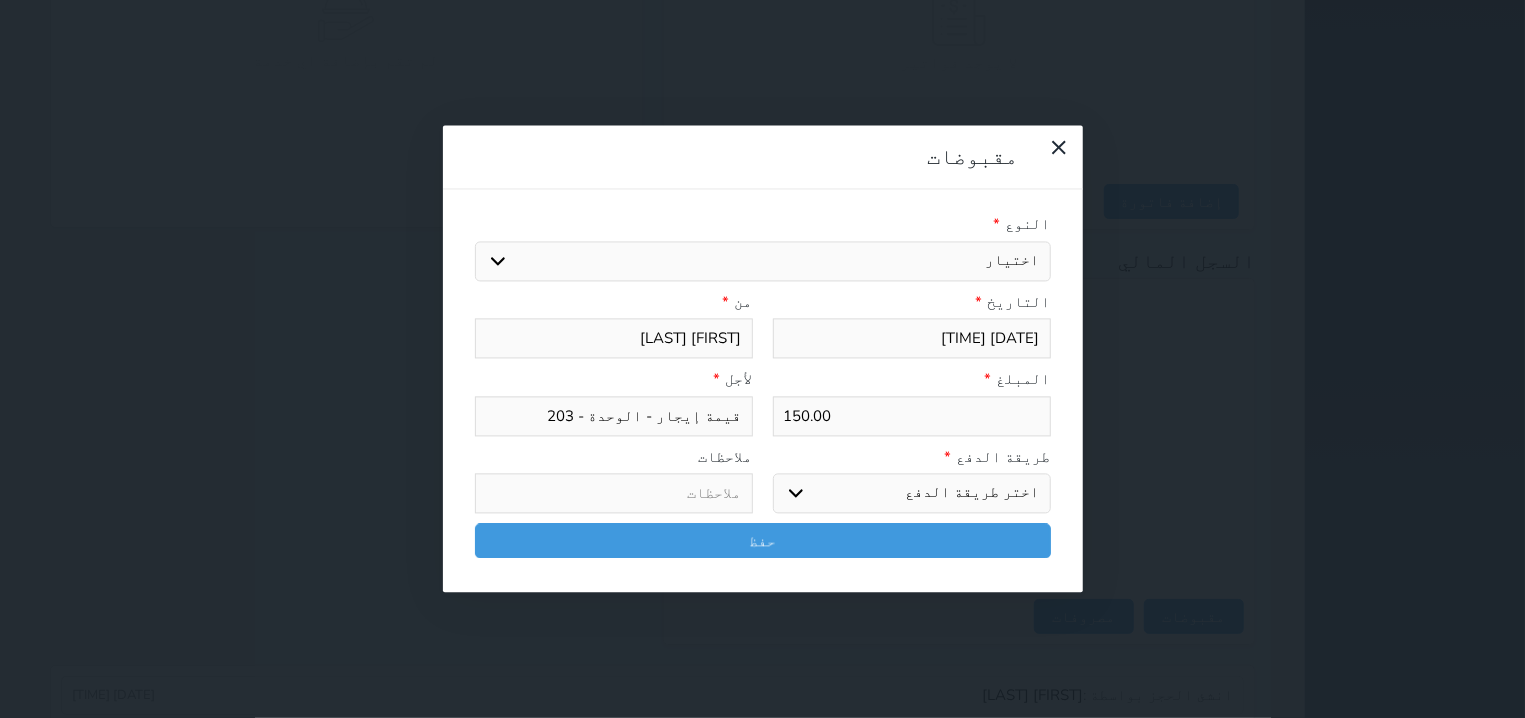 click on "اختر طريقة الدفع   دفع نقدى   تحويل بنكى   مدى   بطاقة ائتمان   آجل" at bounding box center (912, 494) 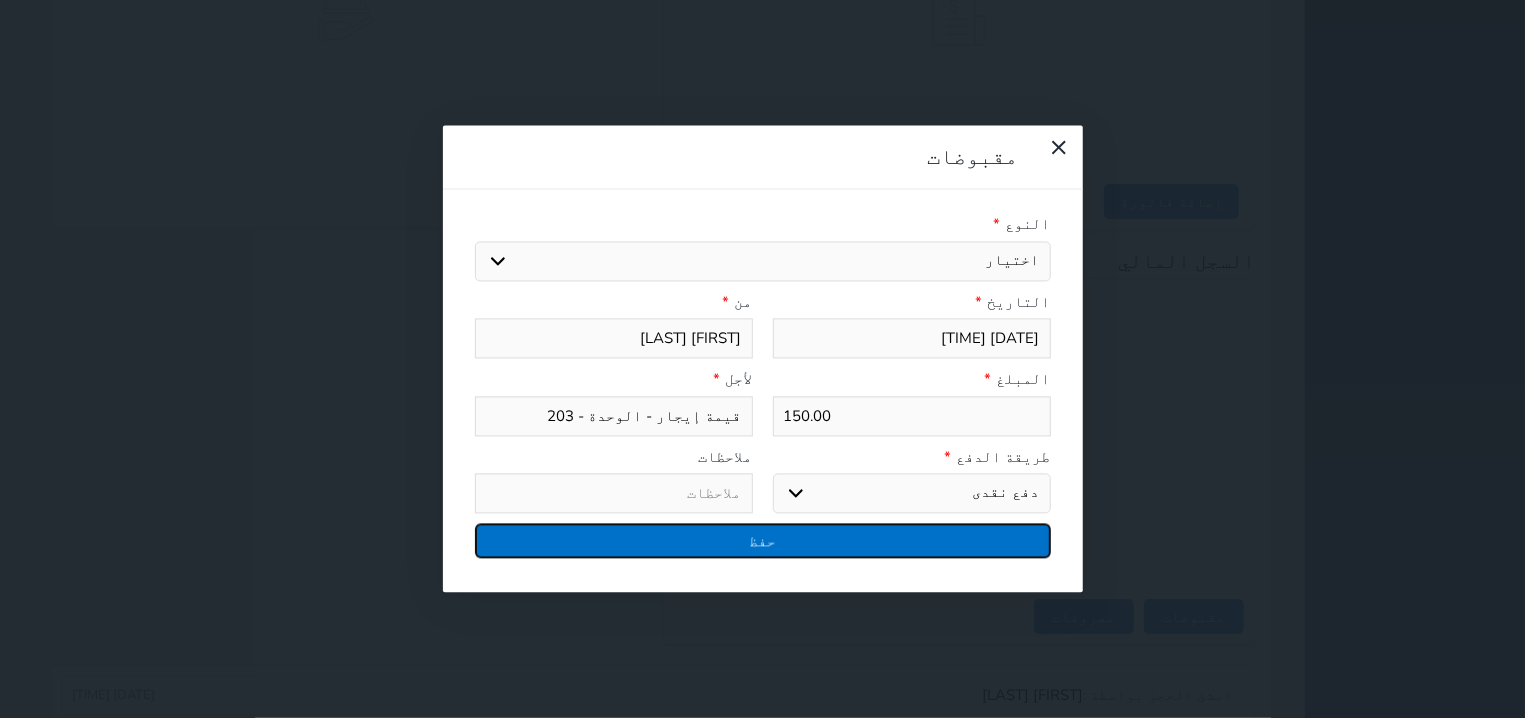click on "حفظ" at bounding box center (763, 541) 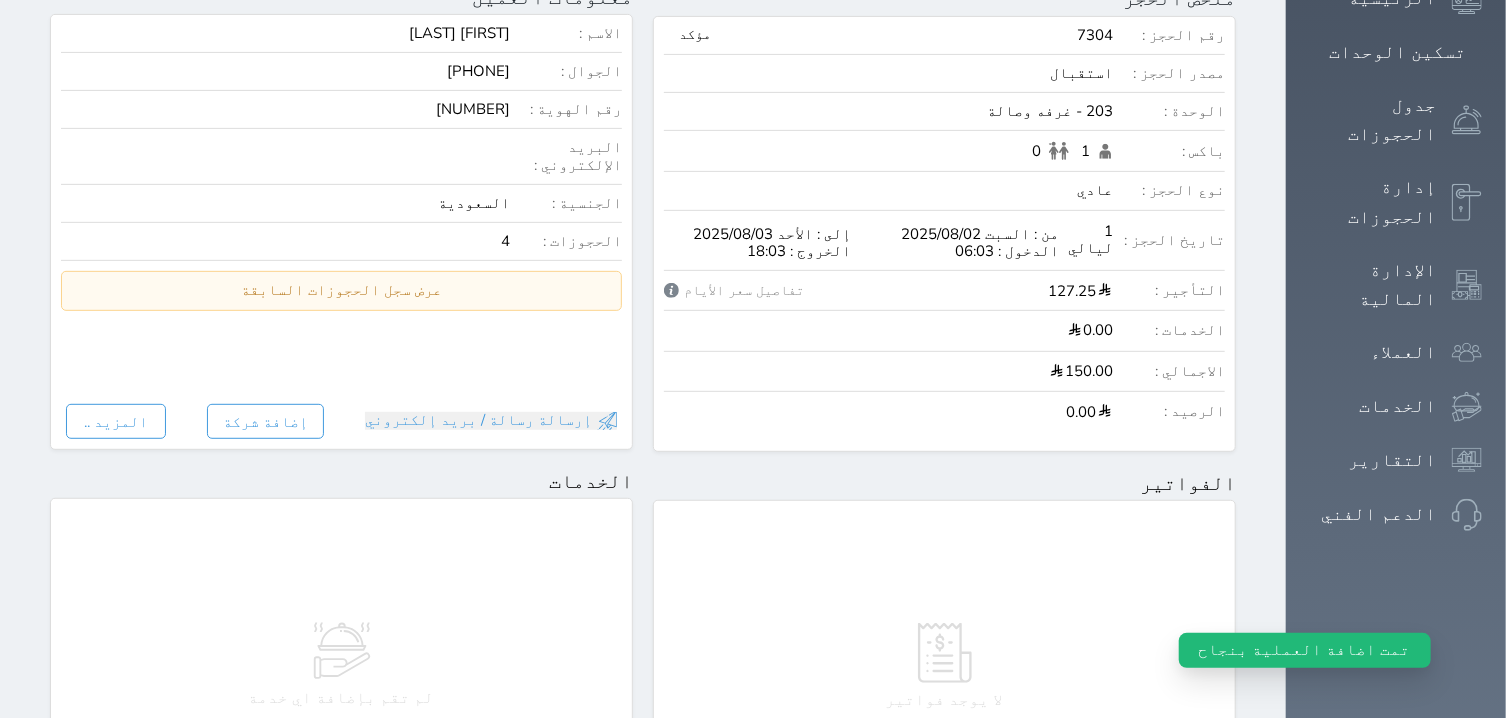 scroll, scrollTop: 0, scrollLeft: 0, axis: both 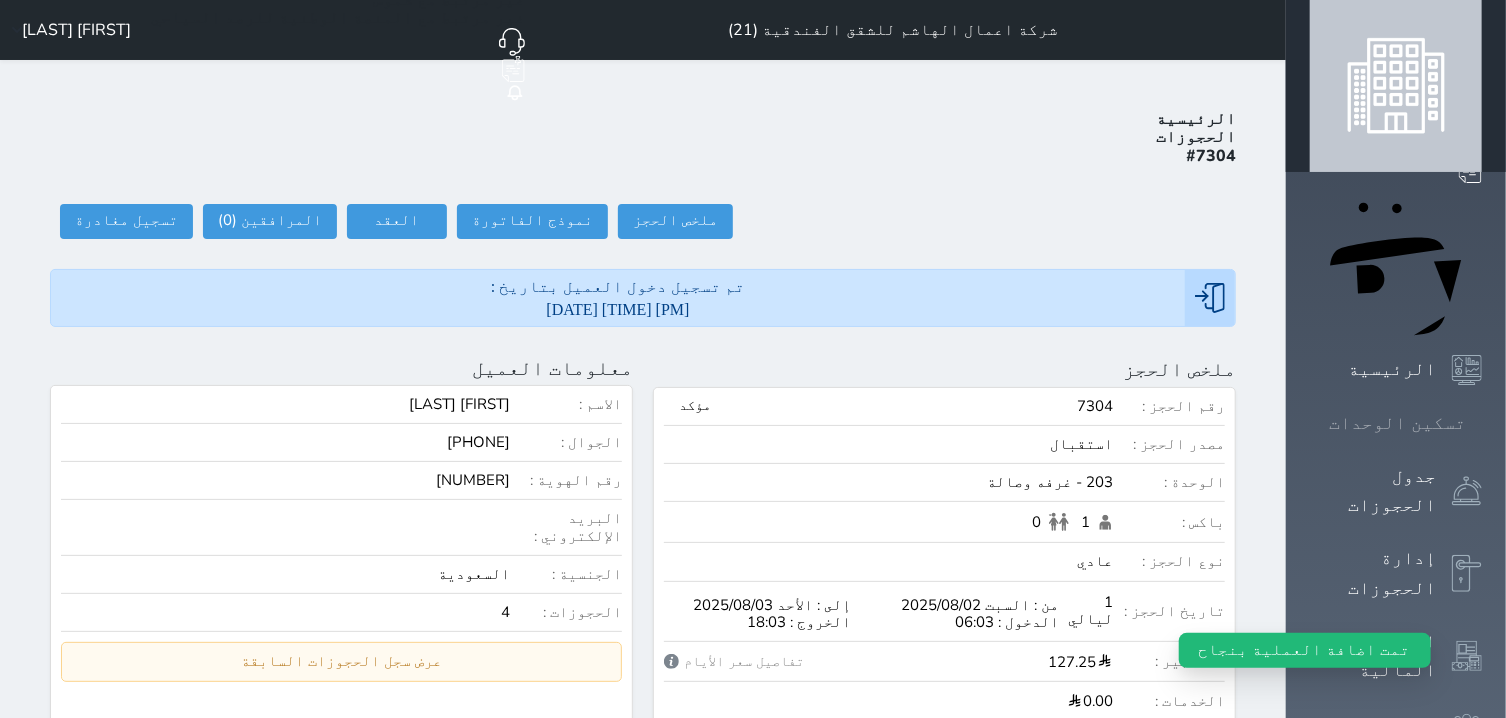 click 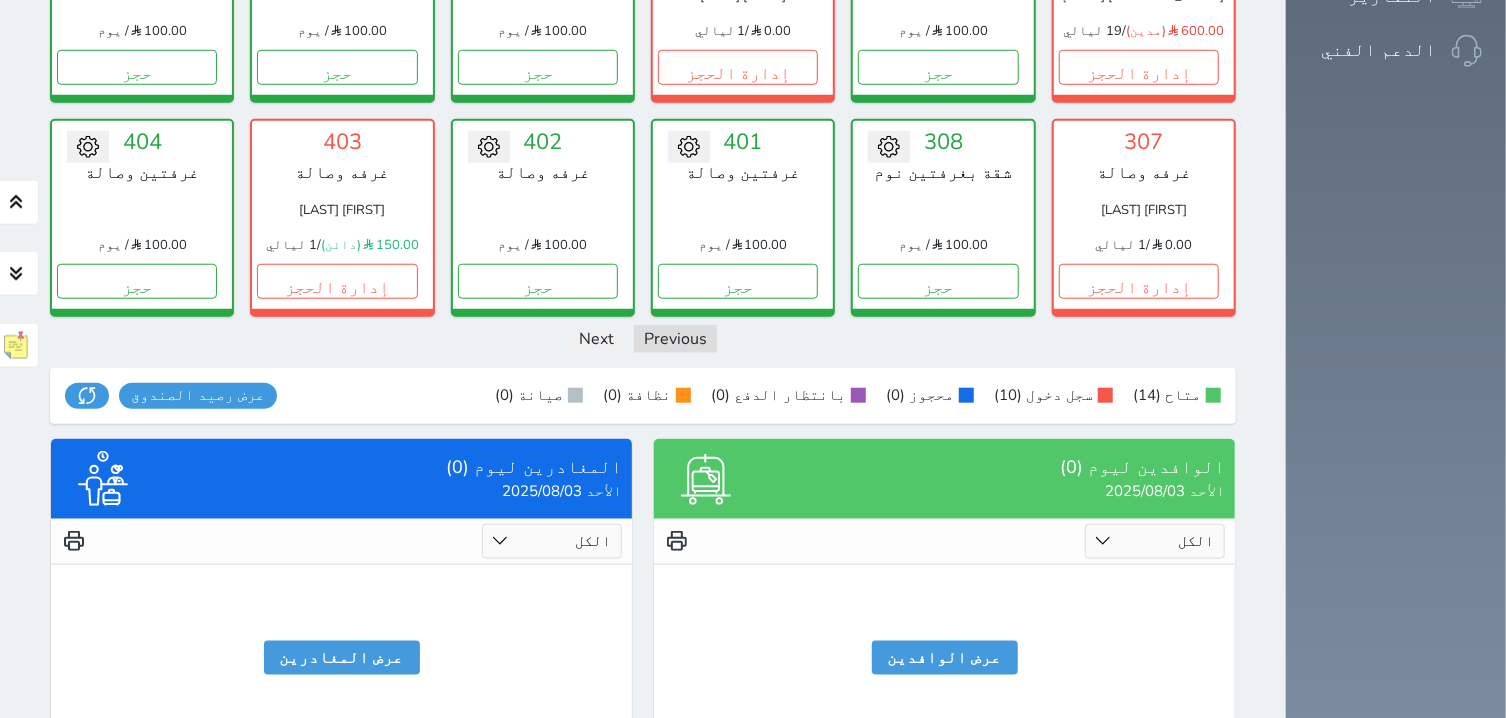 scroll, scrollTop: 840, scrollLeft: 0, axis: vertical 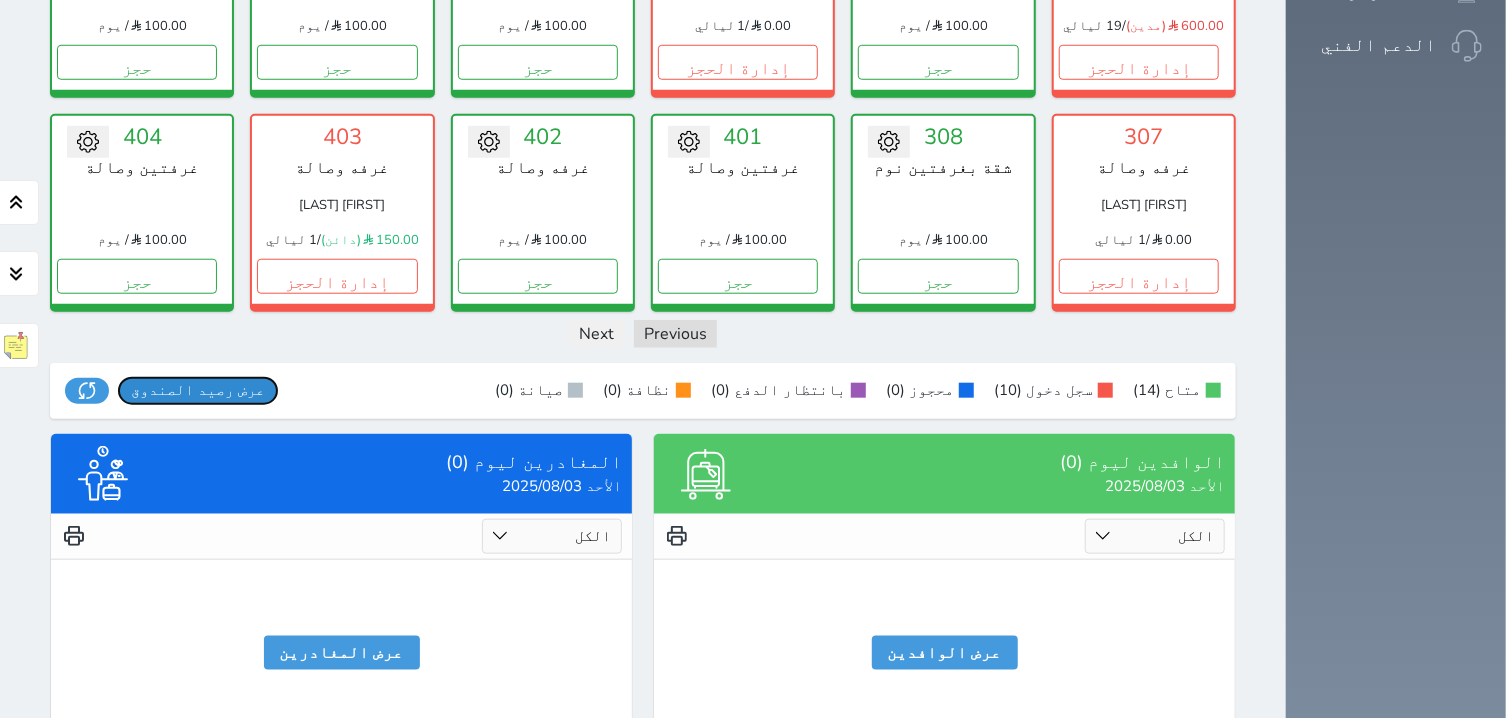 click on "عرض رصيد الصندوق" at bounding box center (198, 390) 